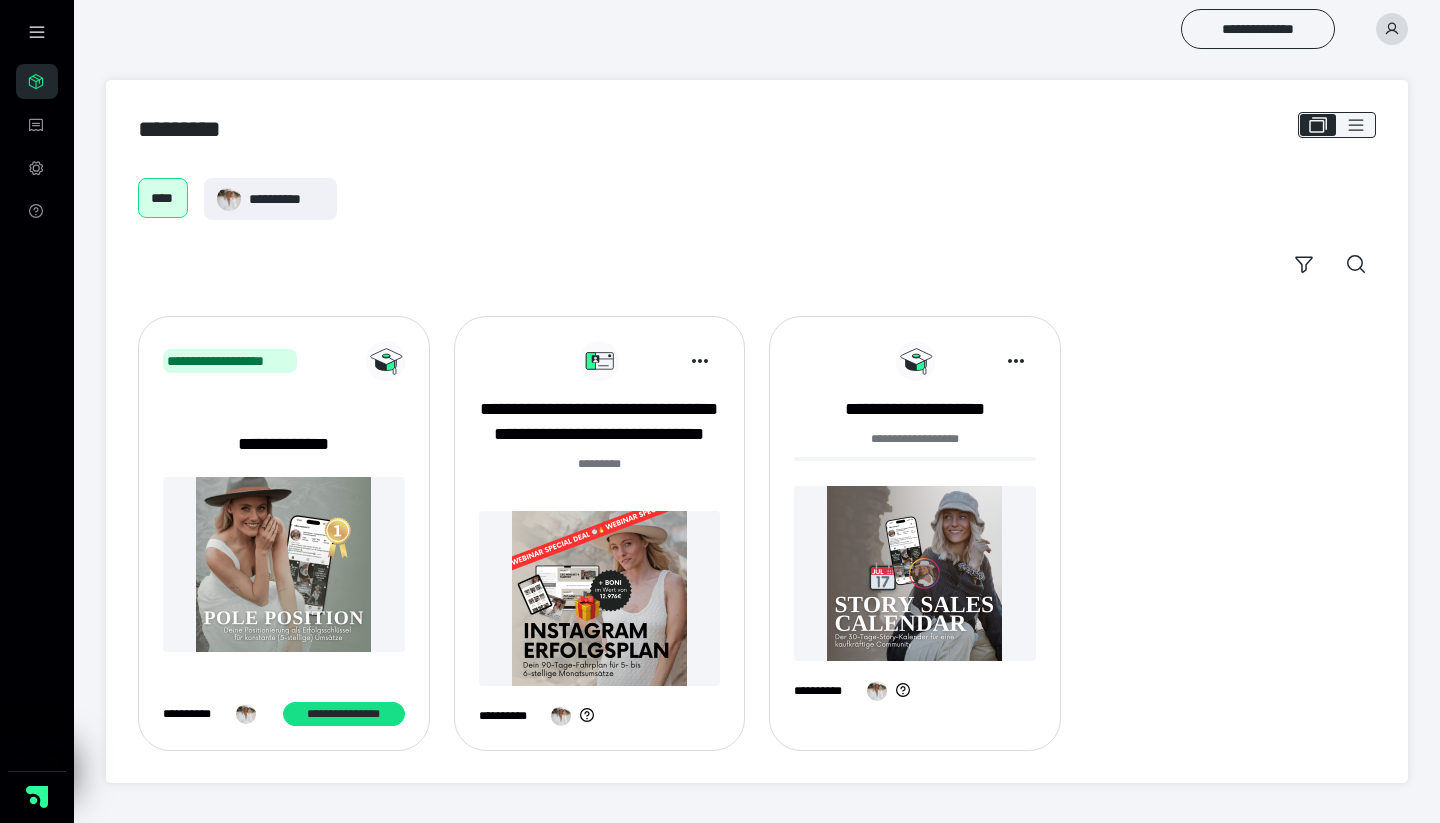 scroll, scrollTop: 0, scrollLeft: 0, axis: both 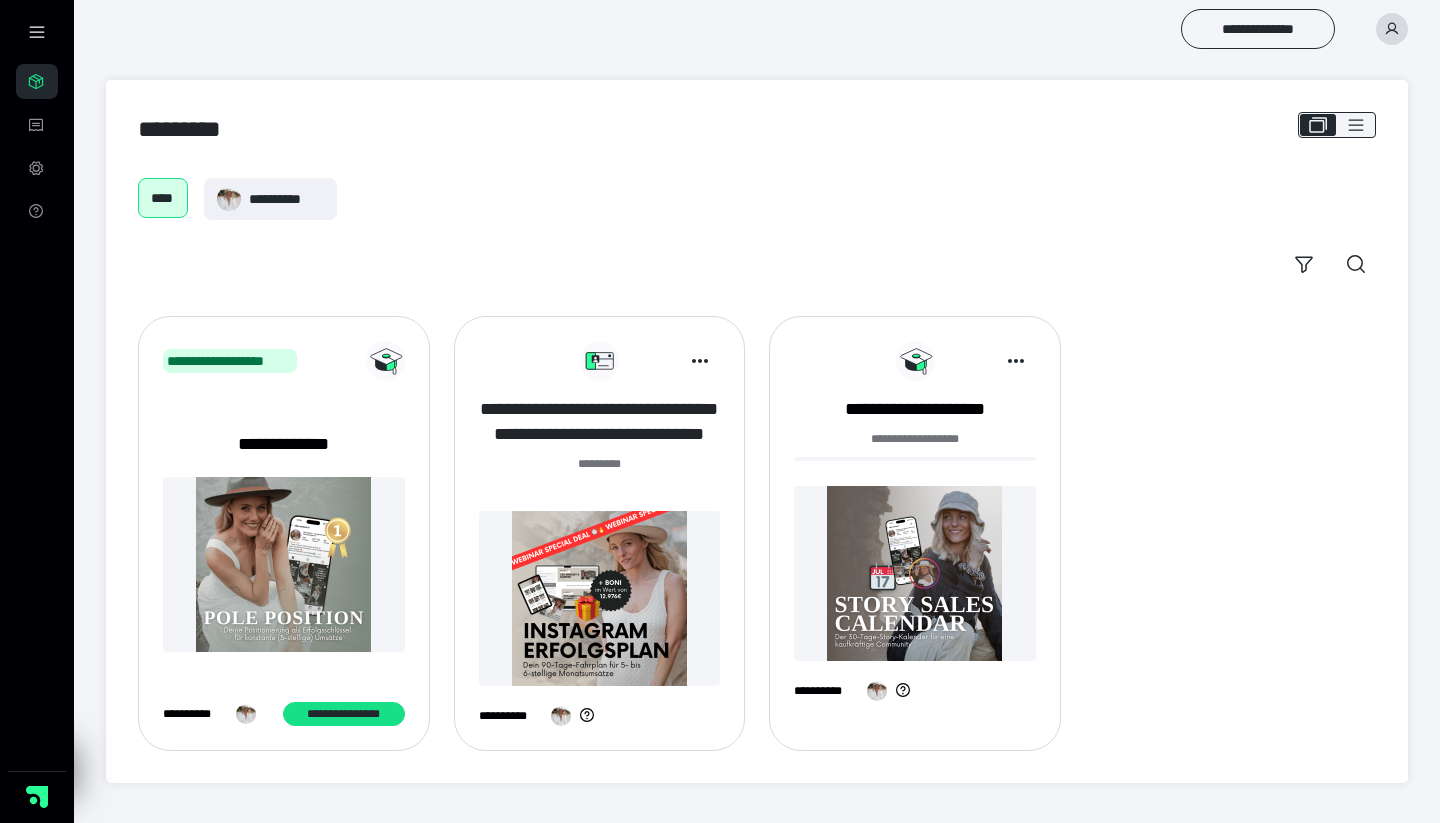 click on "**********" at bounding box center (600, 422) 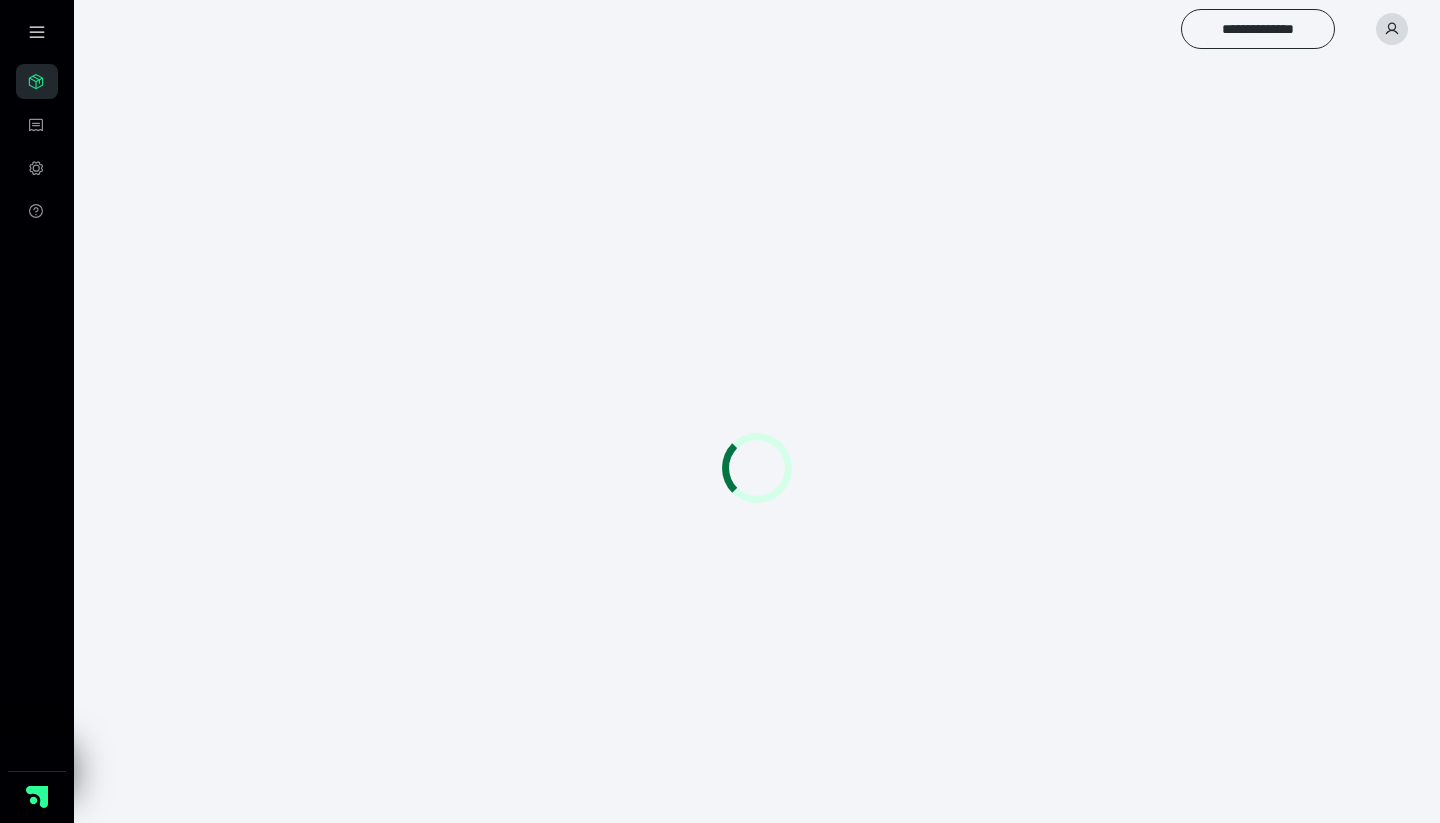 scroll, scrollTop: 0, scrollLeft: 0, axis: both 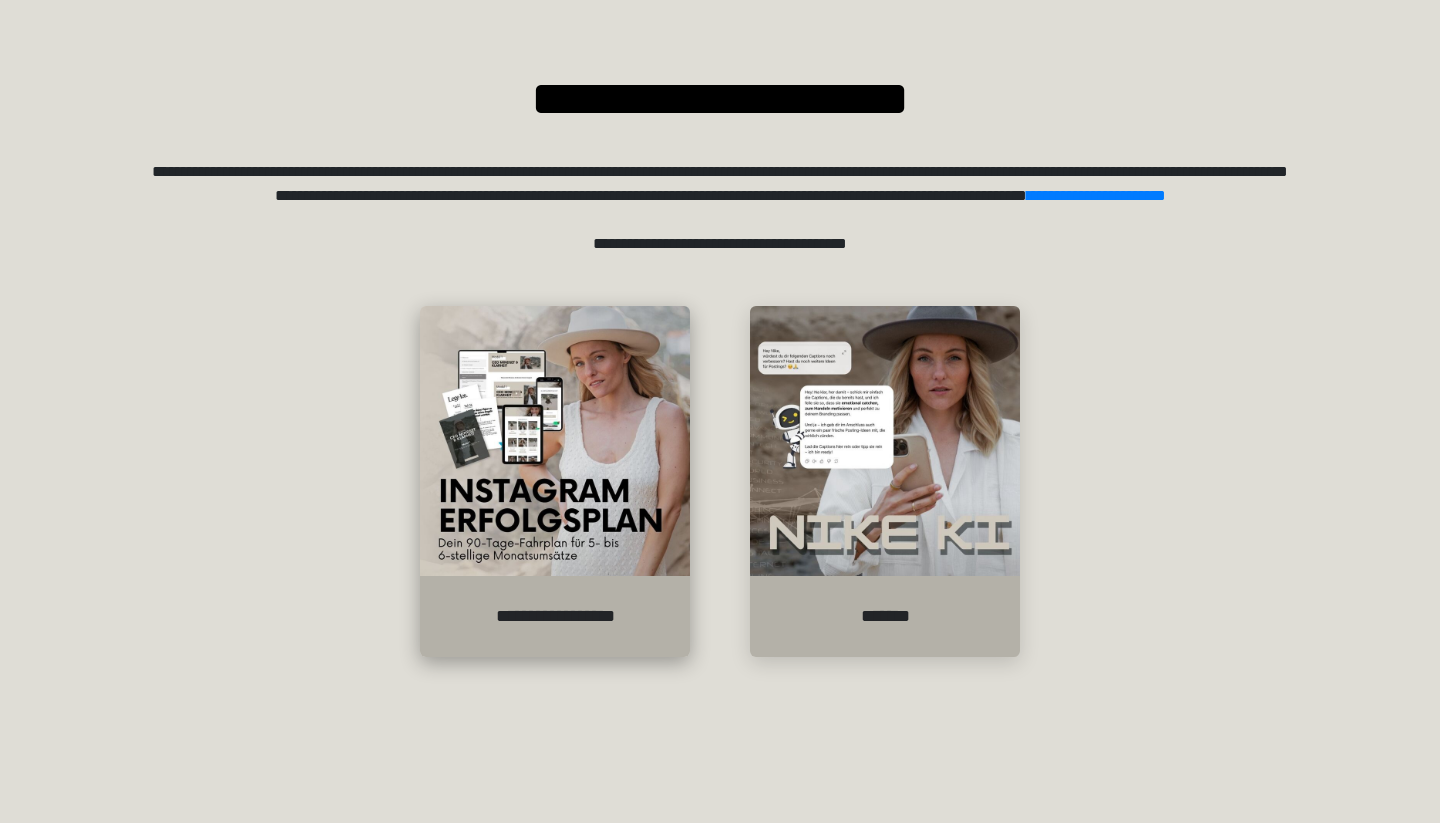 click at bounding box center (555, 441) 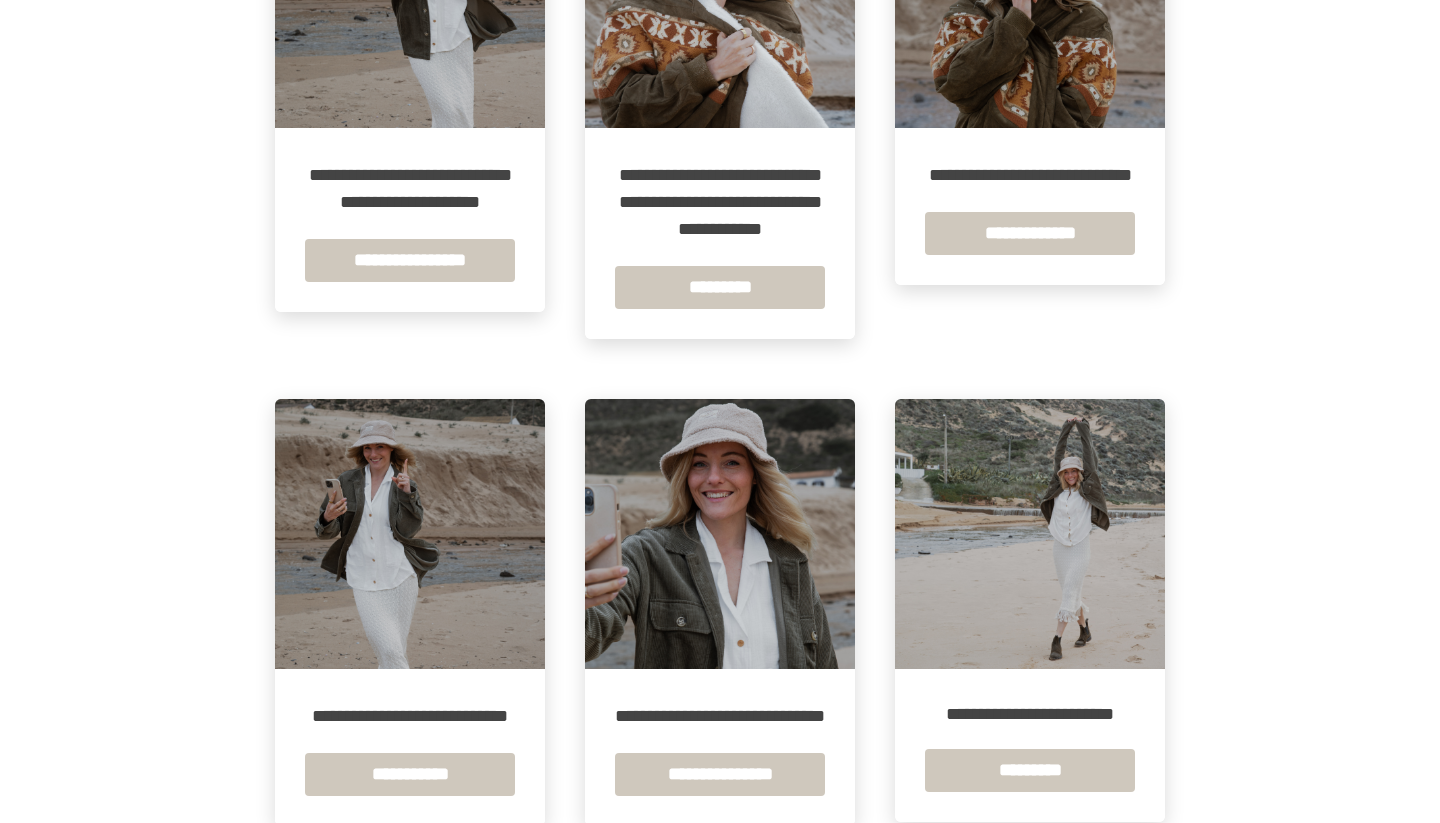 scroll, scrollTop: 1082, scrollLeft: 0, axis: vertical 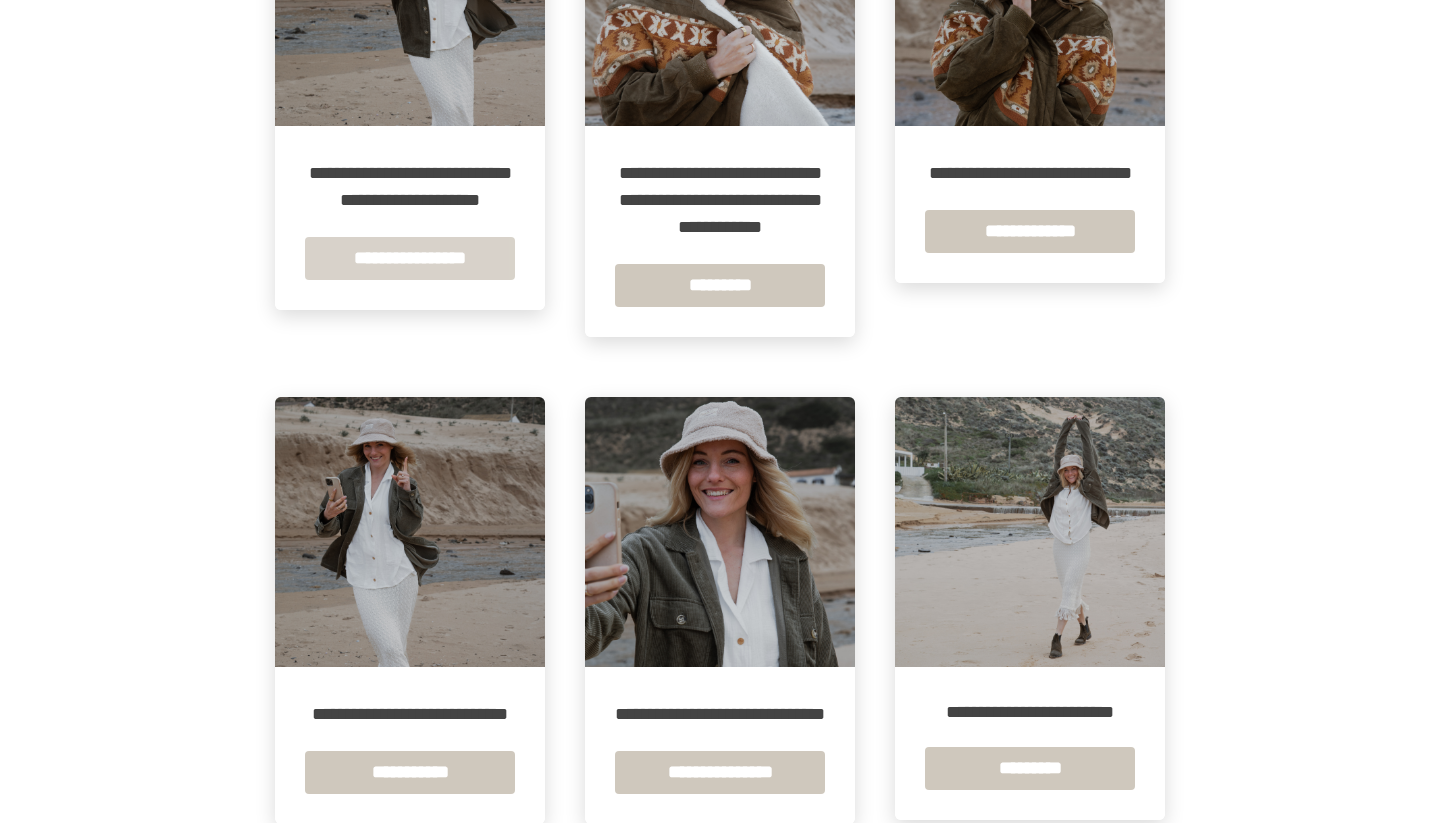 click on "**********" at bounding box center (410, 258) 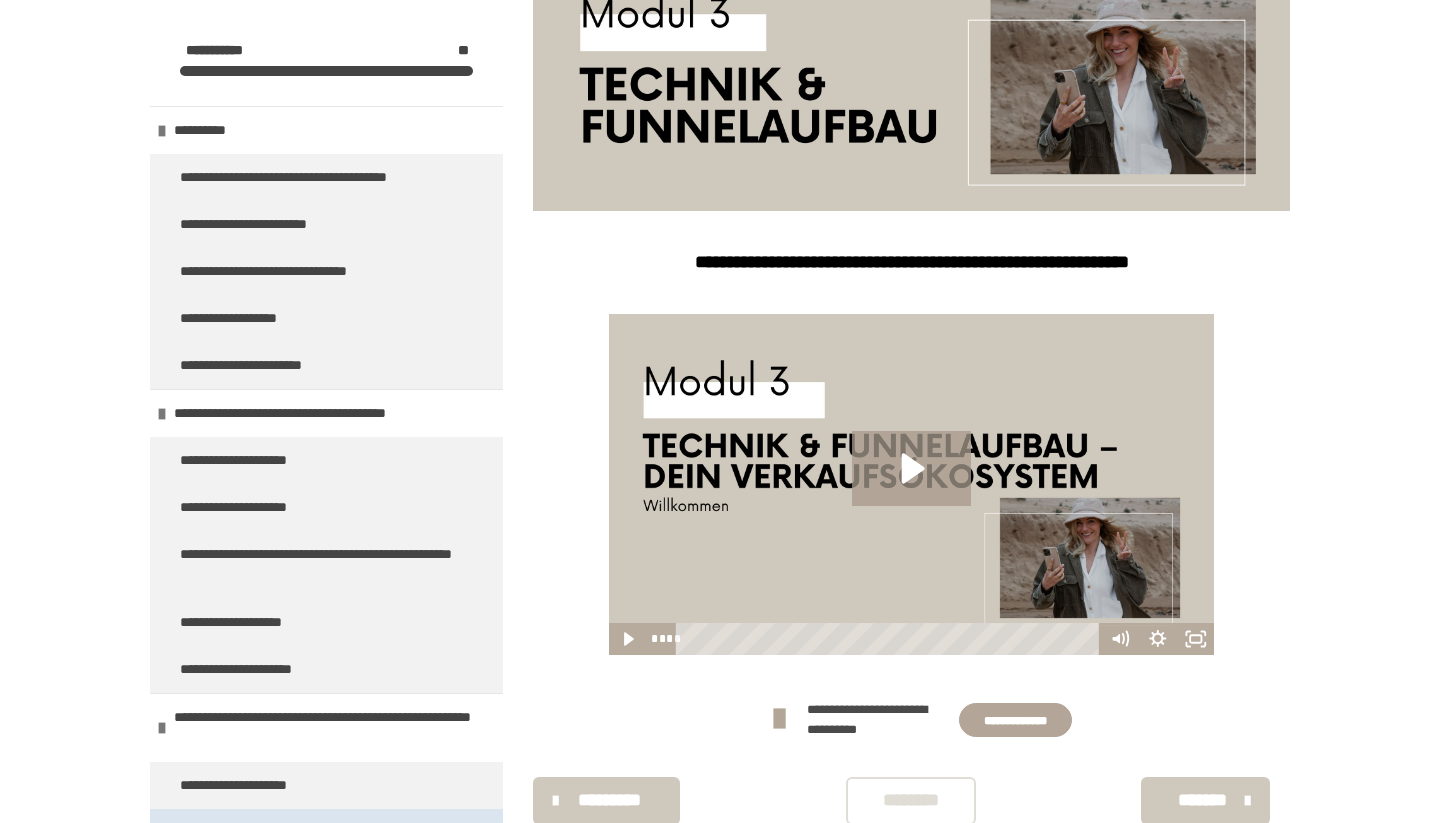 scroll, scrollTop: 340, scrollLeft: 0, axis: vertical 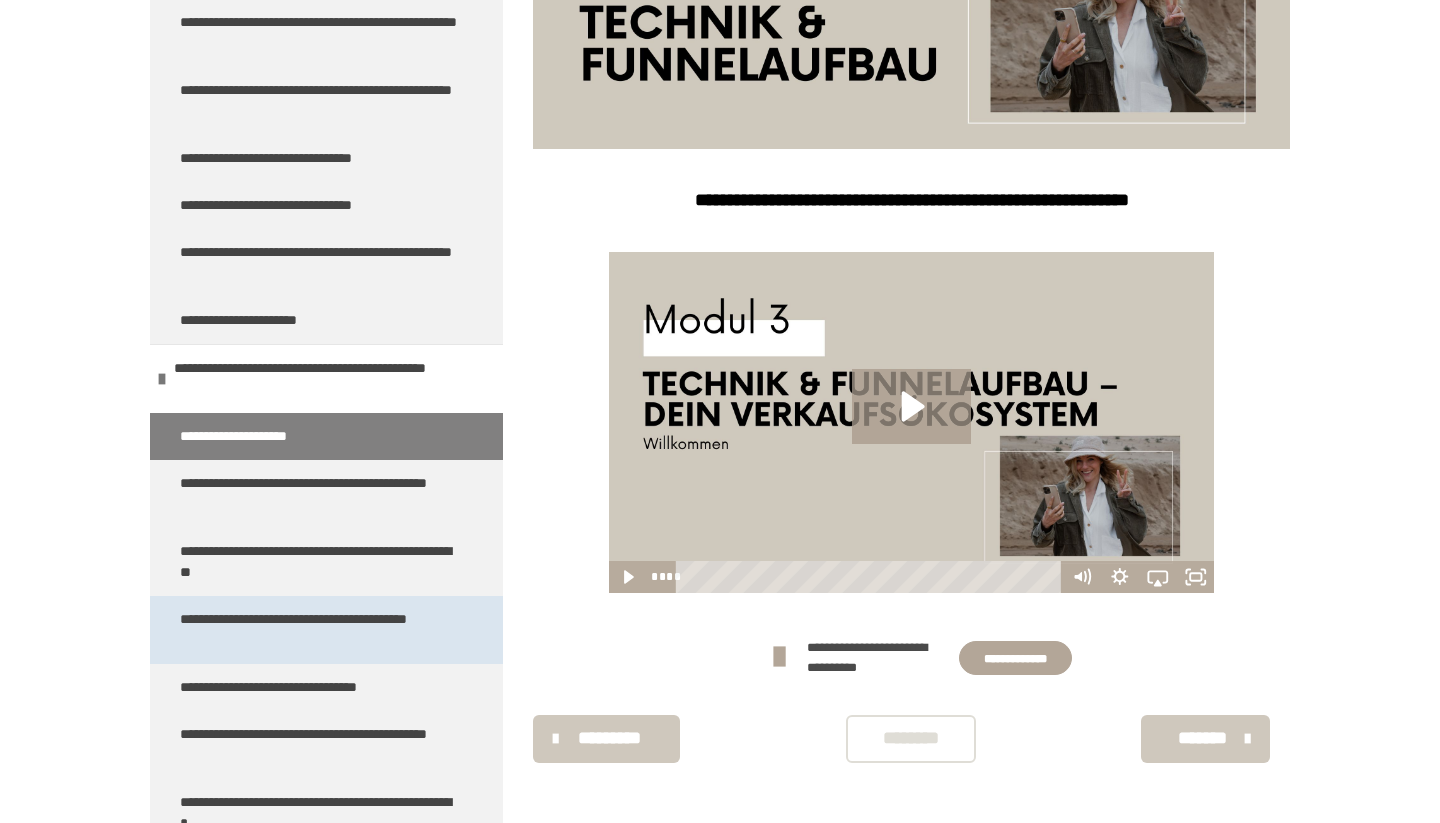 click on "**********" at bounding box center [318, 630] 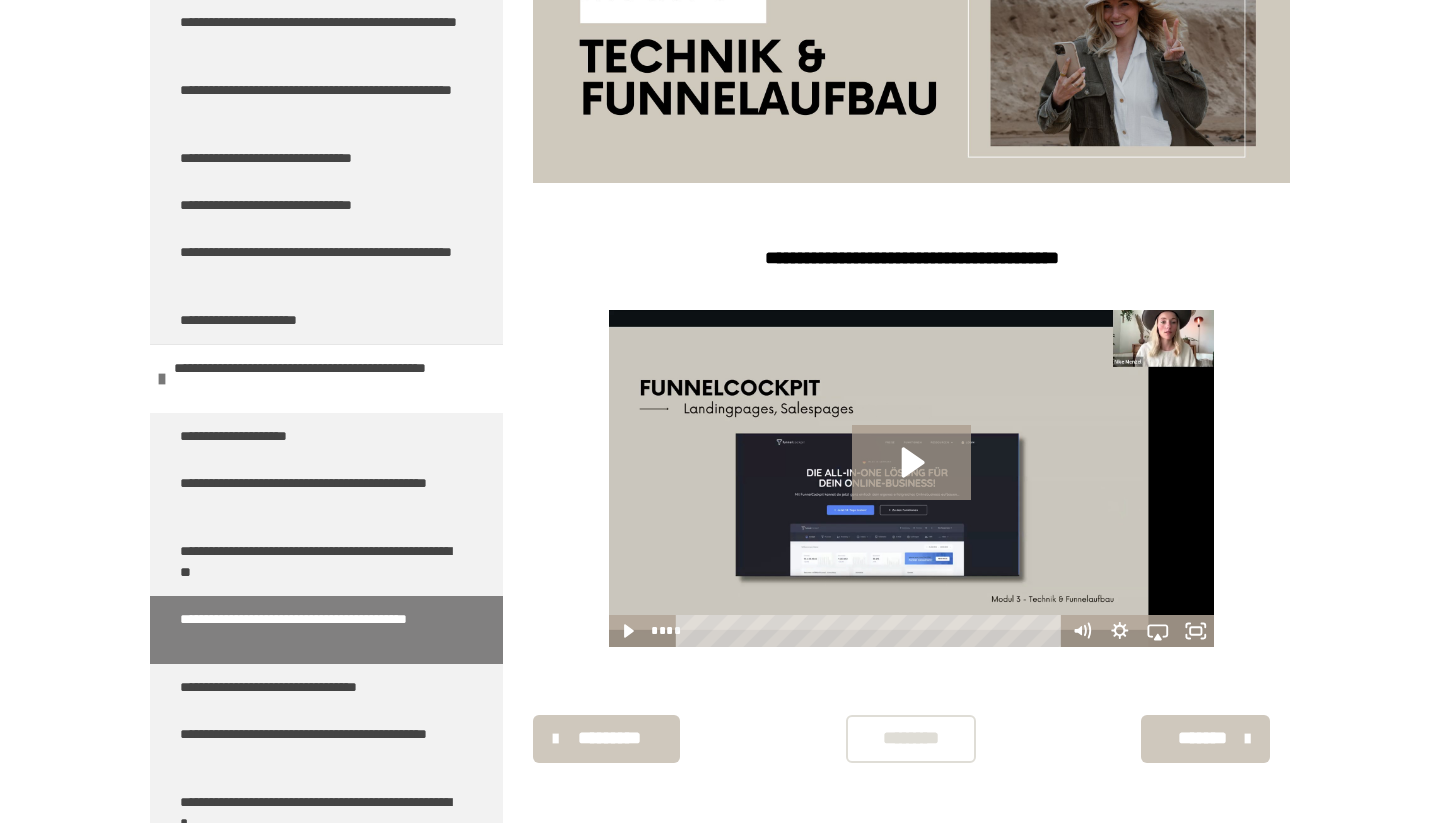 scroll, scrollTop: 379, scrollLeft: 0, axis: vertical 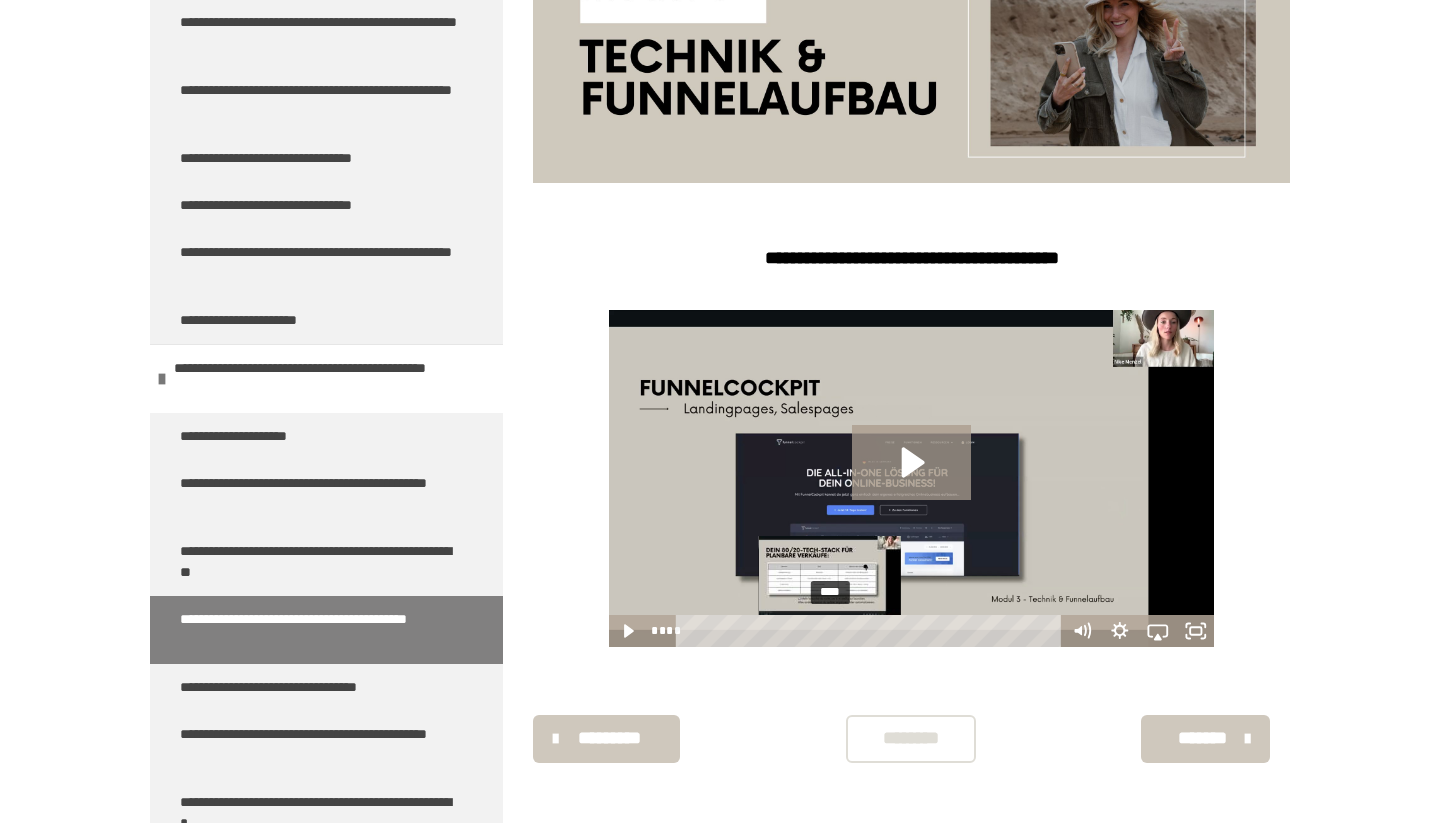 click on "****" at bounding box center [871, 631] 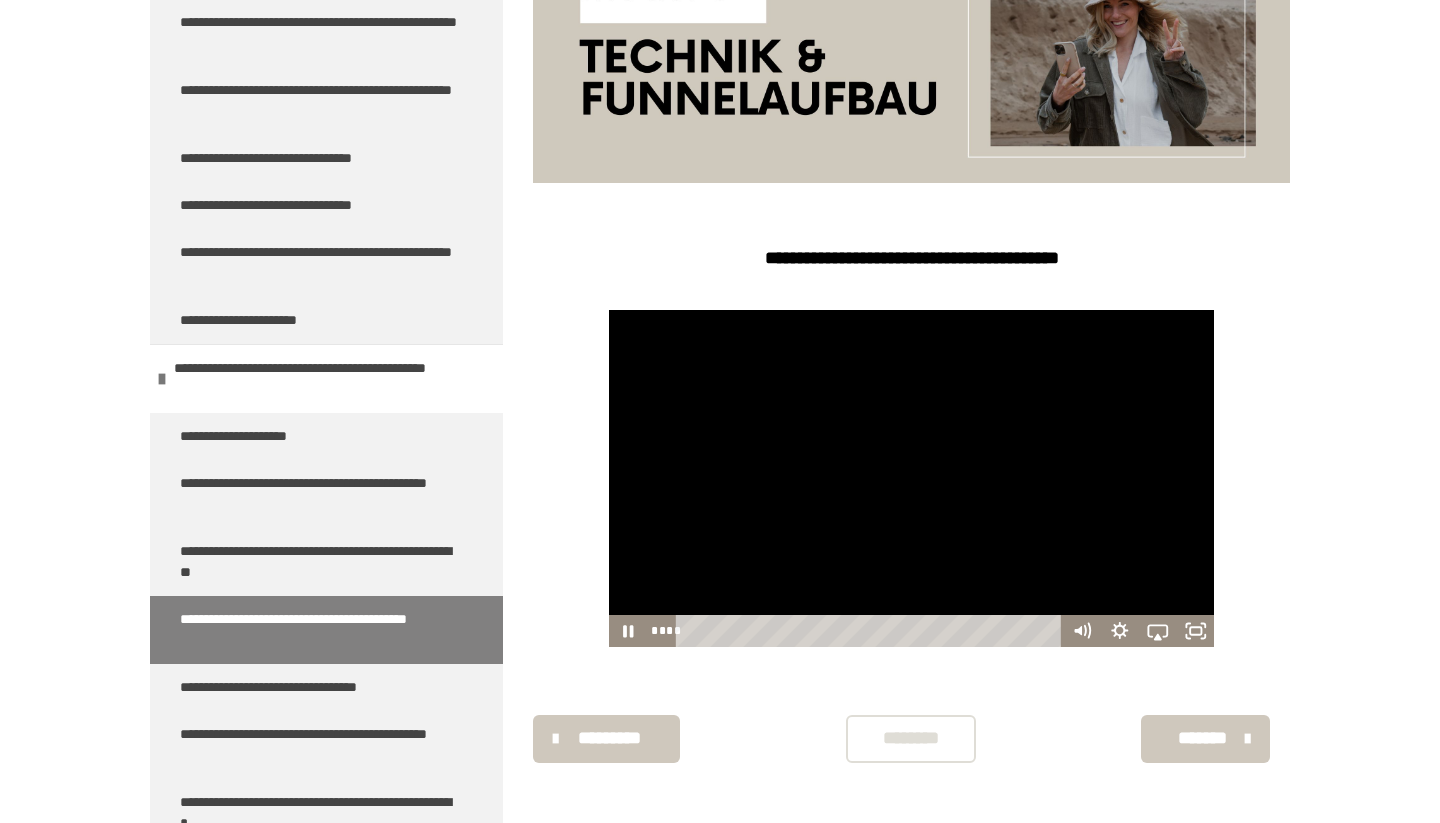 click at bounding box center [912, 478] 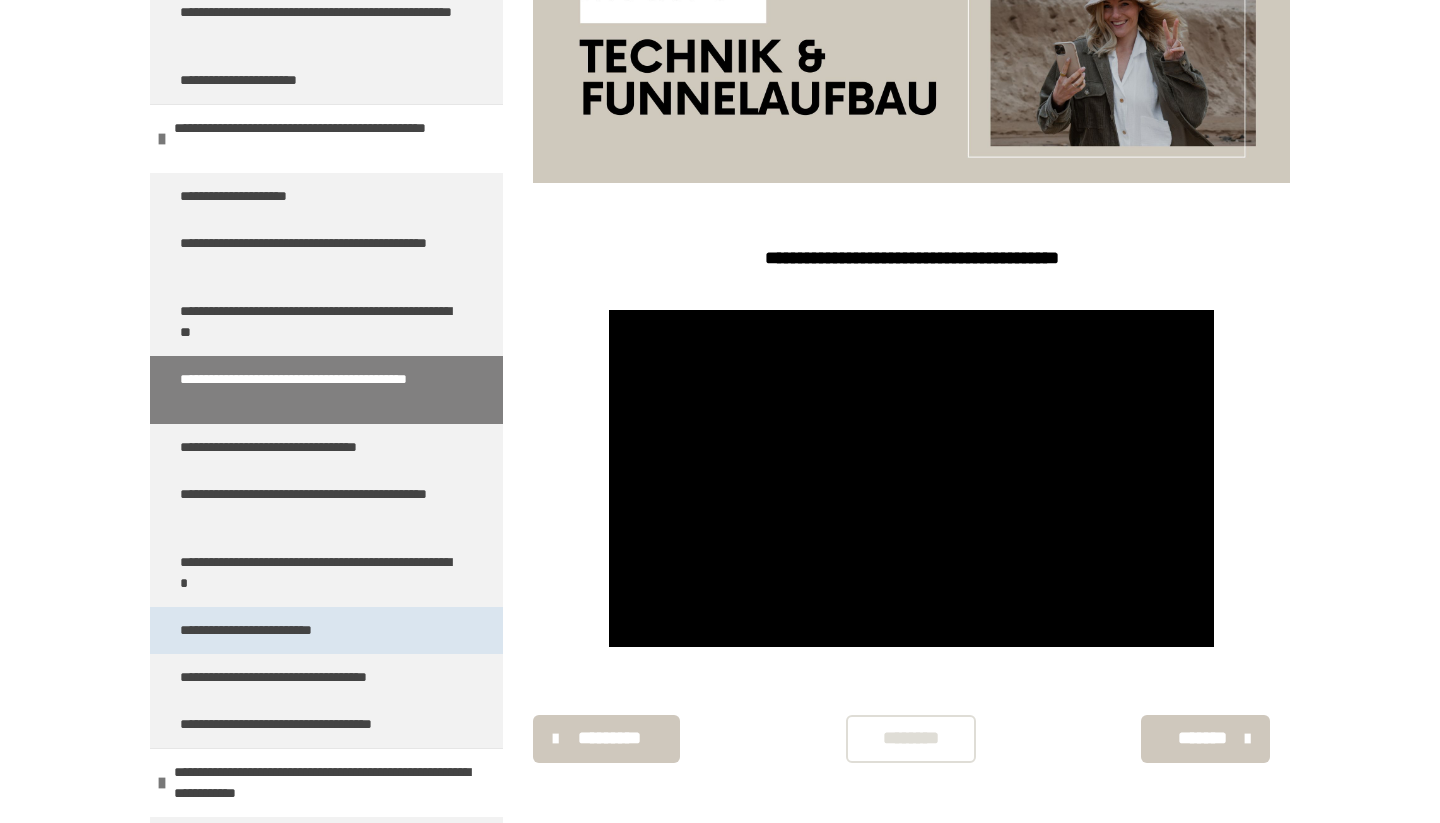 scroll, scrollTop: 1056, scrollLeft: 0, axis: vertical 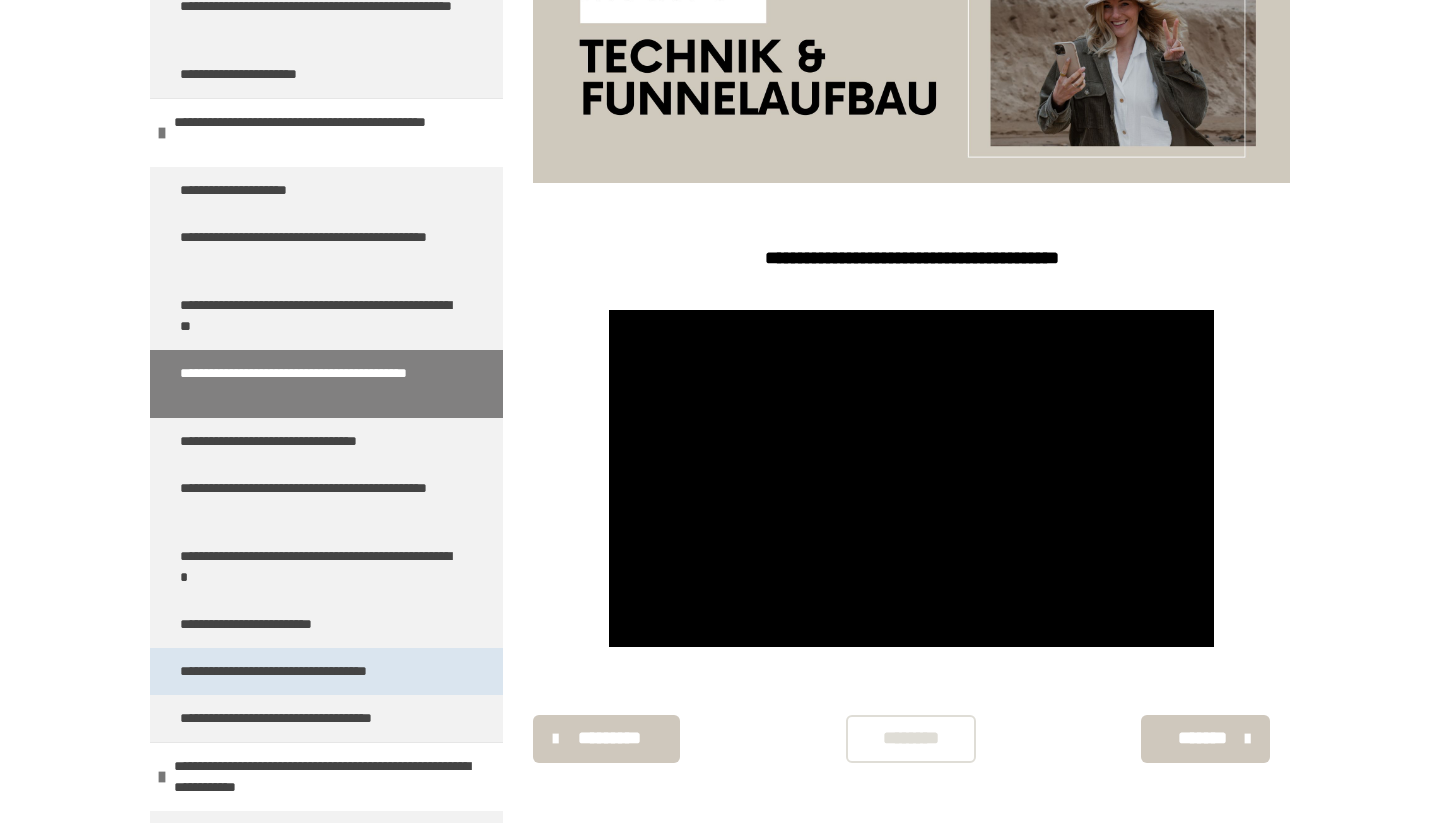 click on "**********" at bounding box center [307, 671] 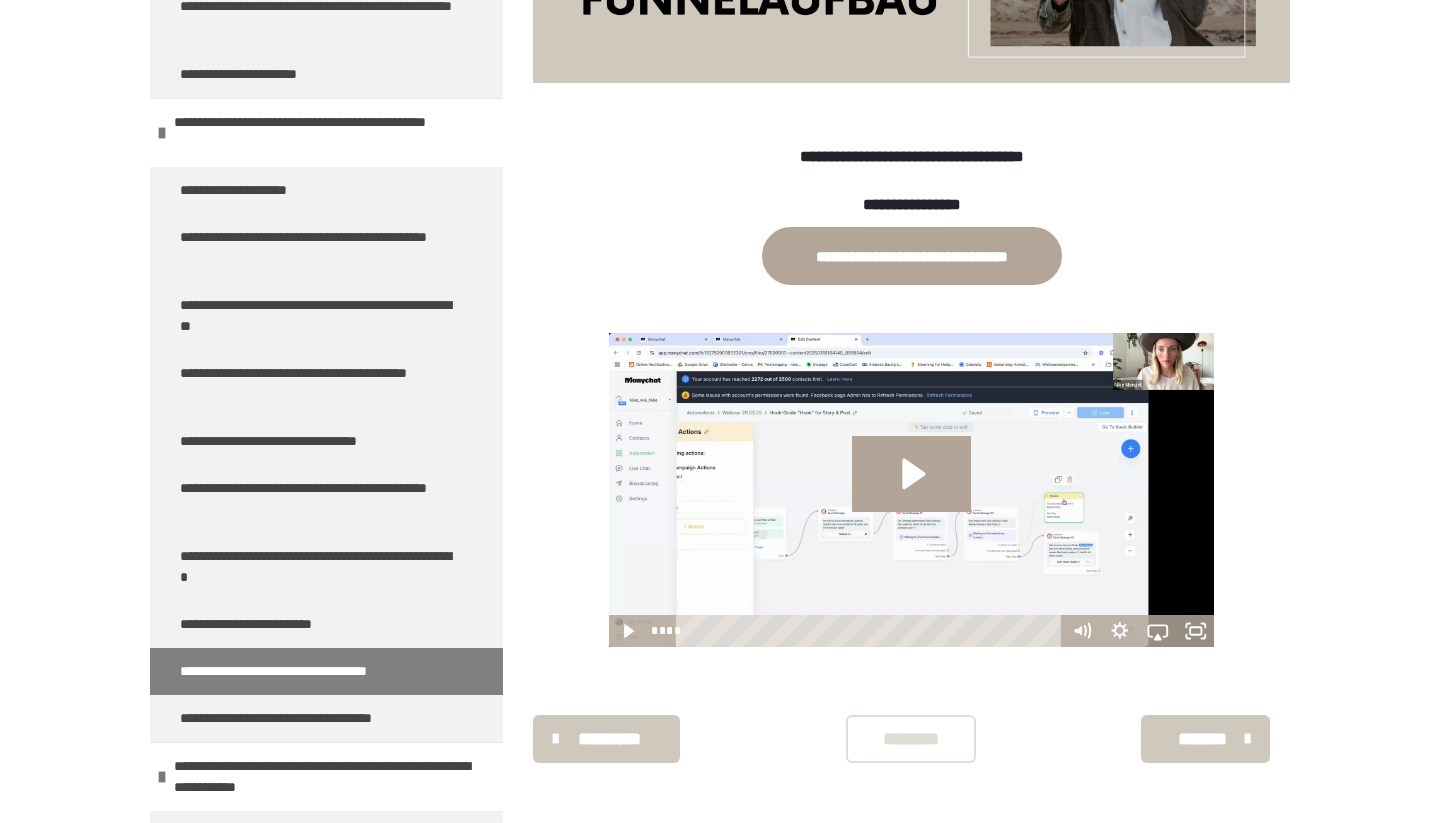 scroll, scrollTop: 479, scrollLeft: 0, axis: vertical 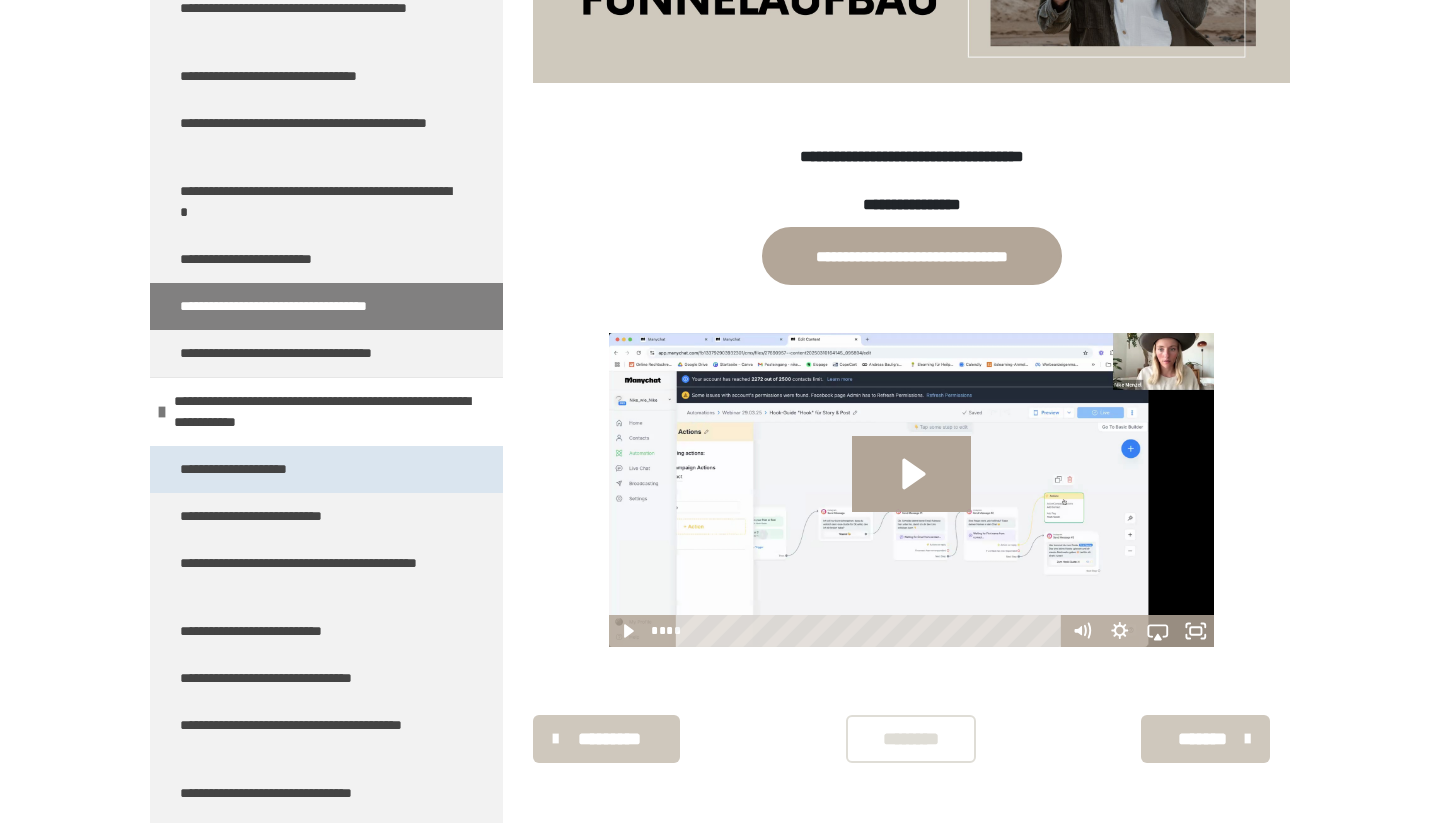 click on "**********" at bounding box center [326, 469] 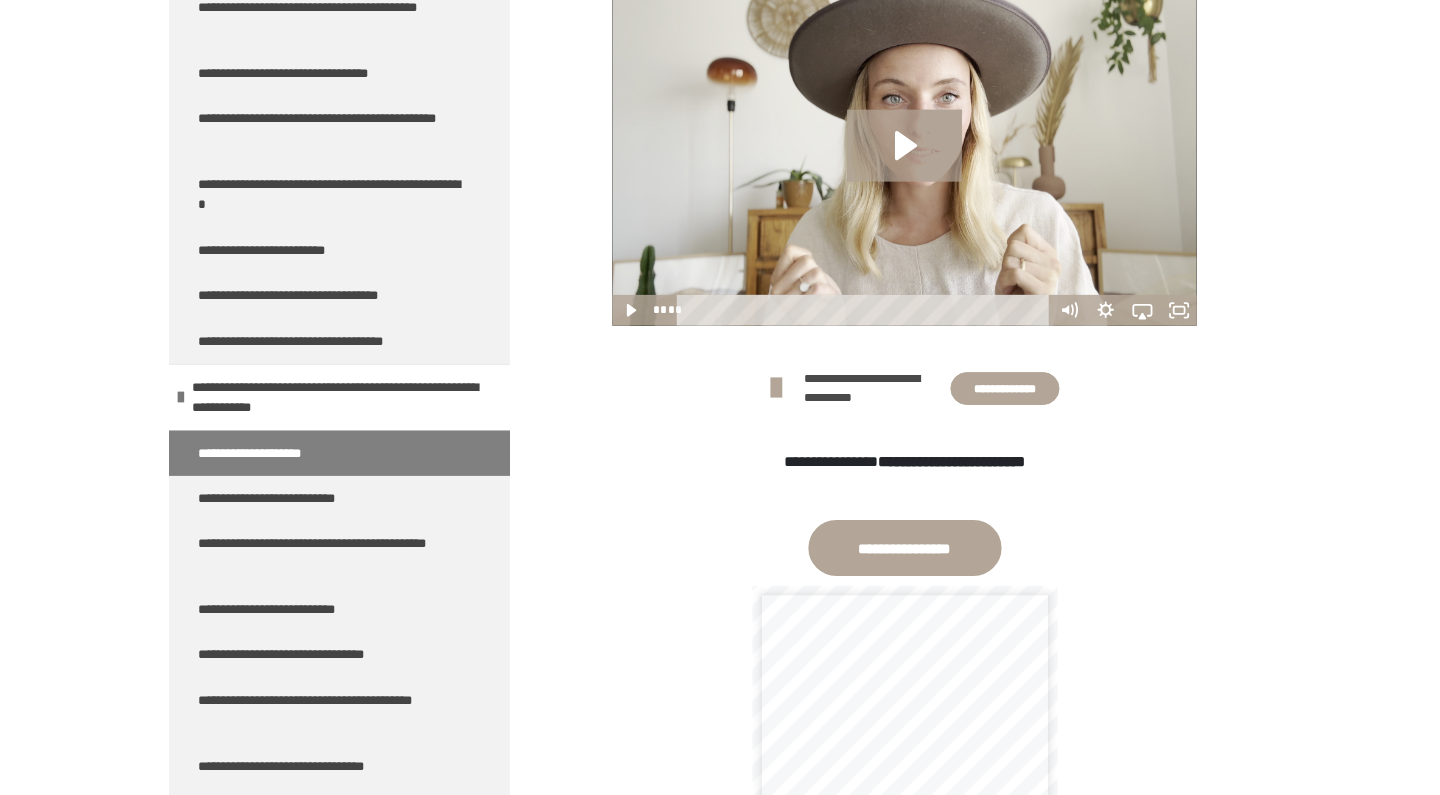 scroll, scrollTop: 675, scrollLeft: 0, axis: vertical 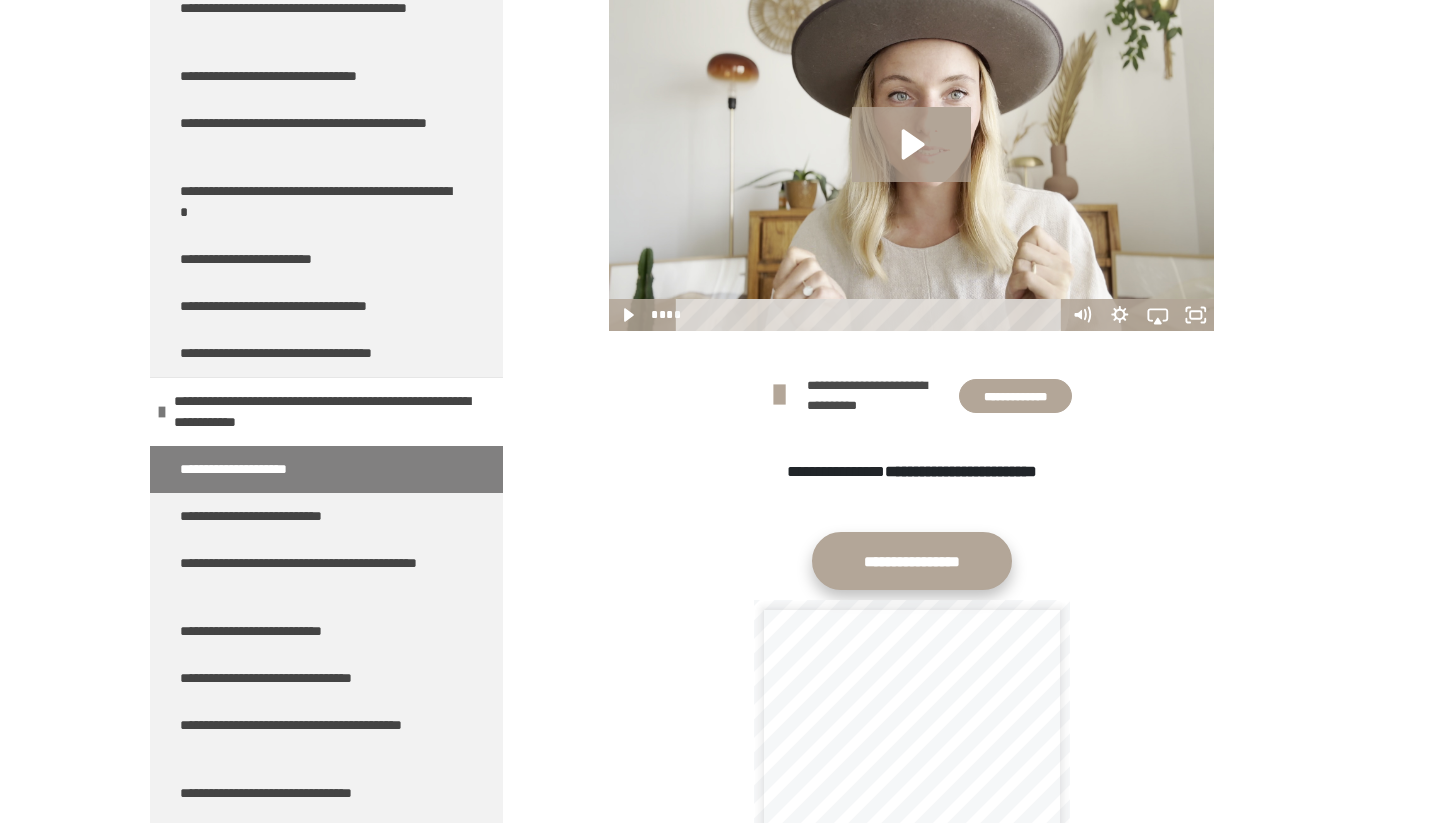 click on "**********" at bounding box center (912, 561) 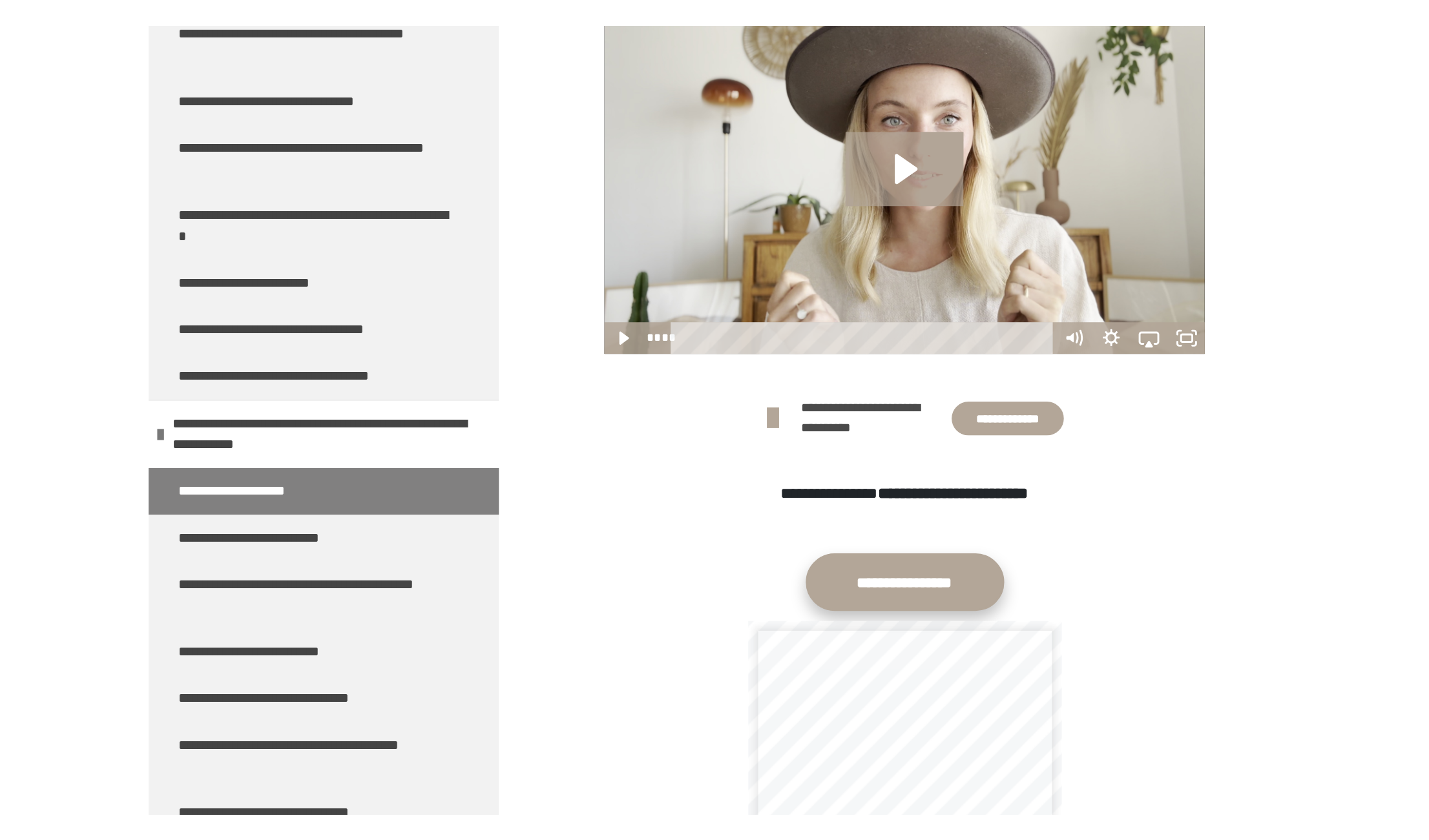 scroll, scrollTop: 395, scrollLeft: 0, axis: vertical 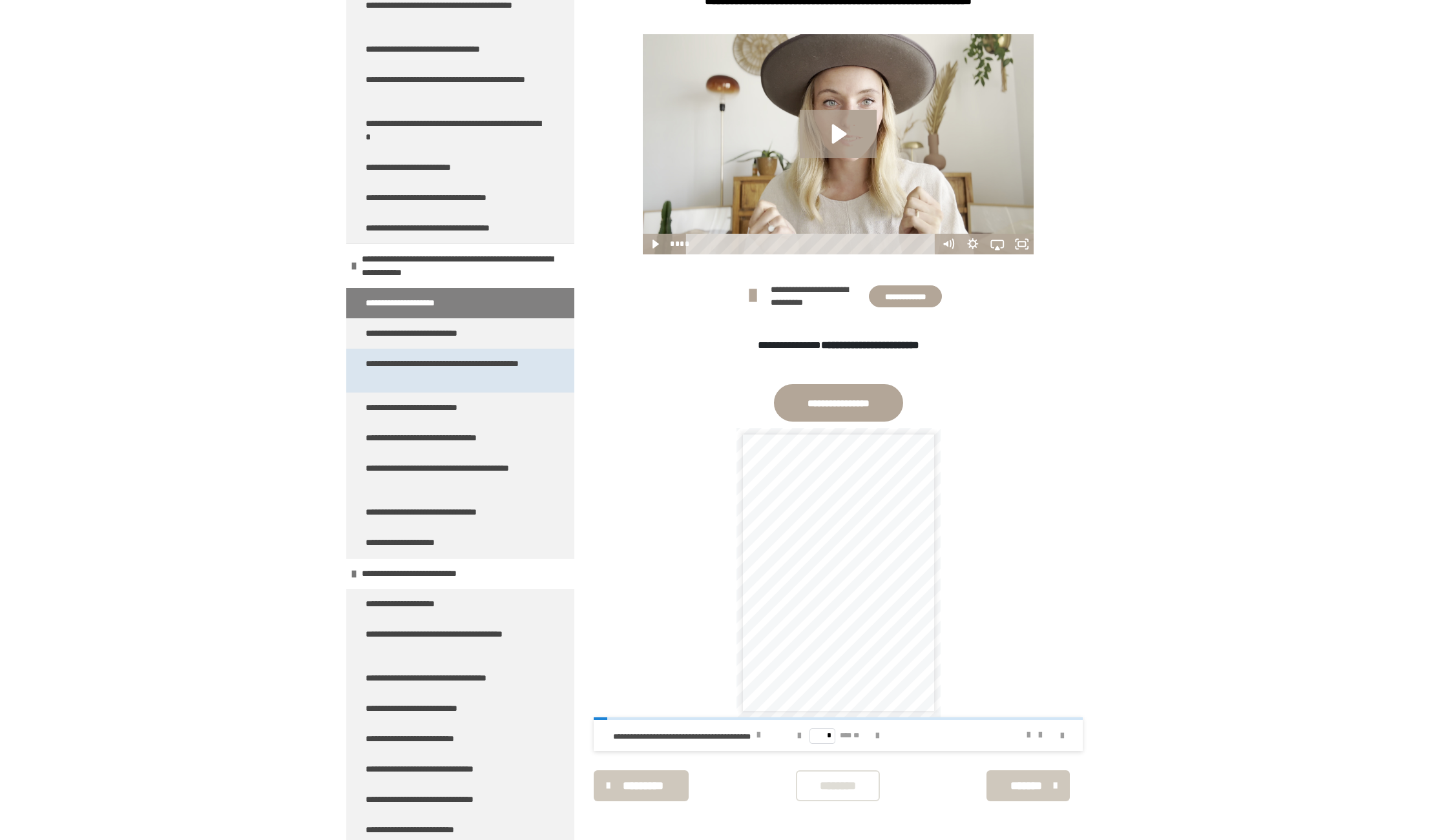 click on "**********" at bounding box center (455, 371) 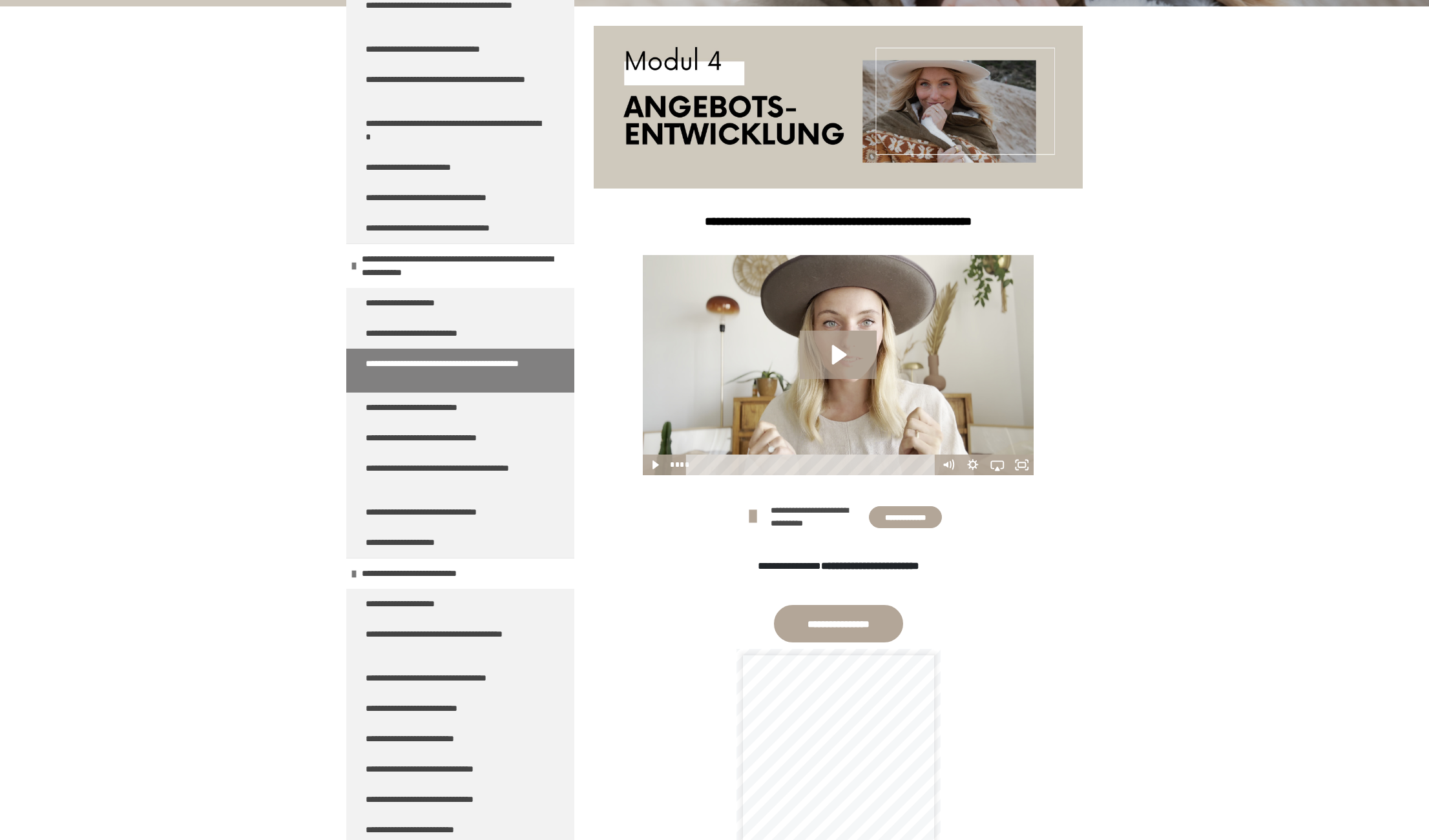 click 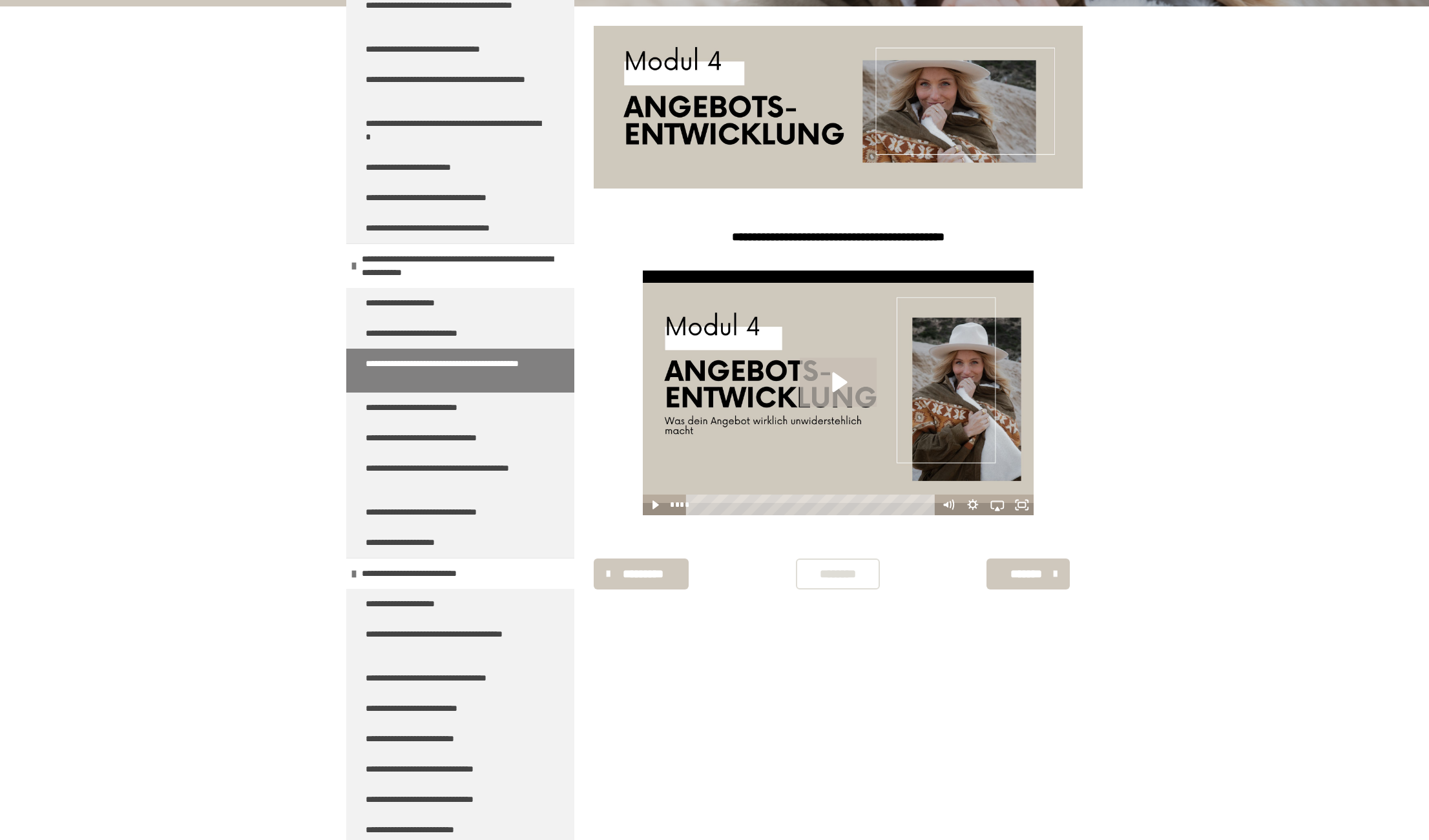 click 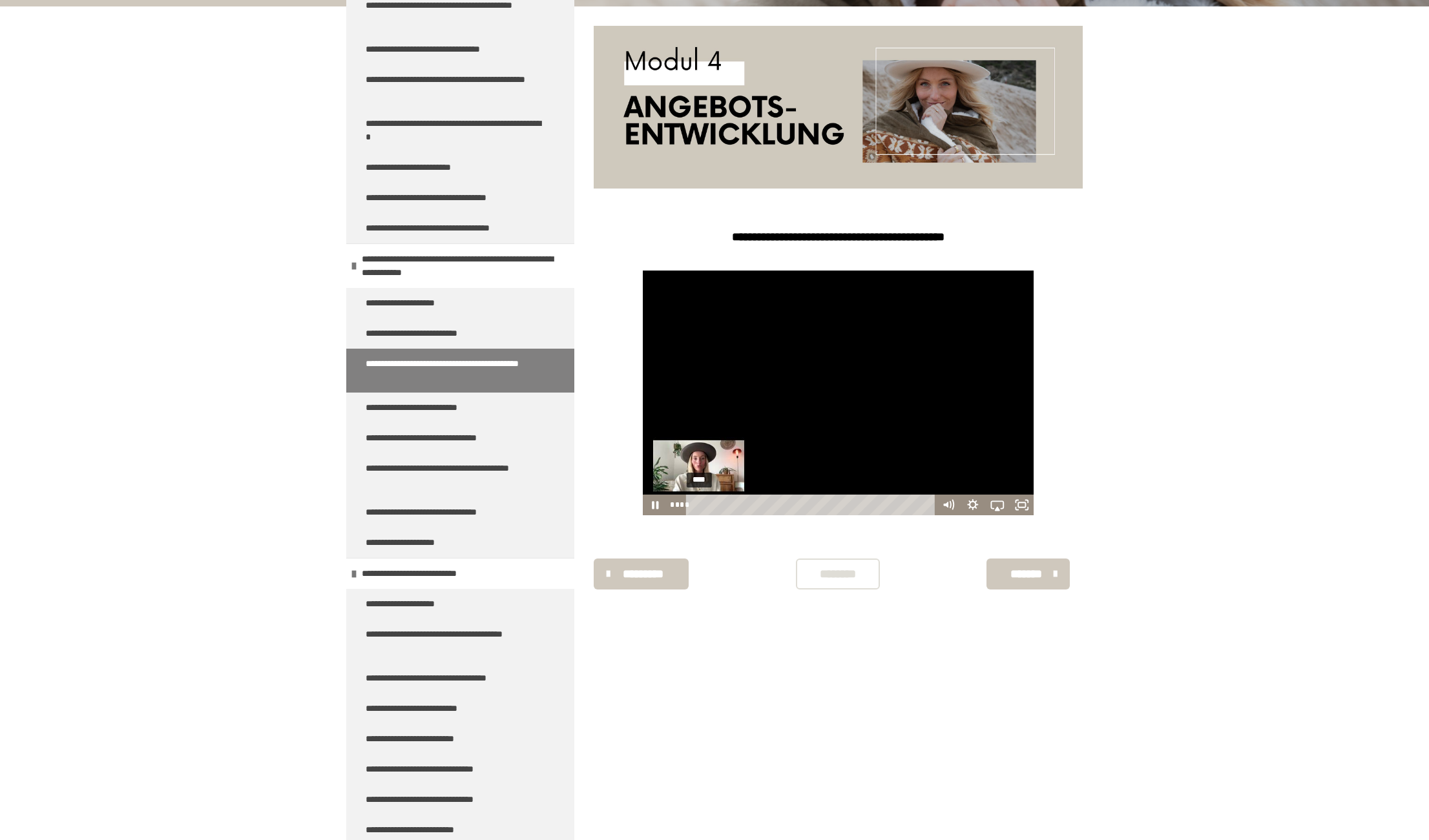 click on "****" at bounding box center [812, 505] 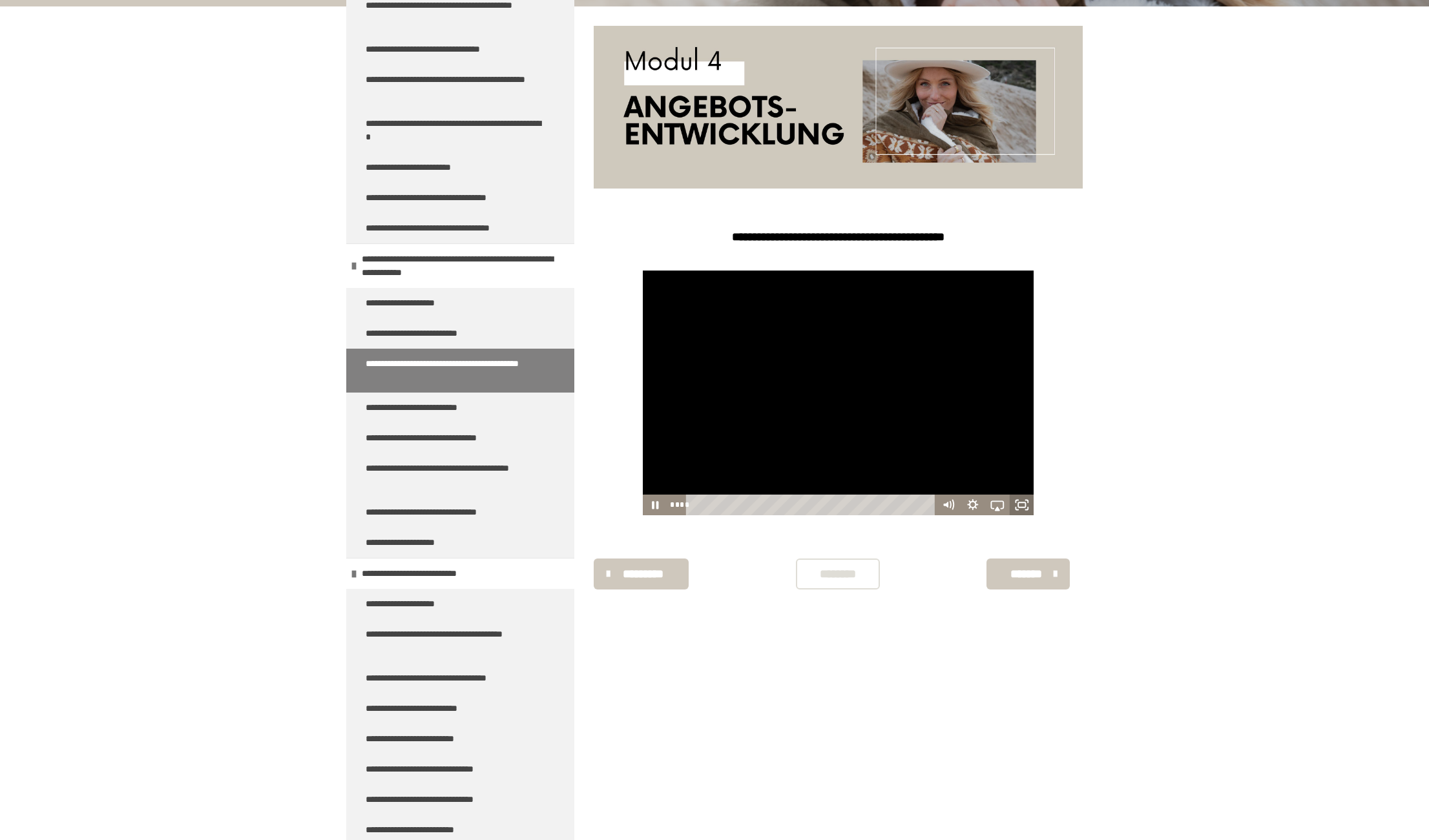 click 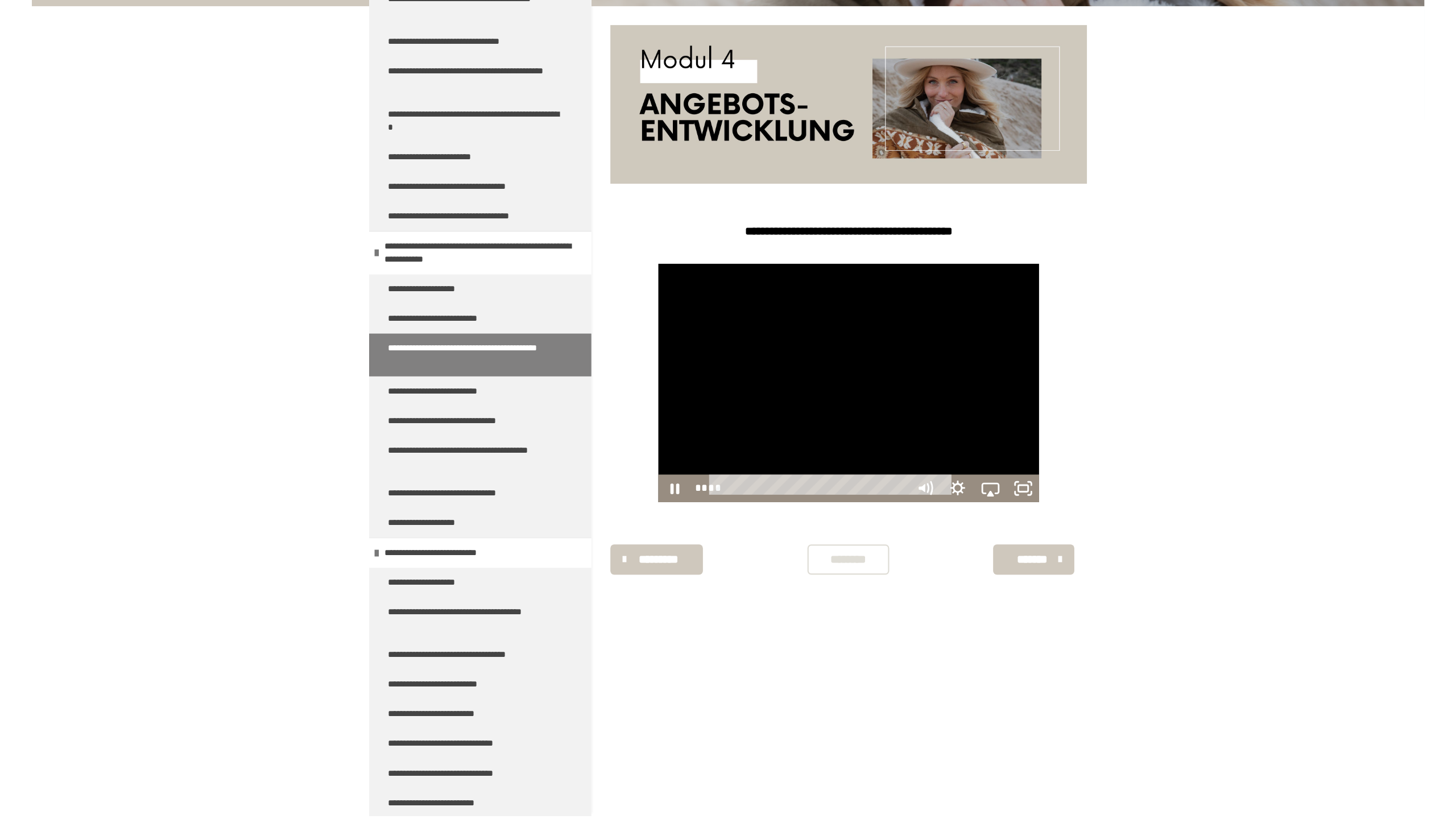 scroll, scrollTop: 0, scrollLeft: 0, axis: both 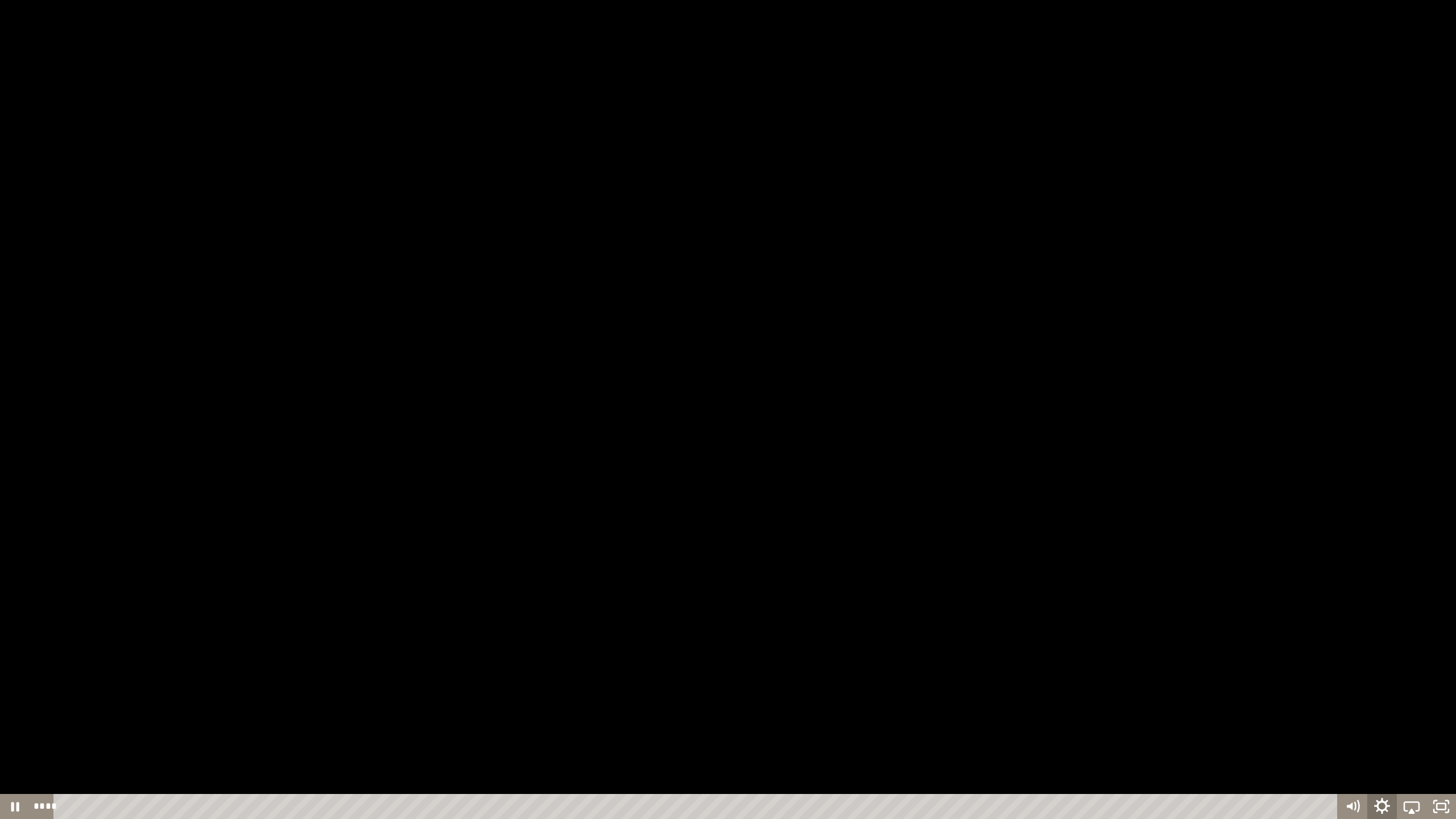click 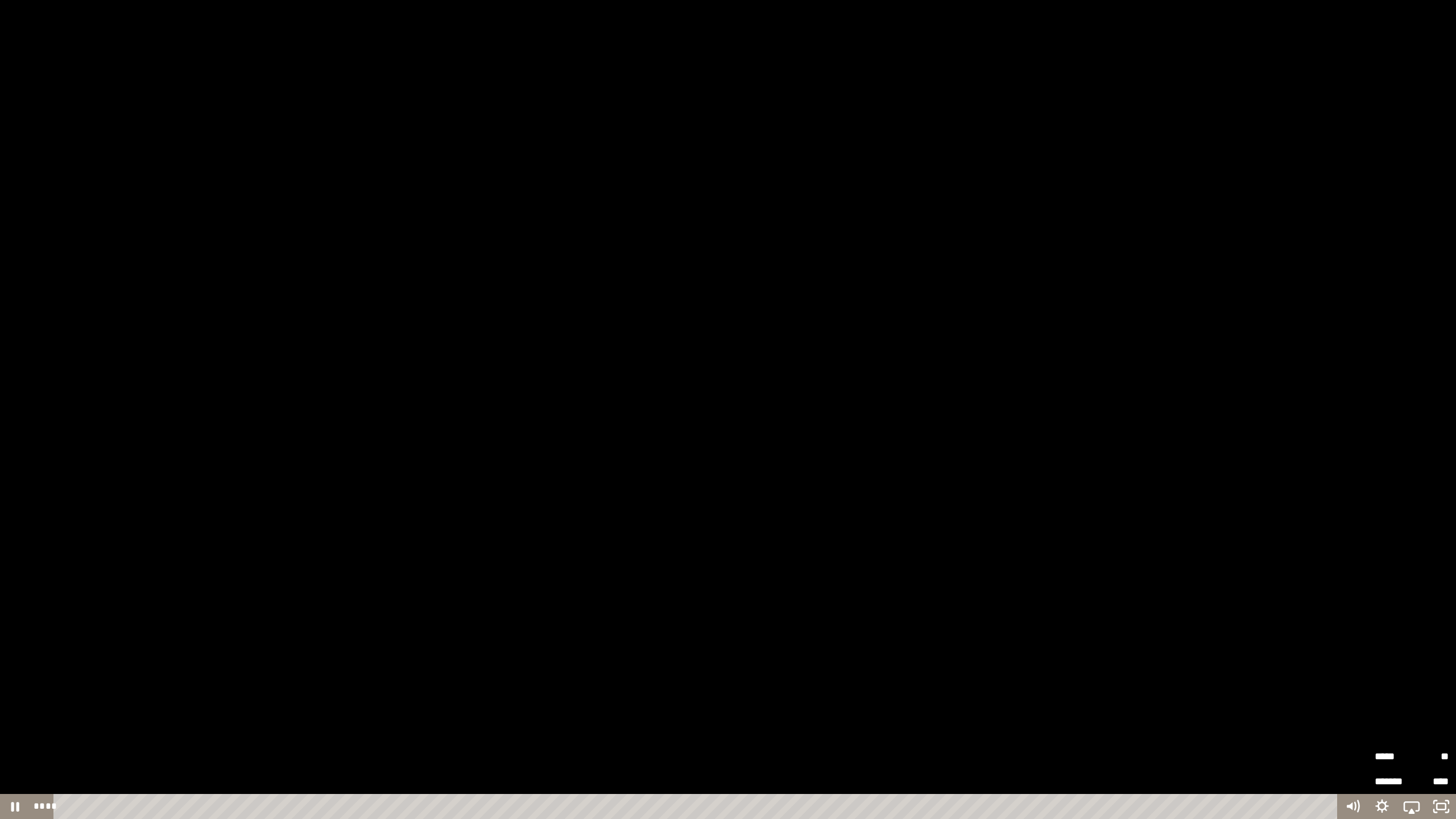 click on "*****" at bounding box center [1393, 756] 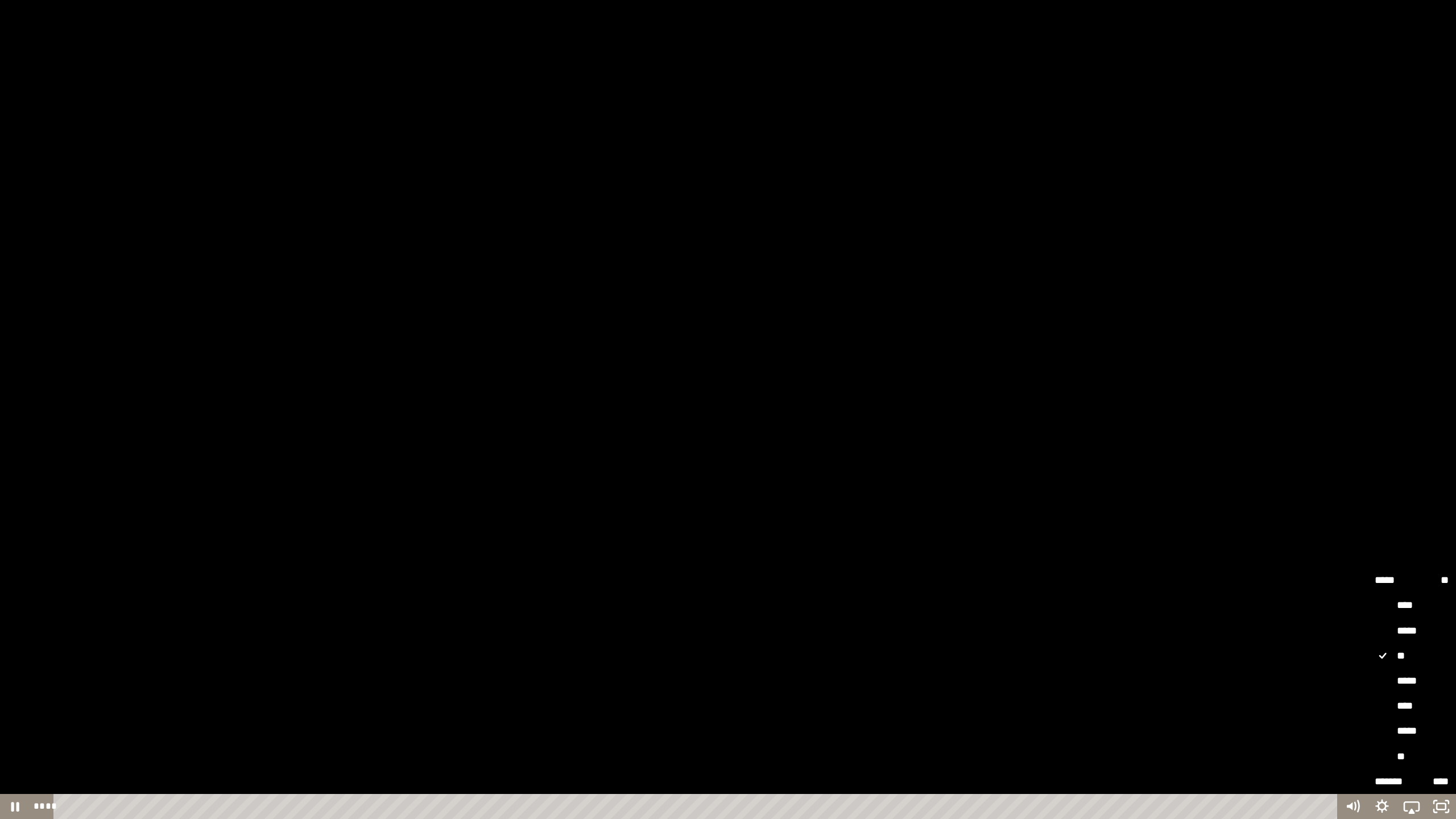 click on "****" at bounding box center (1412, 706) 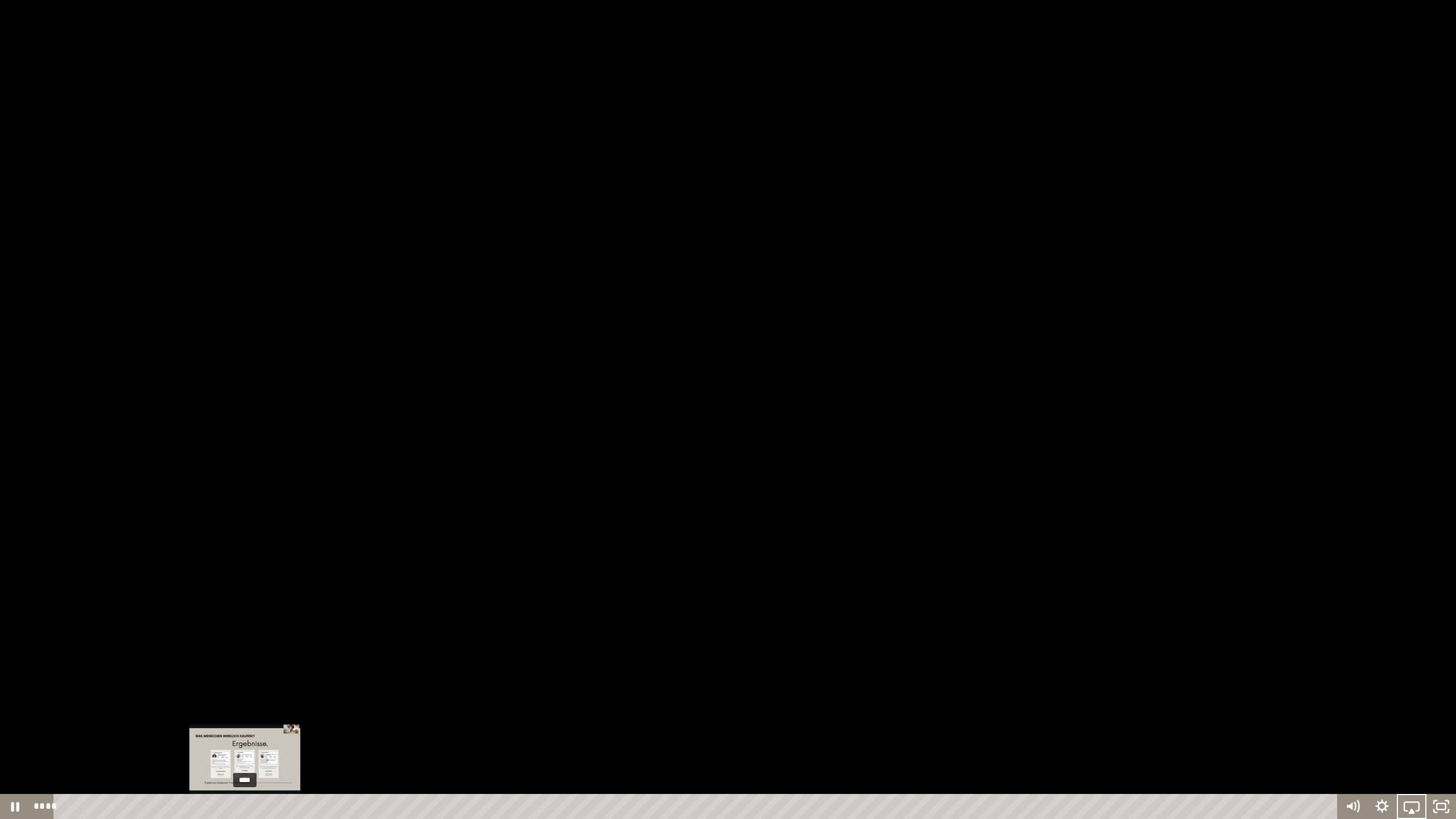 click on "****" at bounding box center [697, 806] 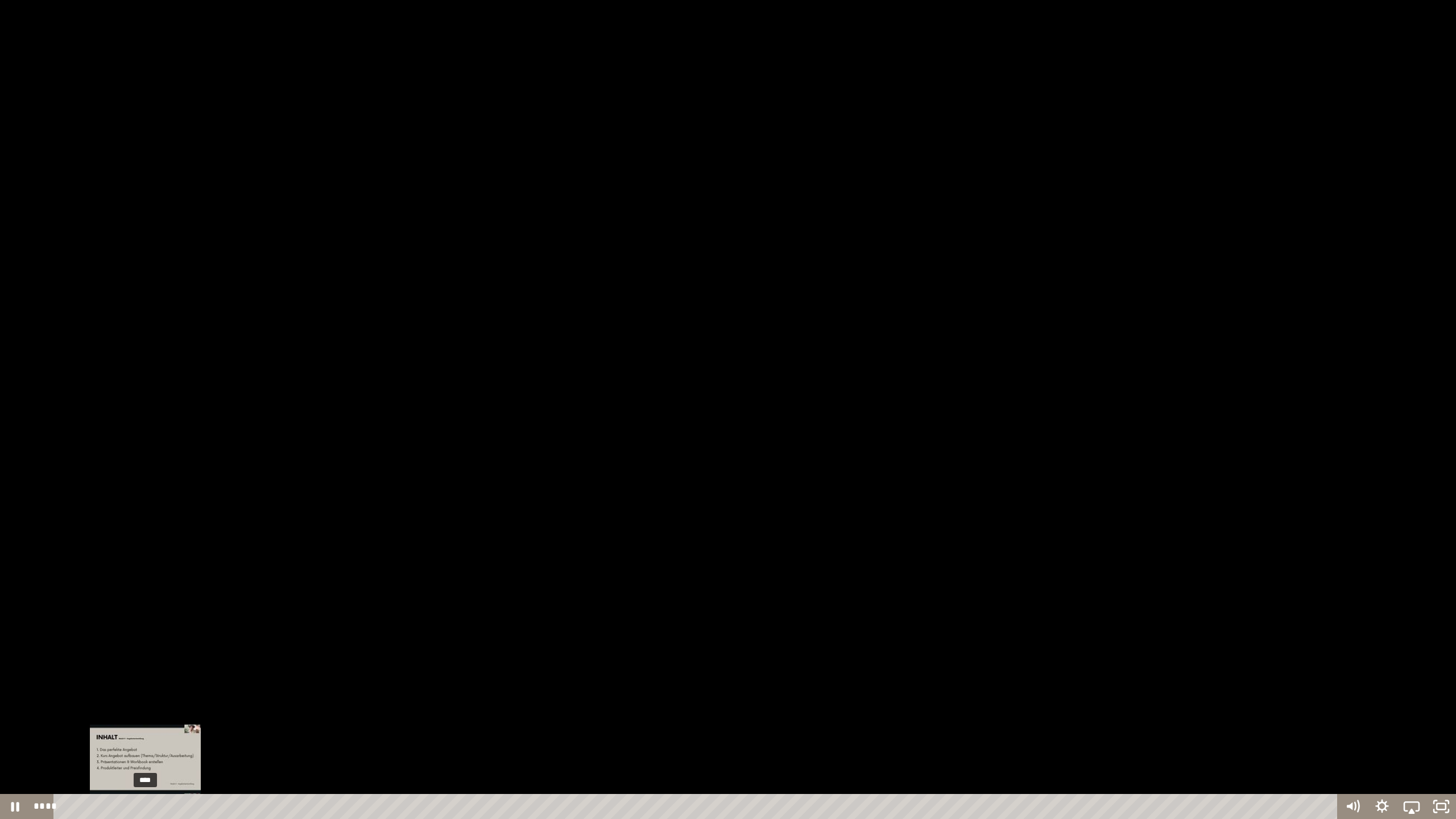 click on "****" at bounding box center [697, 806] 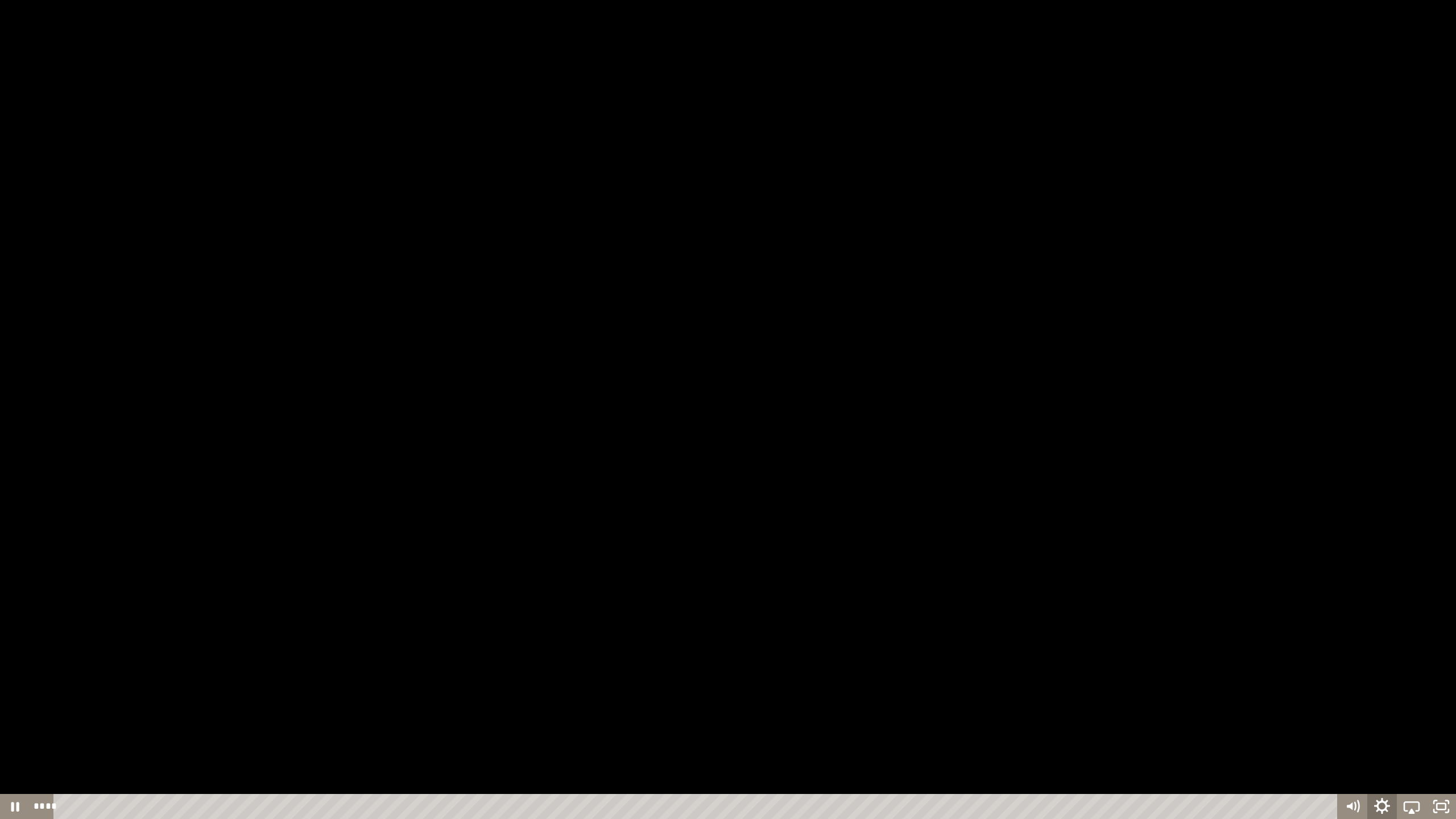 click 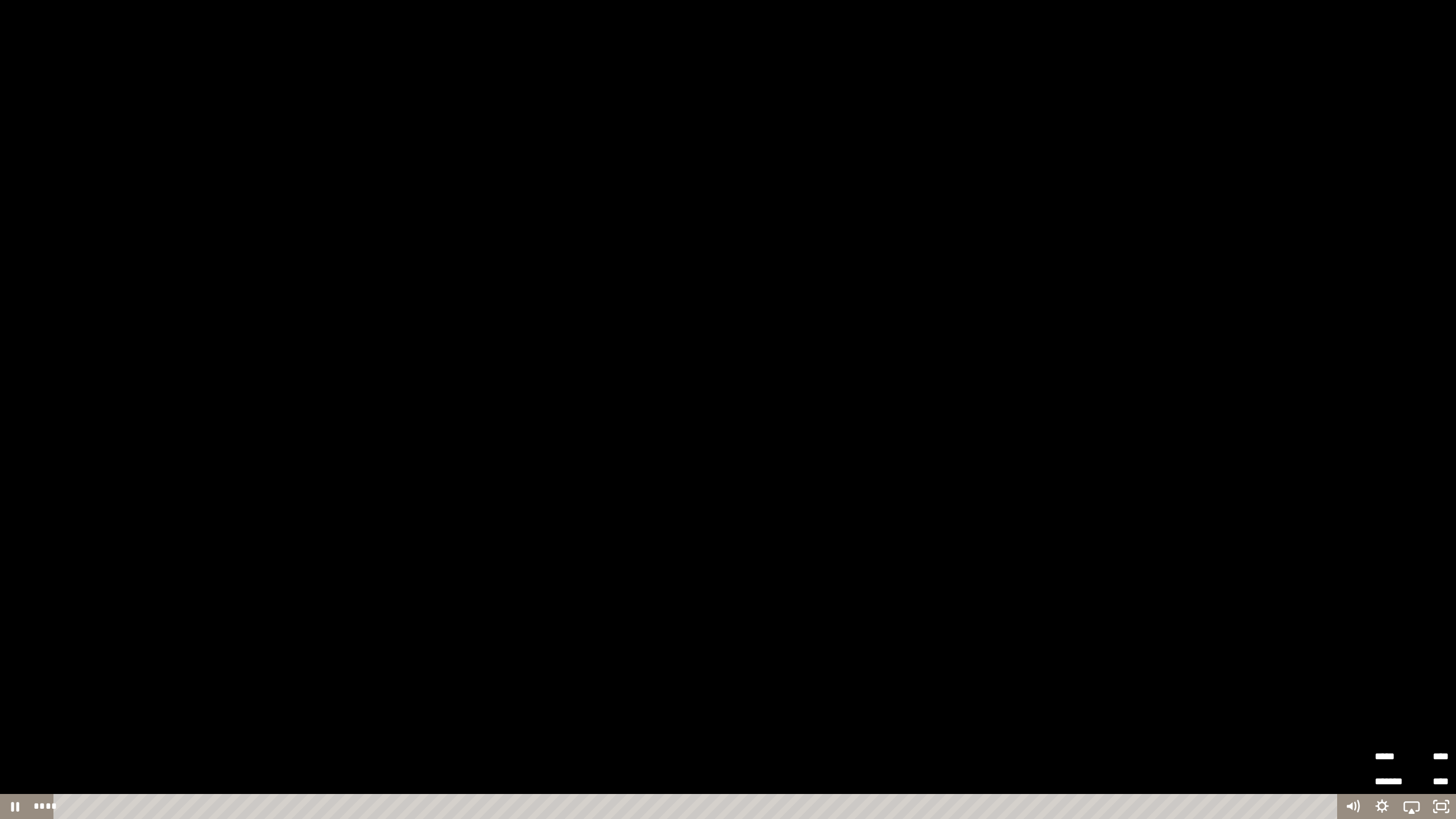click on "*****" at bounding box center [1393, 752] 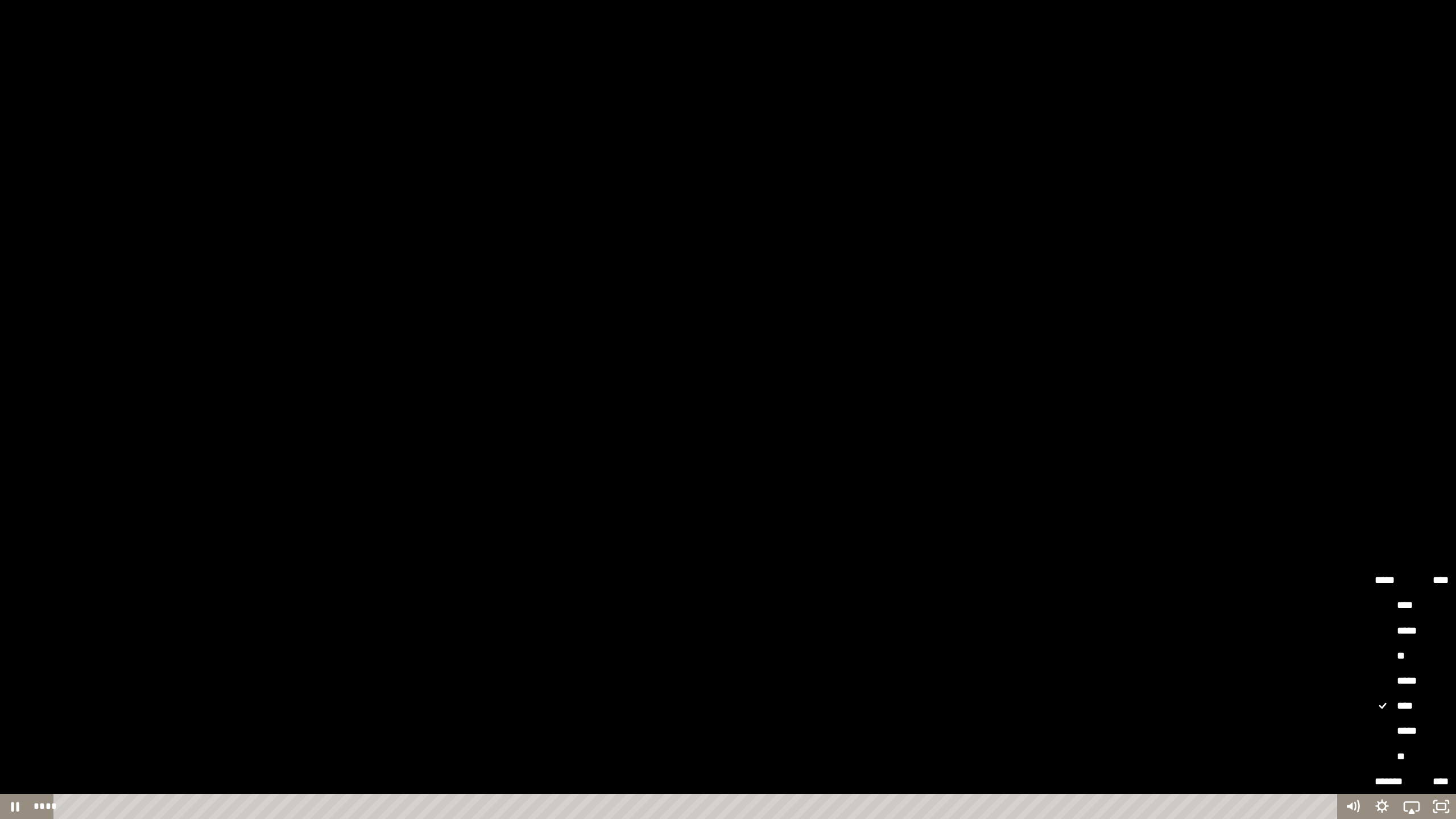 click on "*****" at bounding box center (1412, 681) 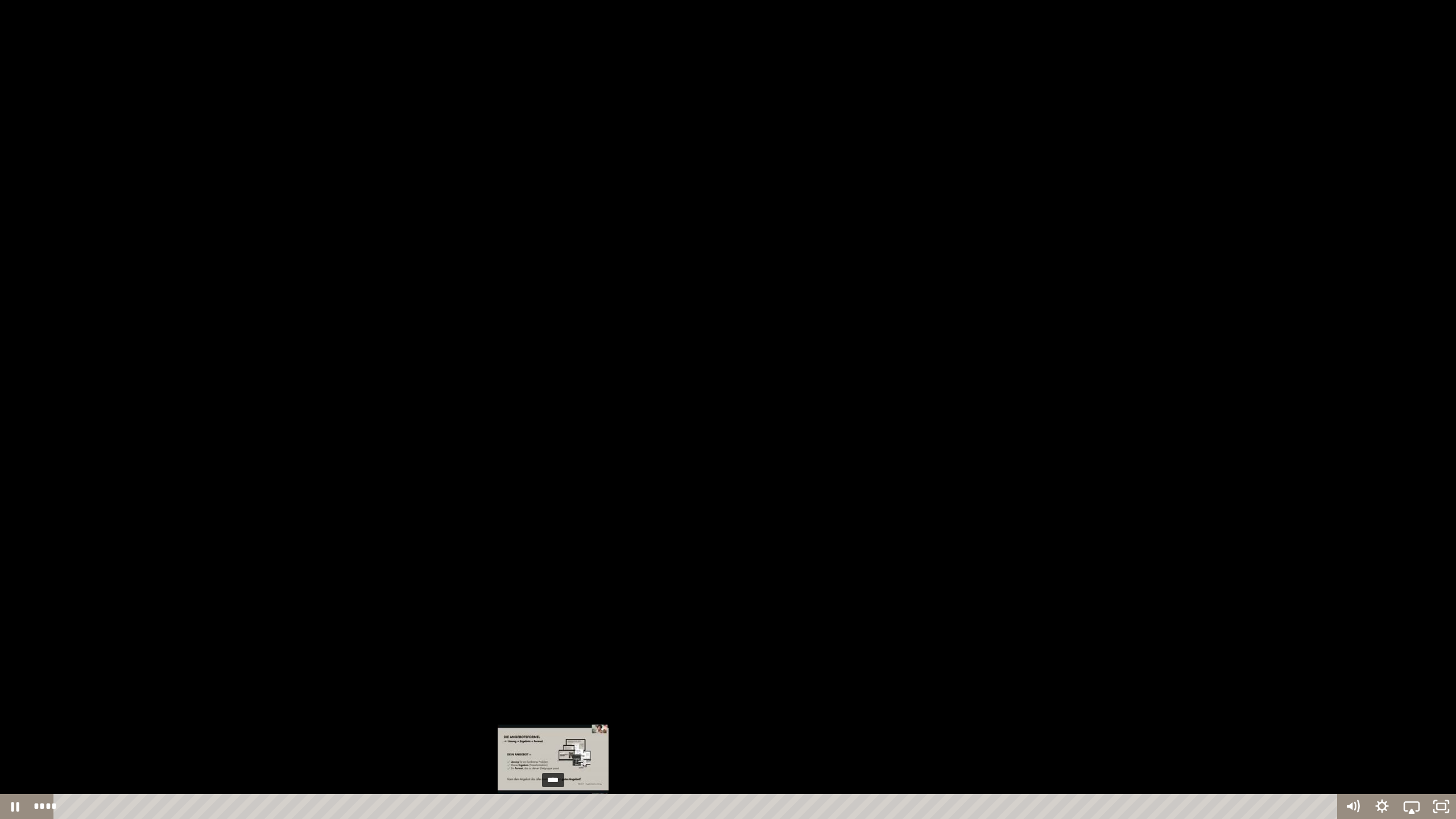 click on "****" at bounding box center [697, 806] 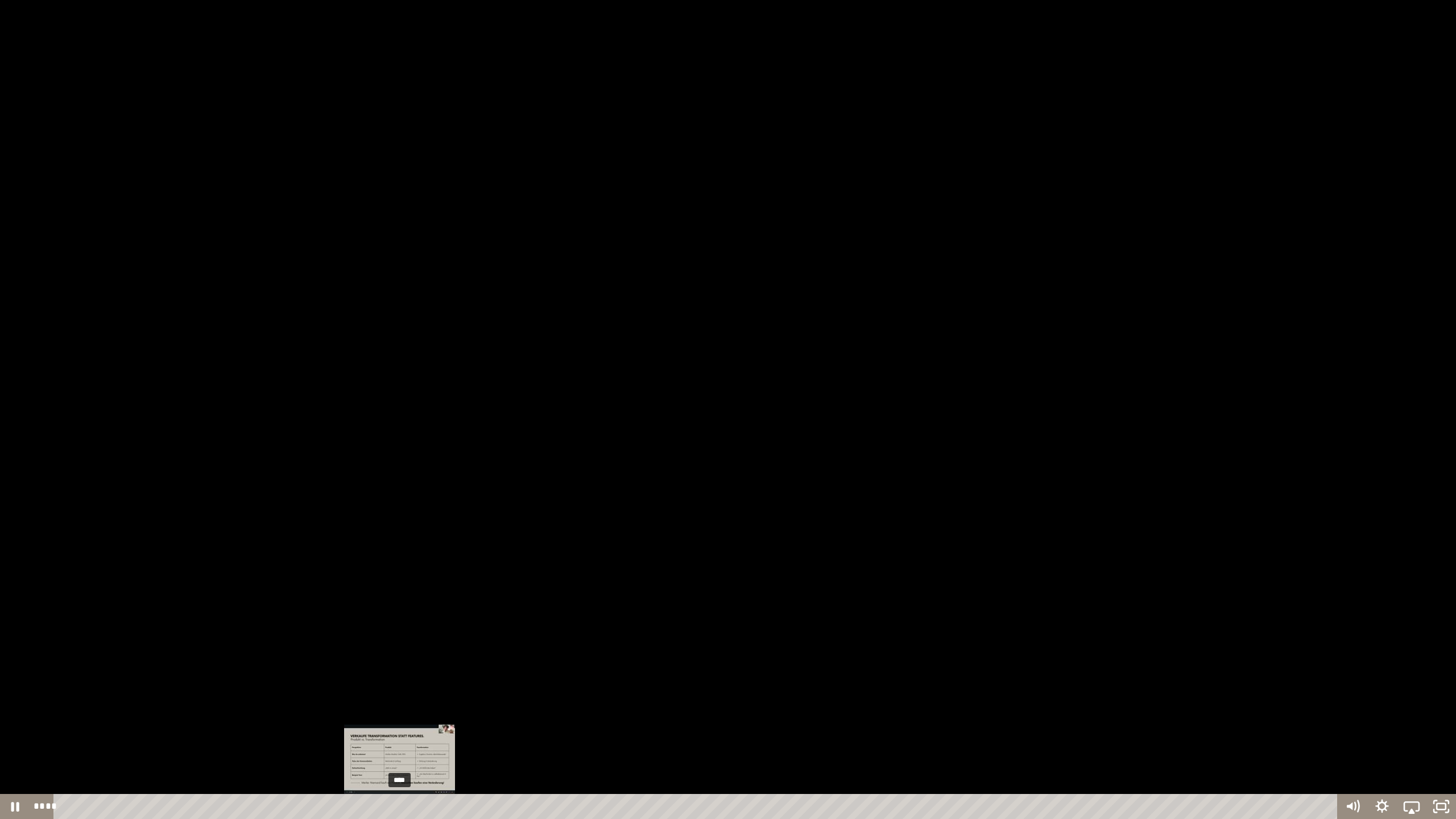 click on "****" at bounding box center [697, 806] 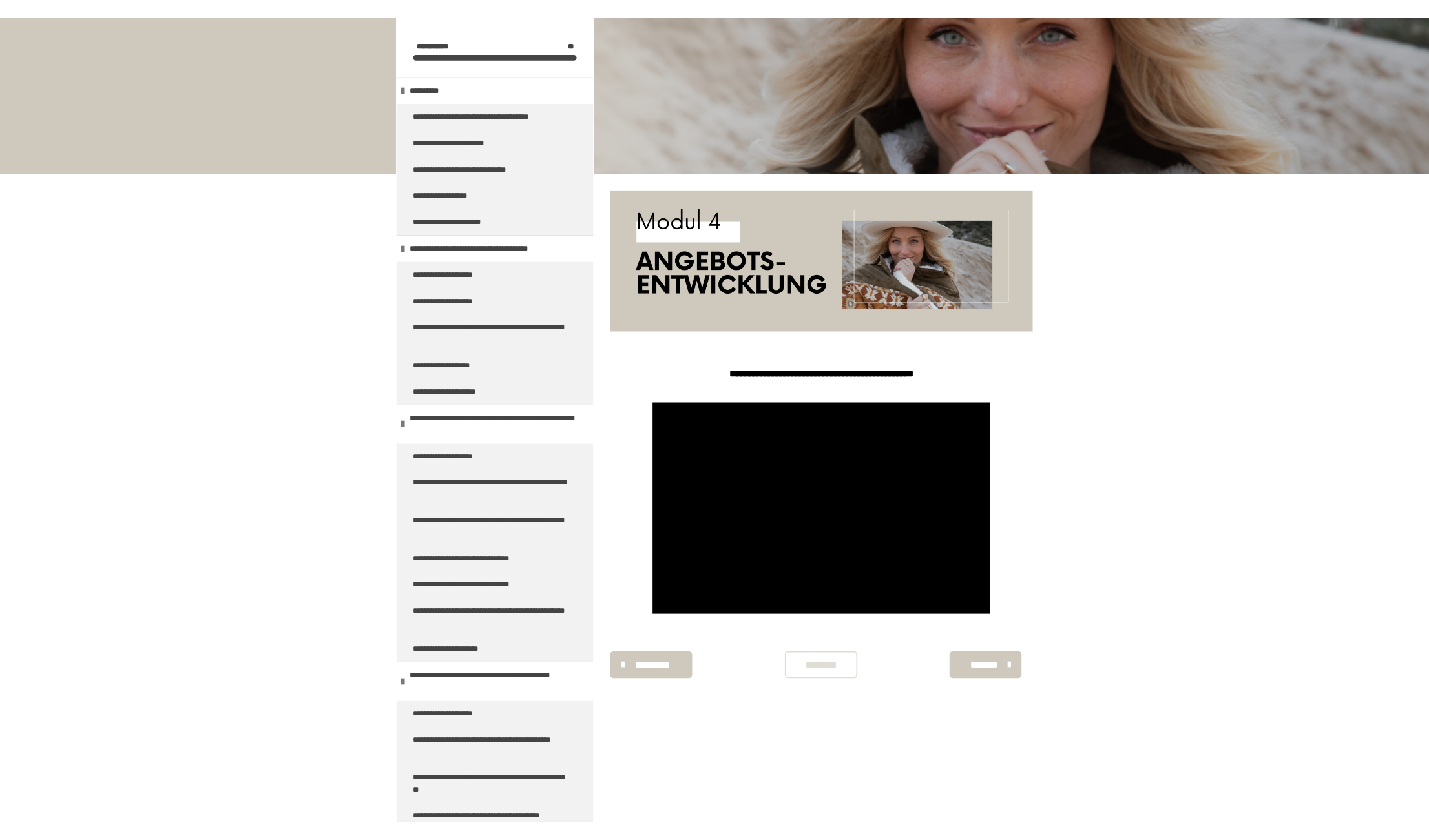 scroll, scrollTop: 174, scrollLeft: 0, axis: vertical 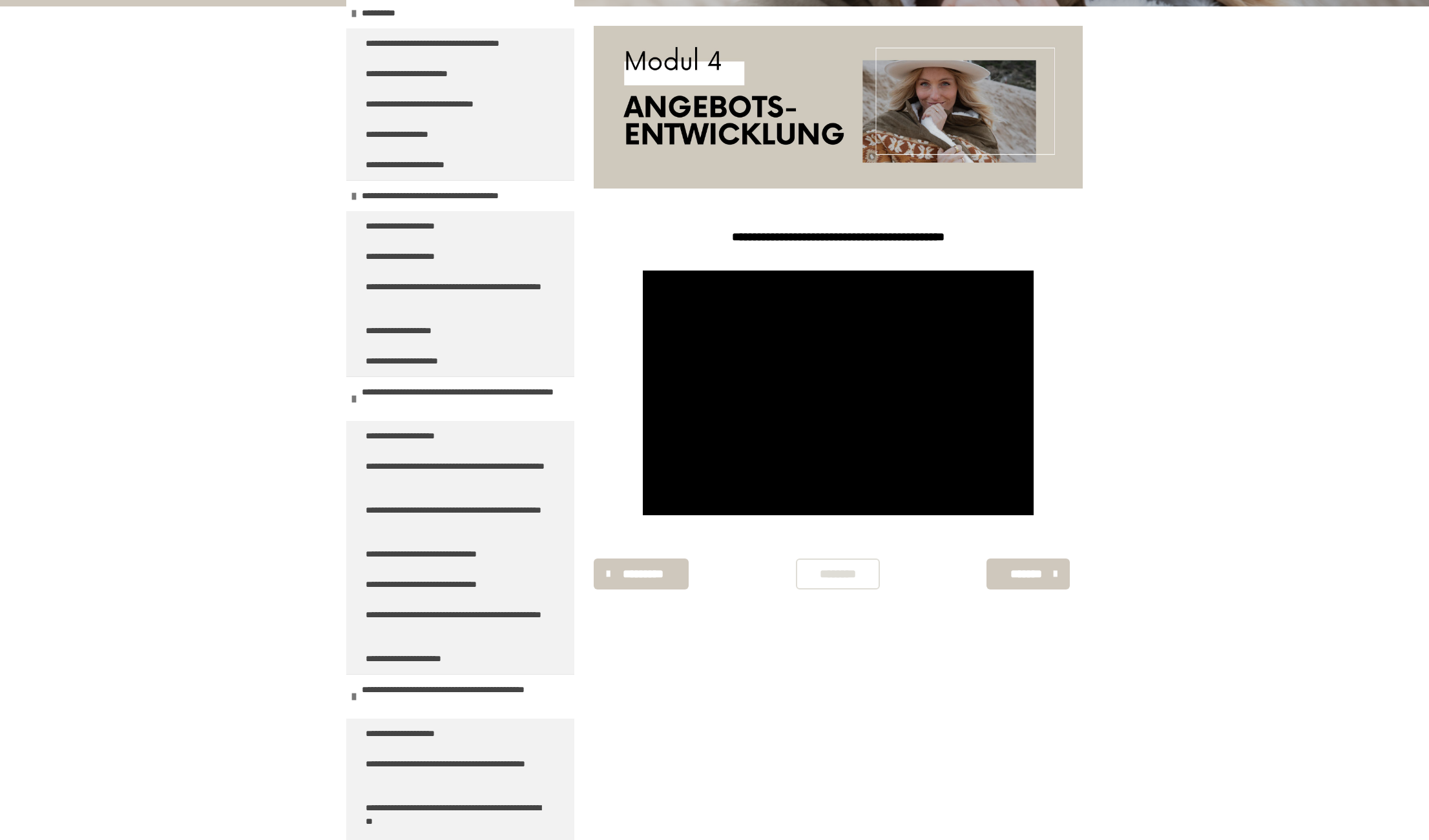 click on "**********" at bounding box center (714, 355) 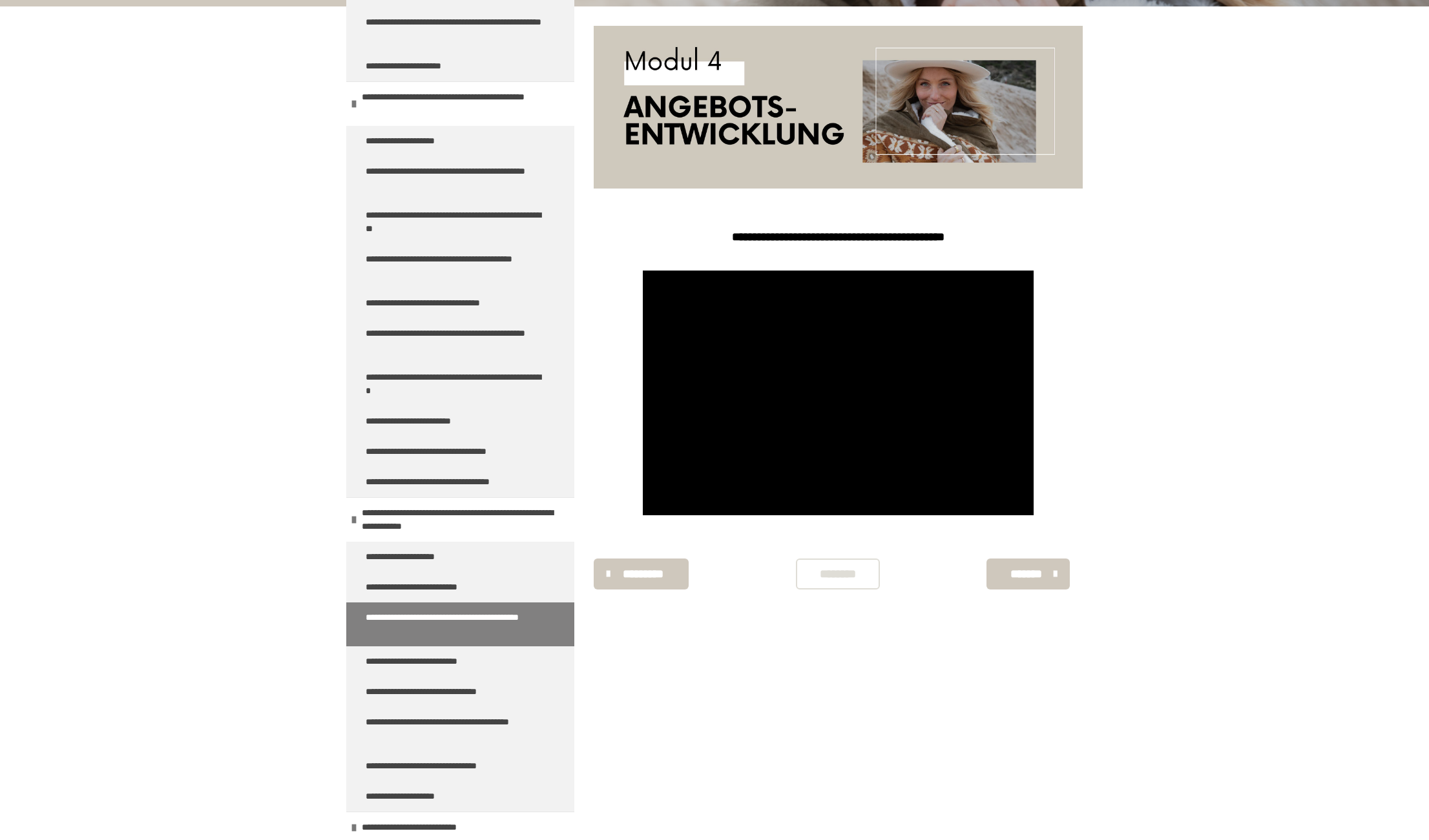scroll, scrollTop: 1079, scrollLeft: 0, axis: vertical 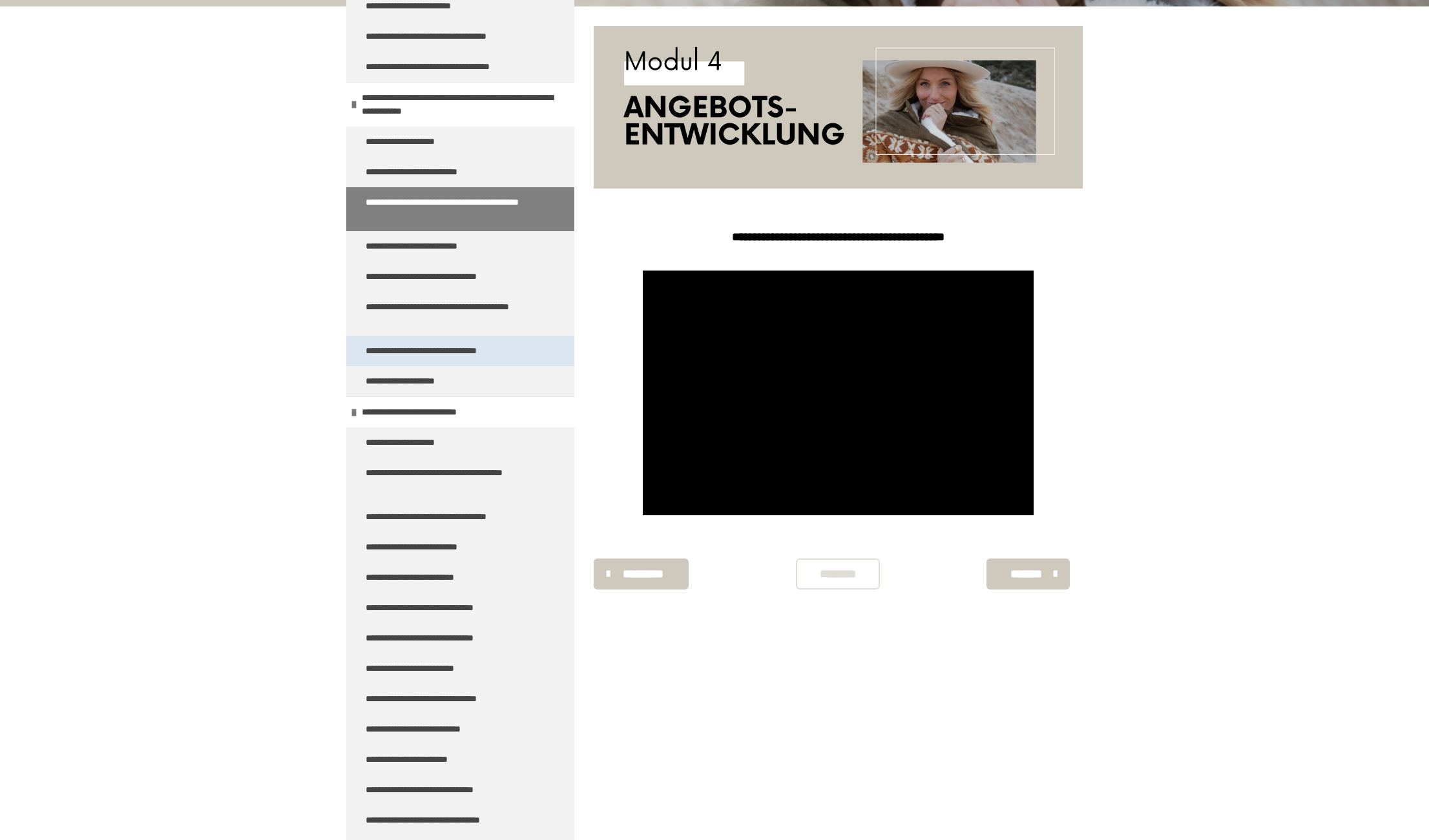 click on "**********" at bounding box center (442, 351) 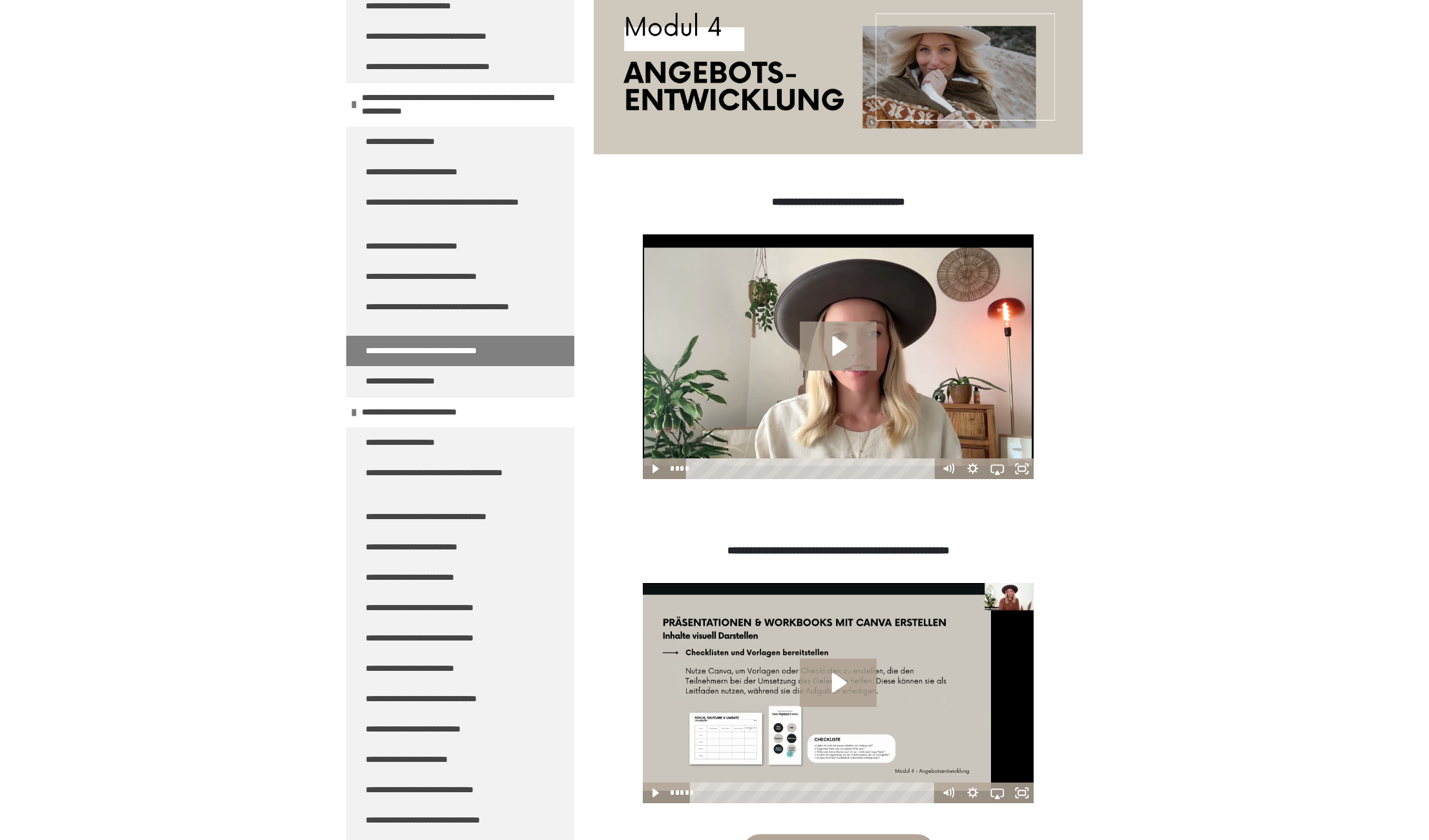 scroll, scrollTop: 276, scrollLeft: 0, axis: vertical 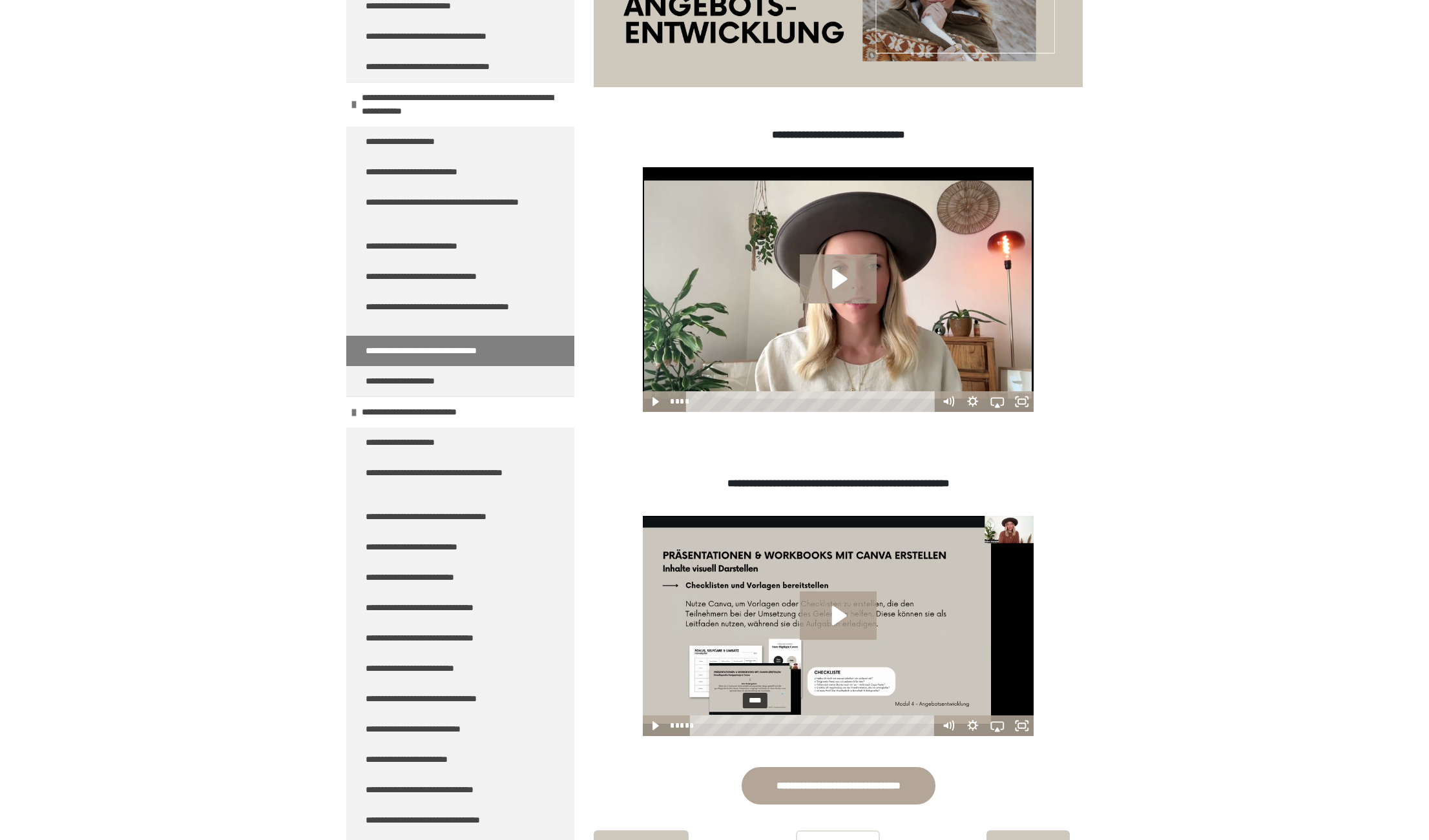click on "****" at bounding box center (814, 726) 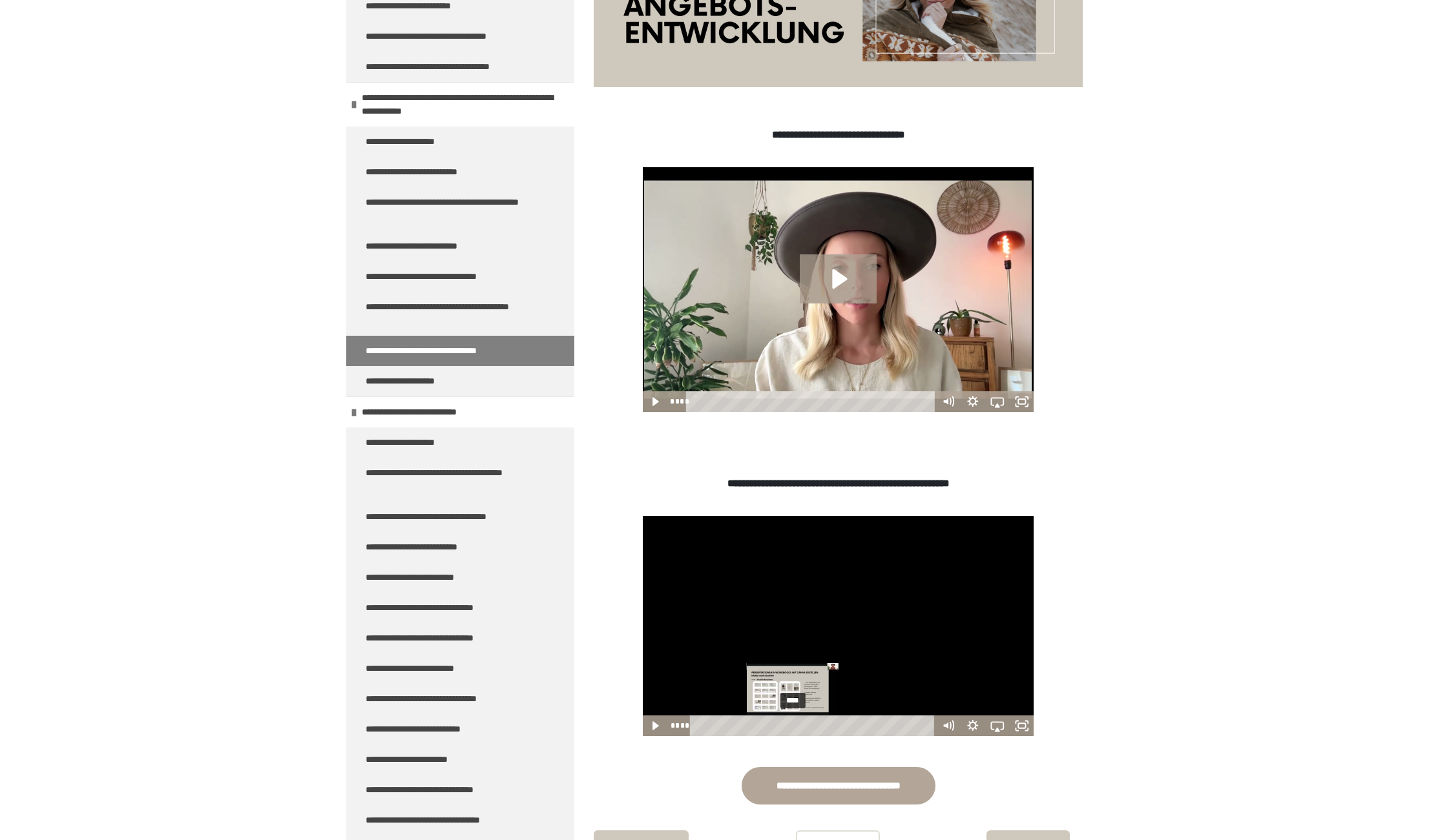 click on "****" at bounding box center (814, 726) 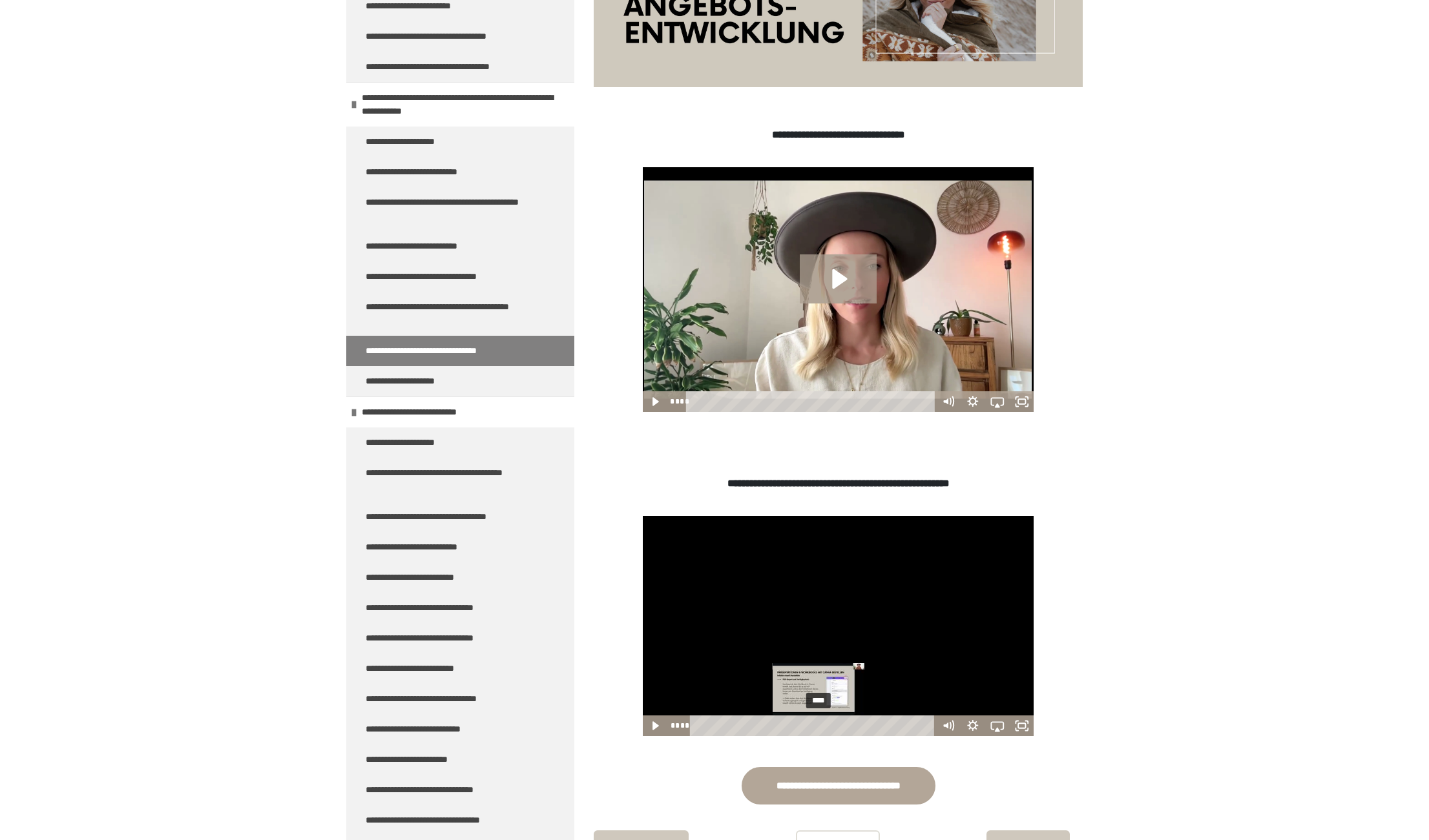 click on "****" at bounding box center (814, 726) 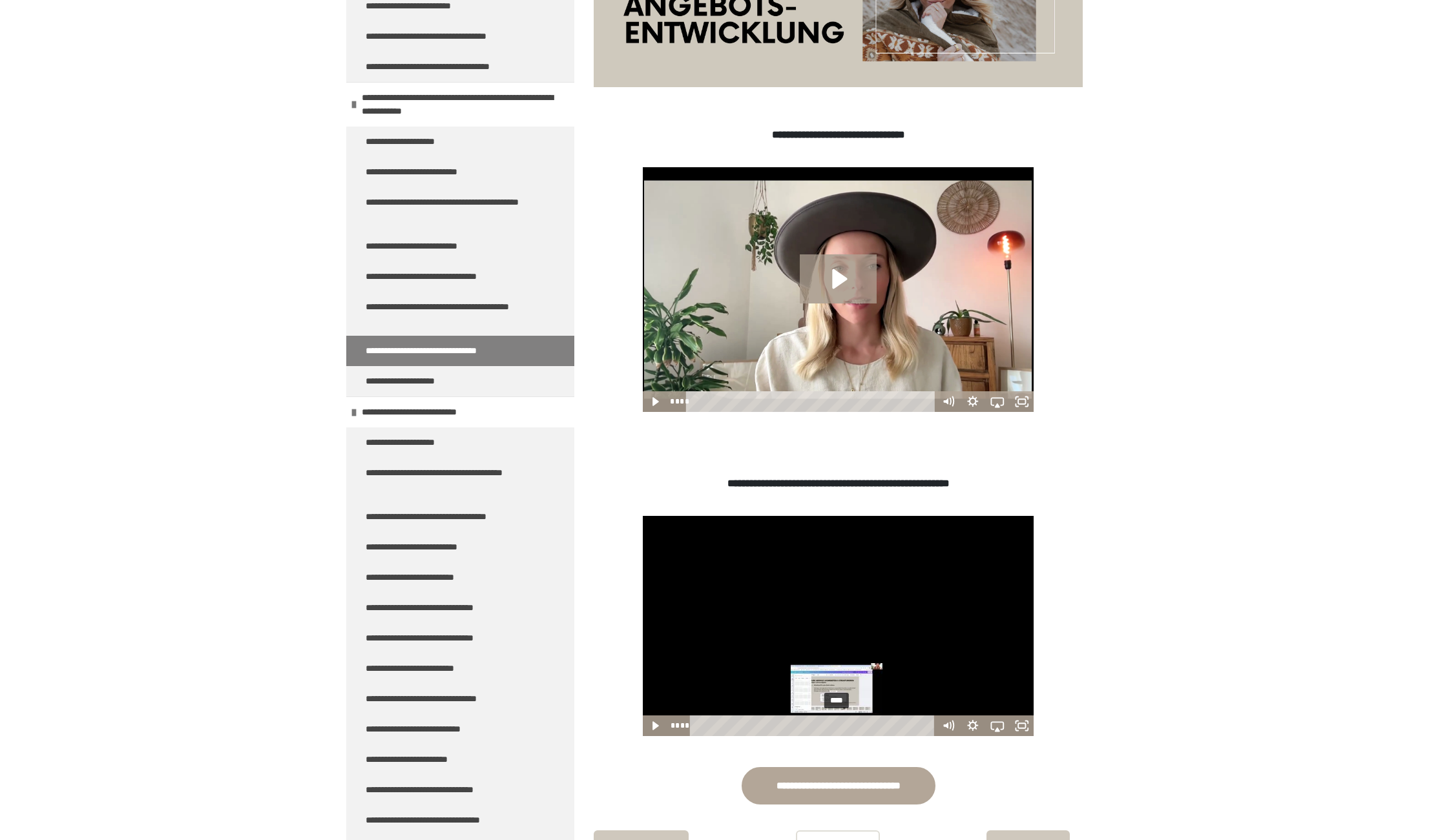 click on "****" at bounding box center (814, 726) 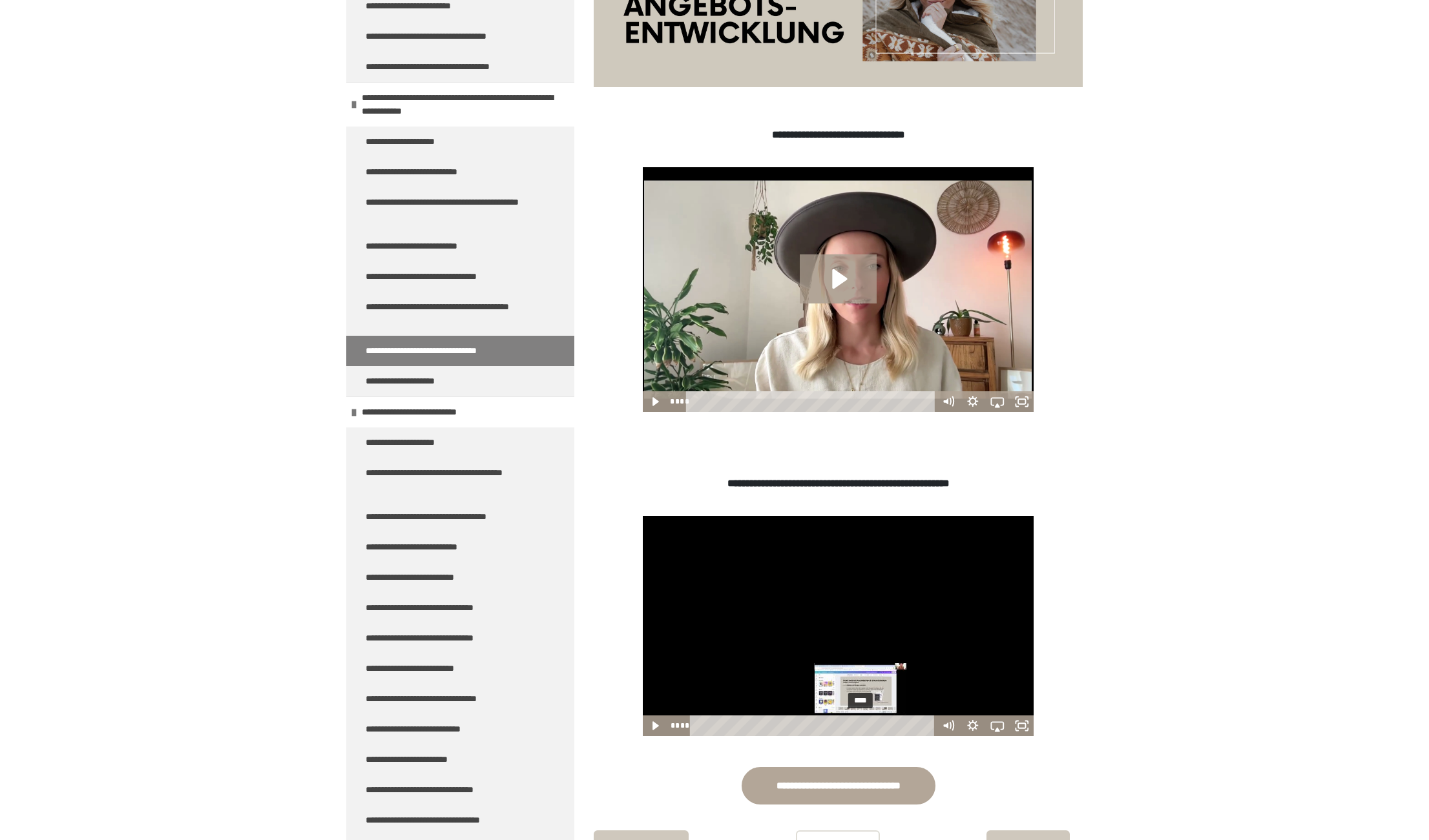click on "****" at bounding box center (814, 726) 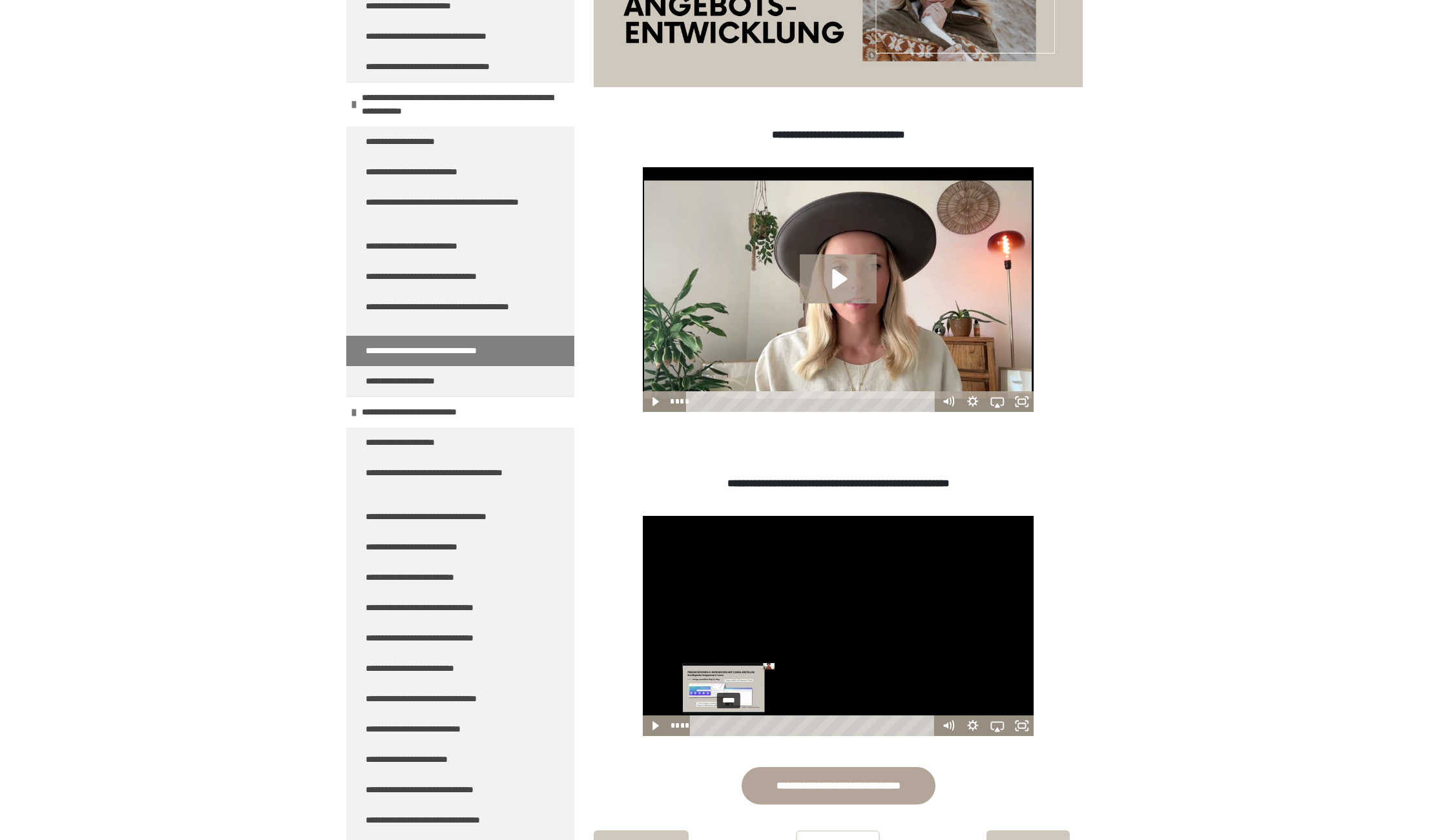 click on "****" at bounding box center (814, 726) 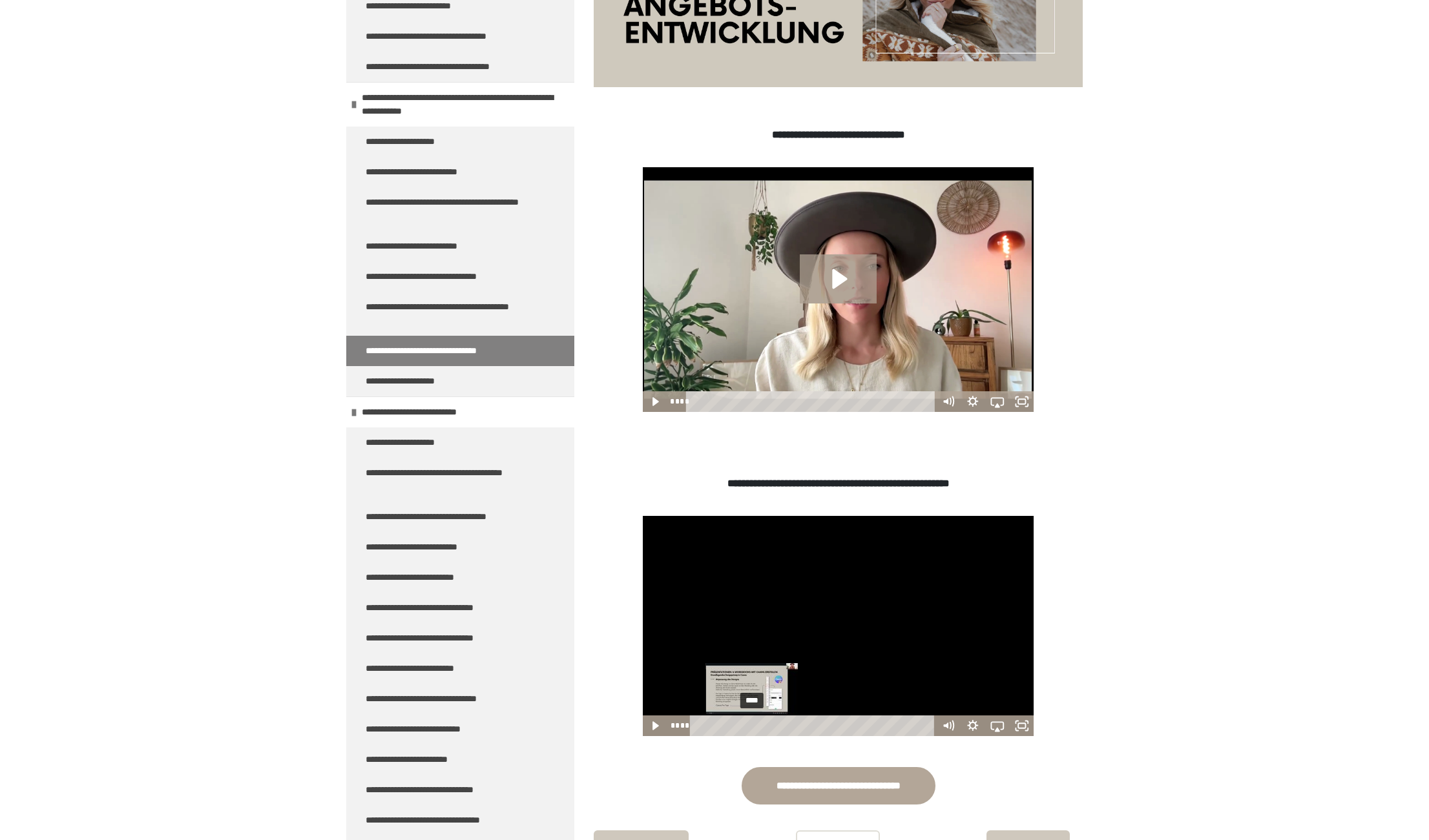click on "****" at bounding box center (814, 726) 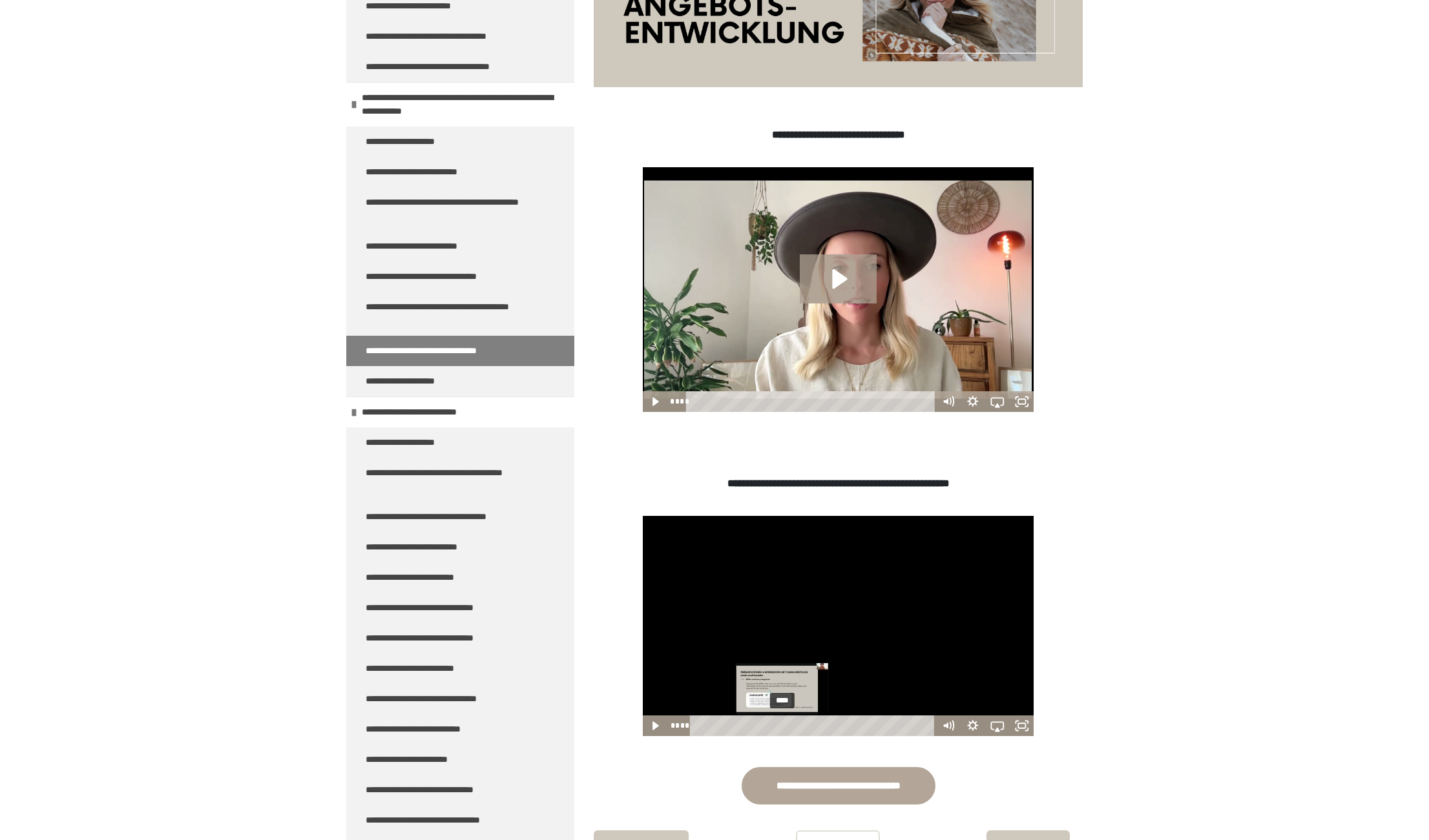 click on "****" at bounding box center [814, 726] 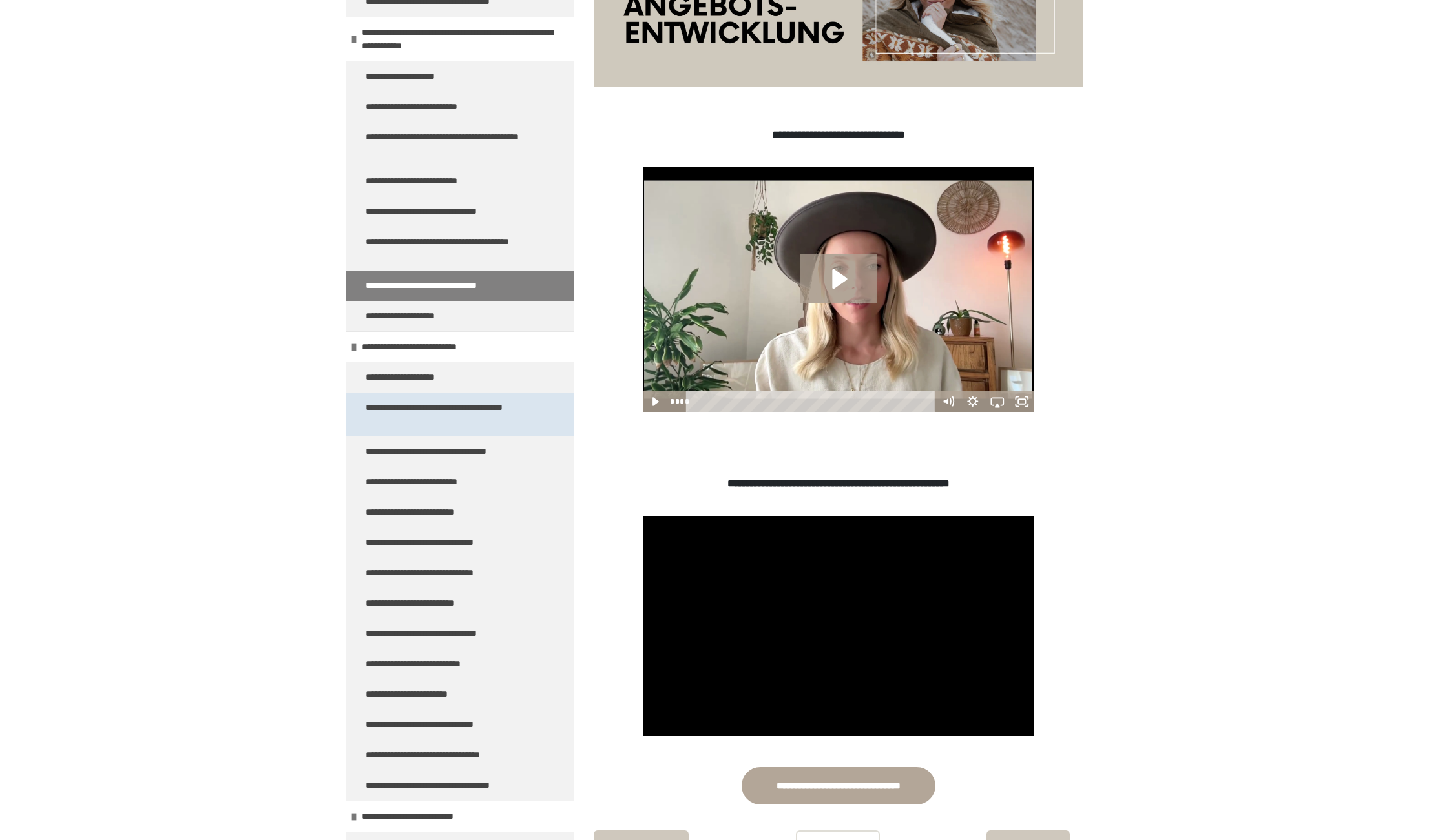 scroll, scrollTop: 1145, scrollLeft: 0, axis: vertical 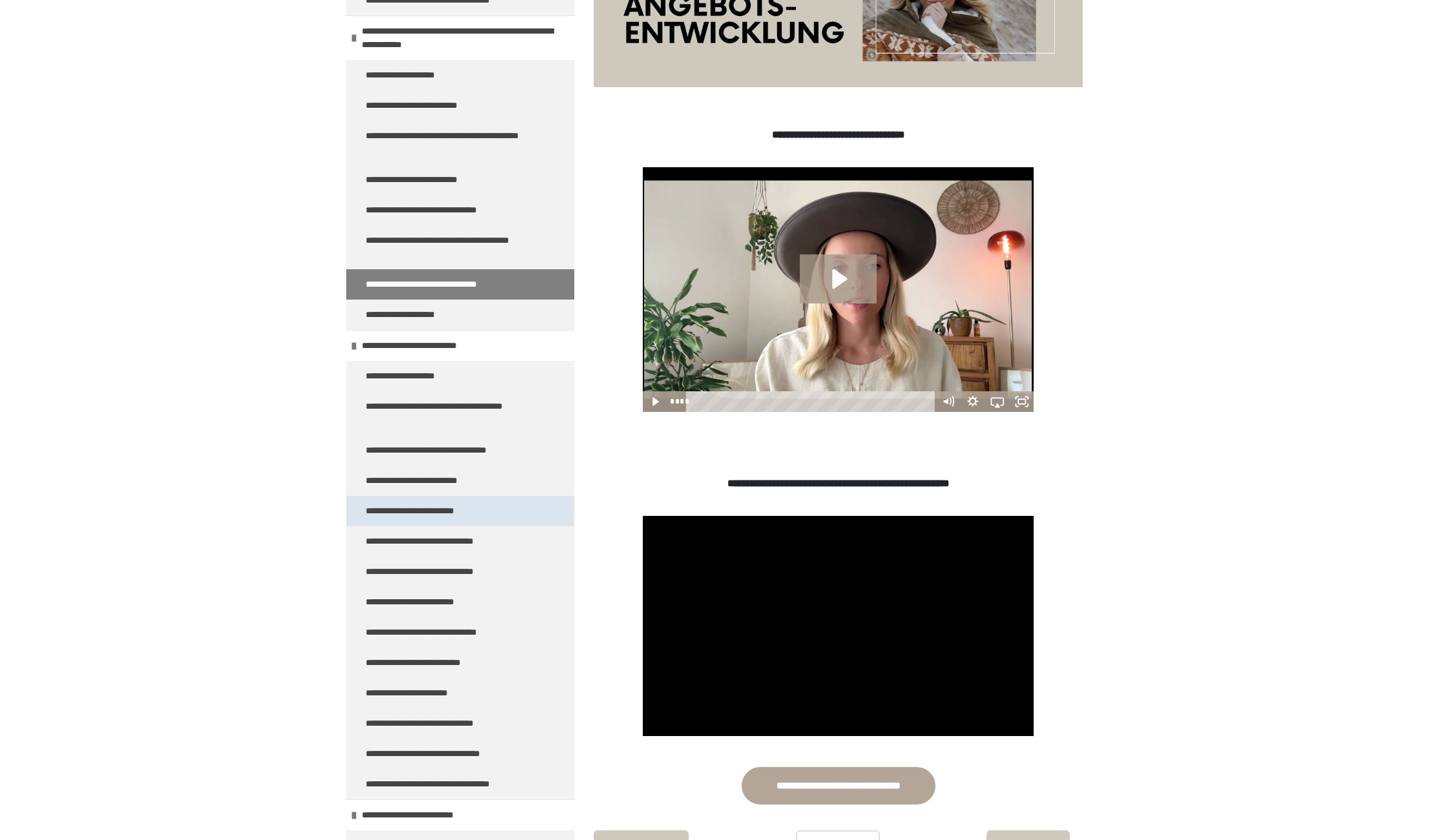 click on "**********" at bounding box center [460, 511] 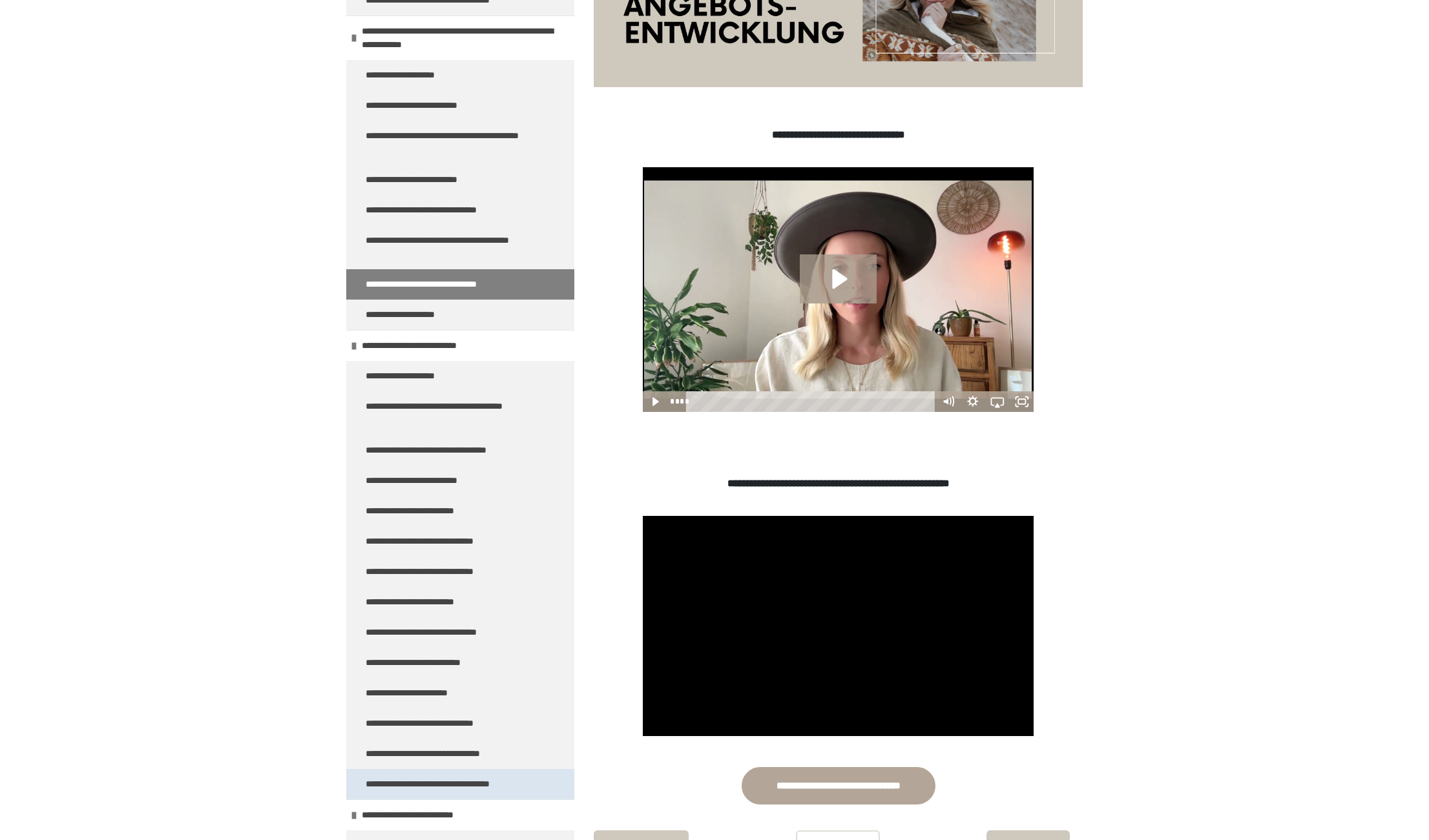 scroll, scrollTop: 174, scrollLeft: 0, axis: vertical 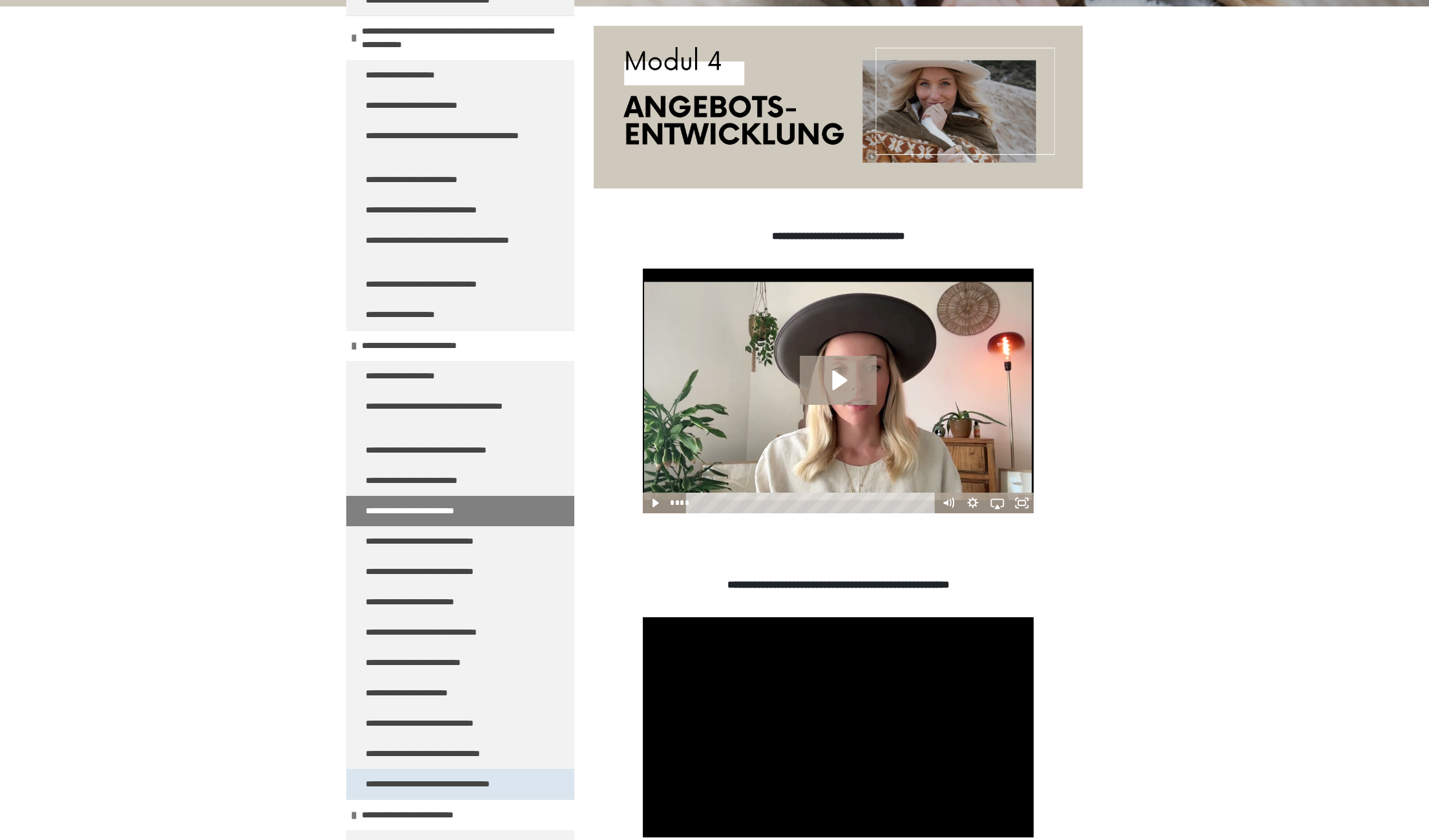 click on "**********" at bounding box center (448, 784) 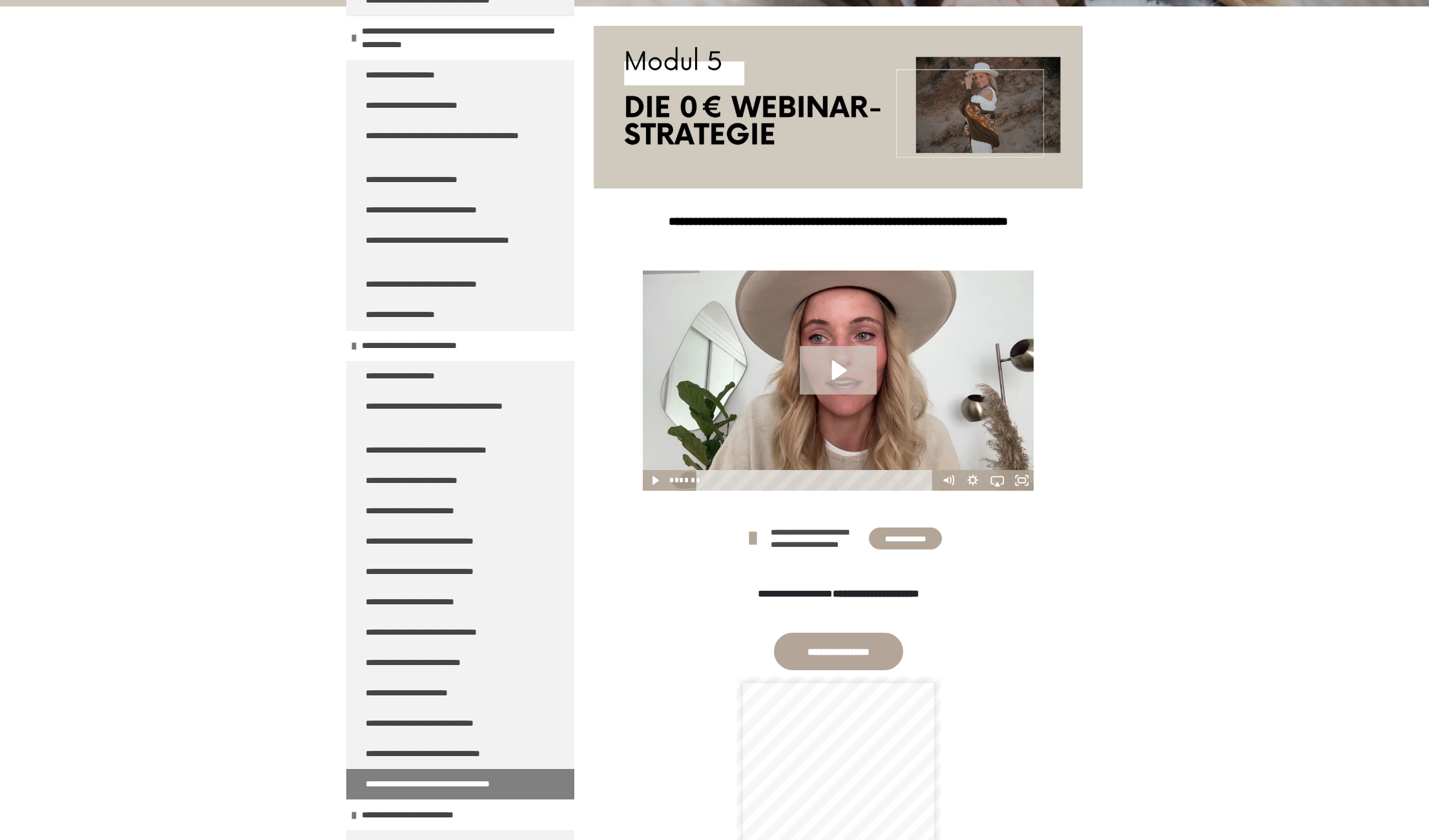 click 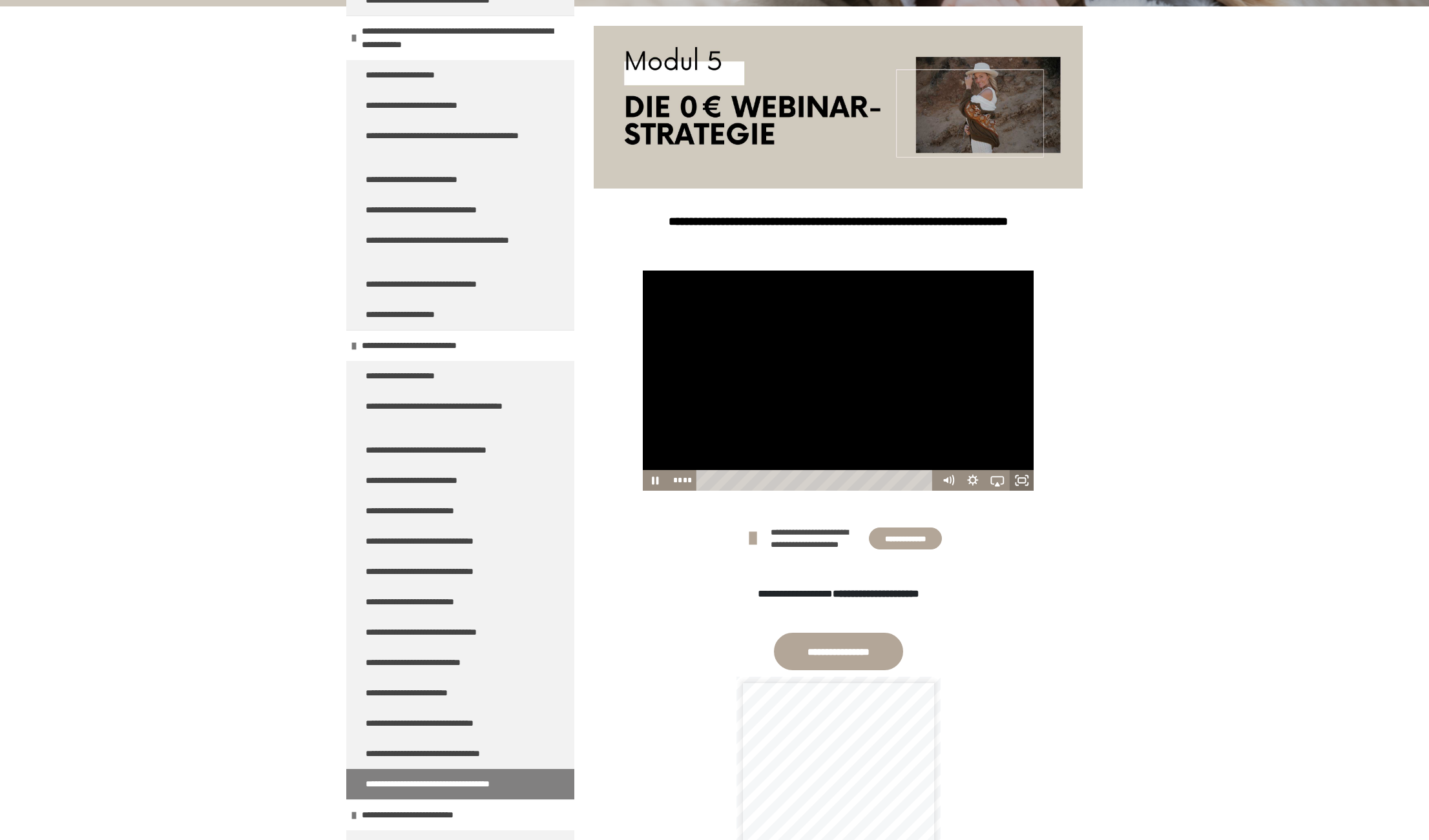 click 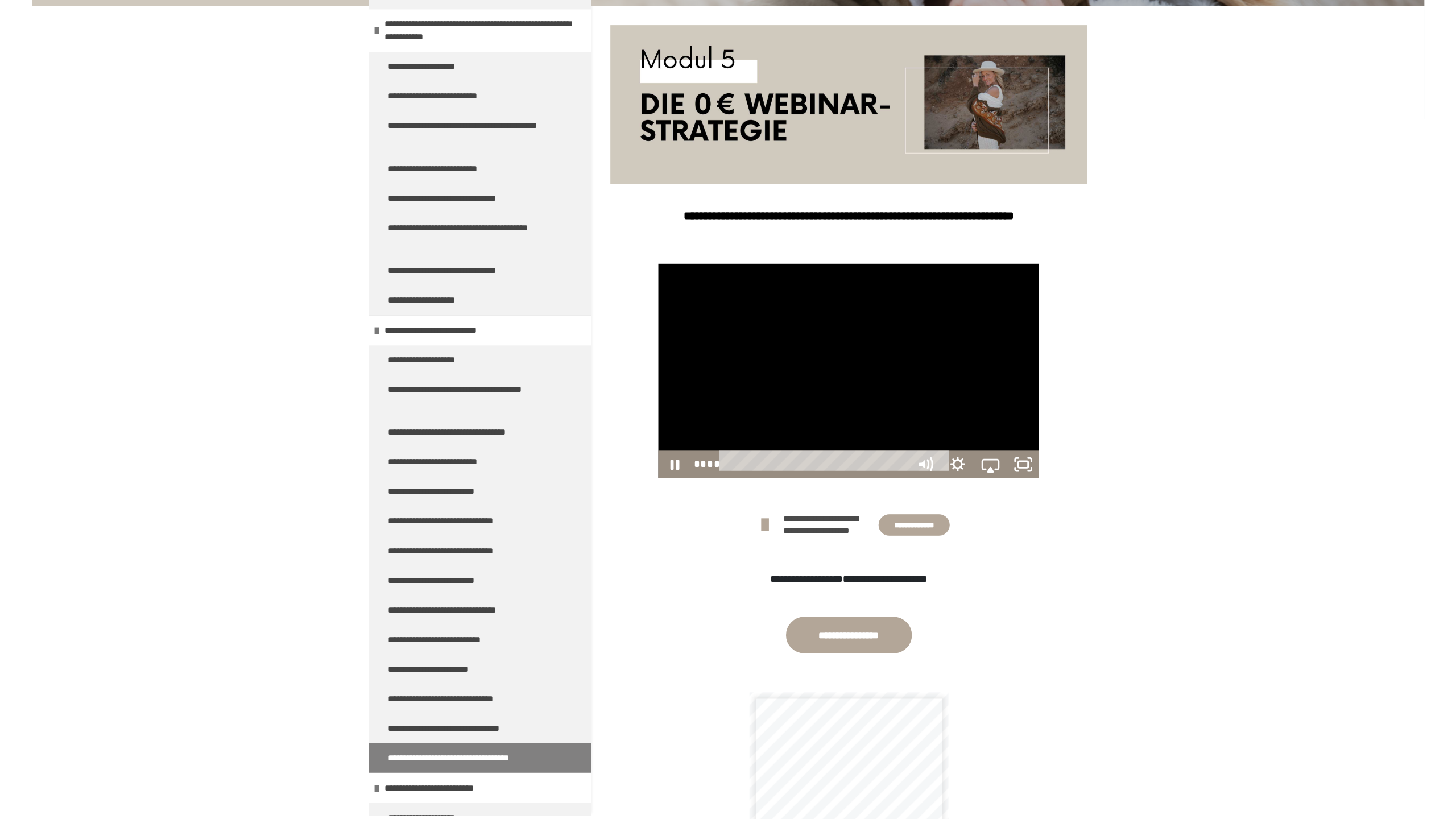 scroll, scrollTop: 0, scrollLeft: 0, axis: both 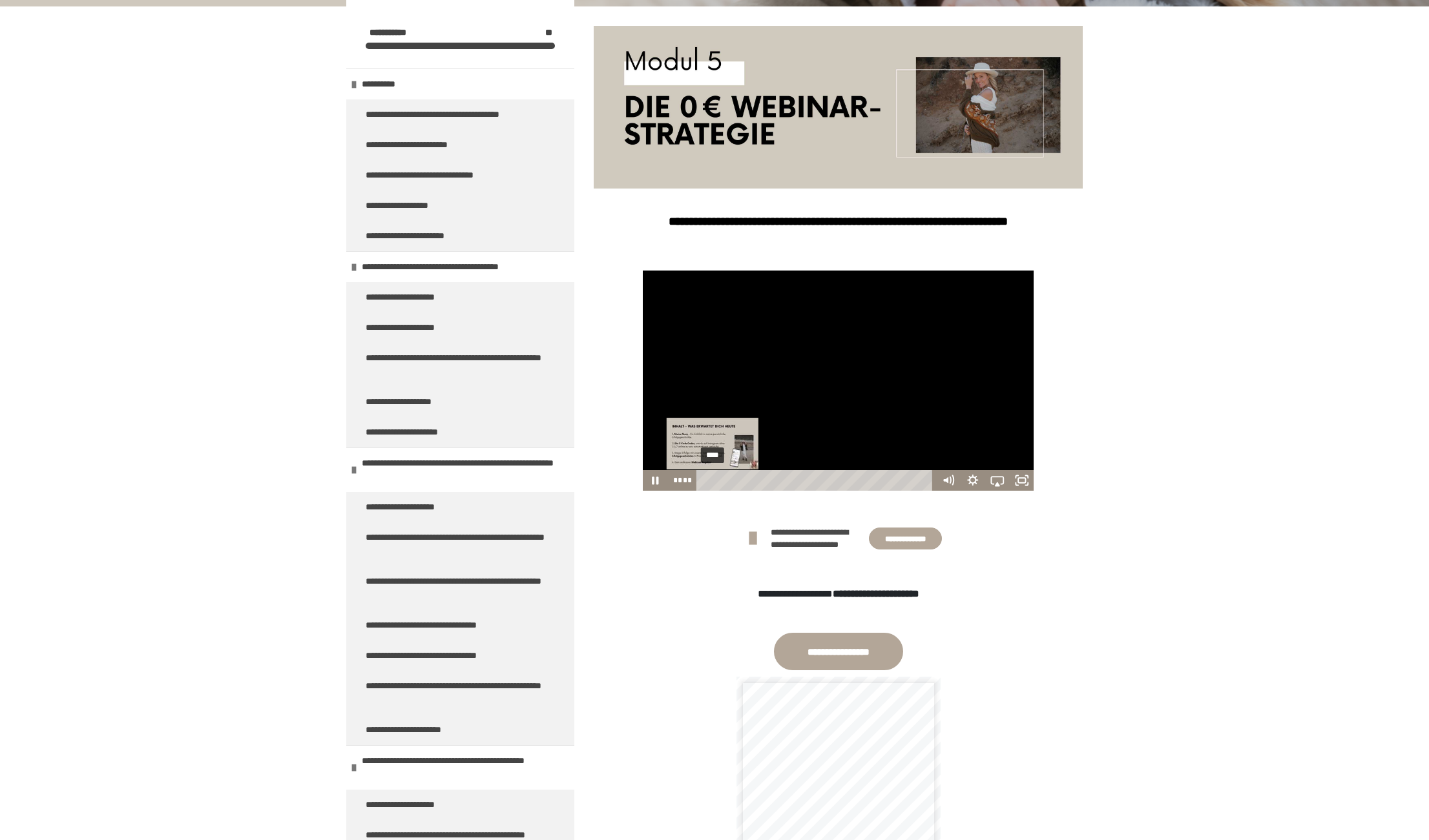 click on "****" at bounding box center (817, 480) 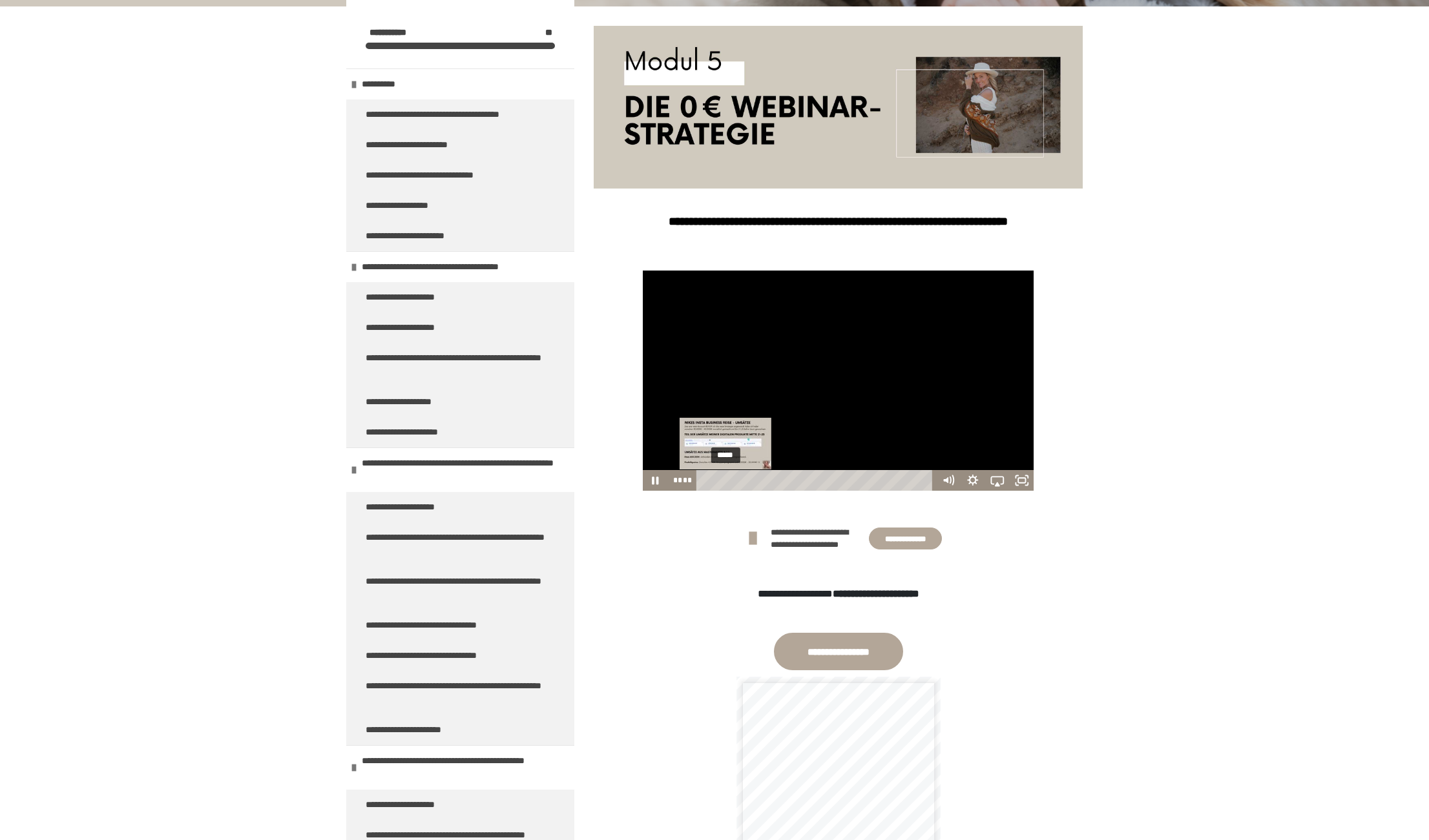 click on "*****" at bounding box center [817, 480] 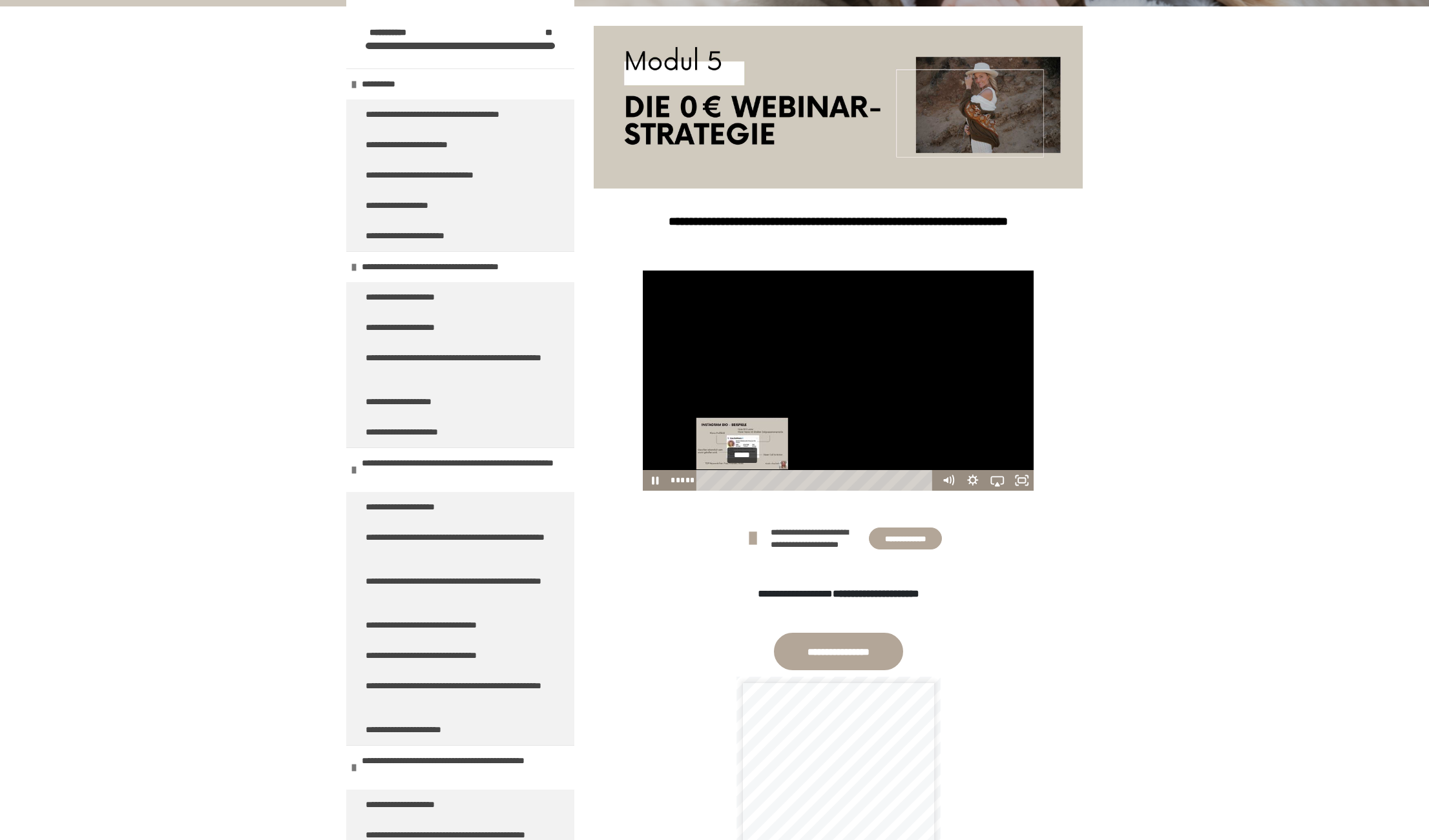 click on "*****" at bounding box center (817, 480) 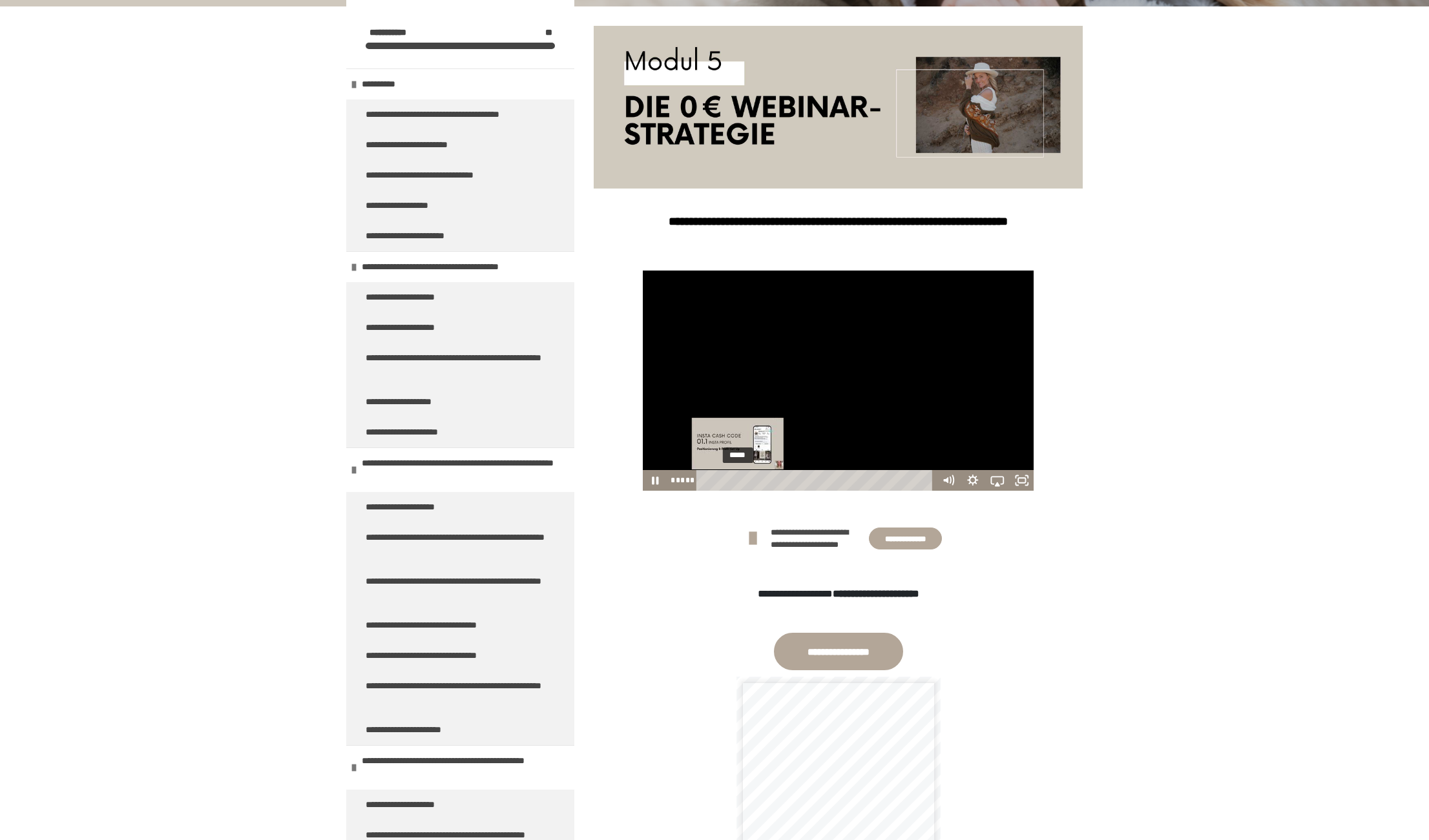 click on "*****" at bounding box center (817, 480) 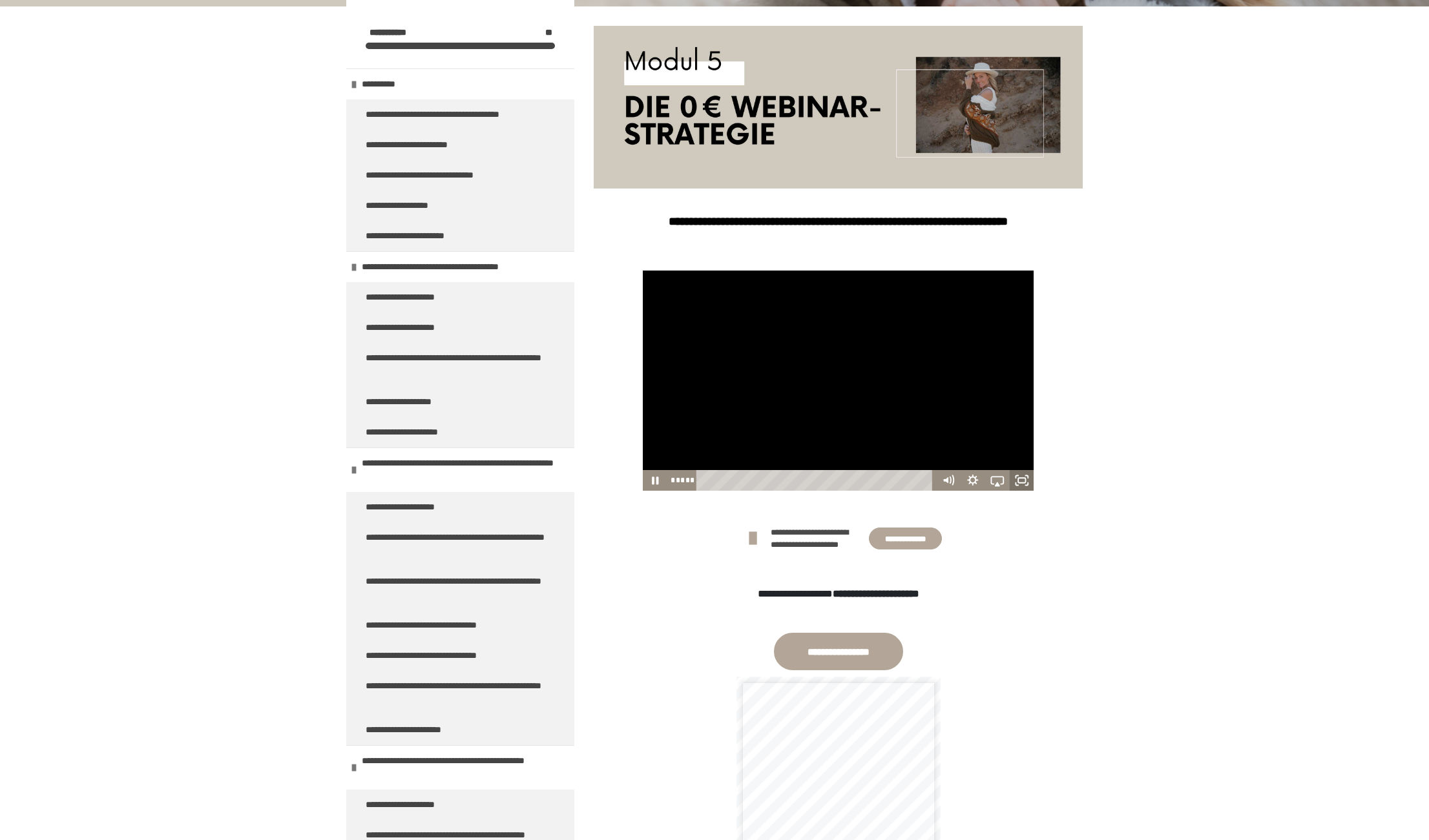 click 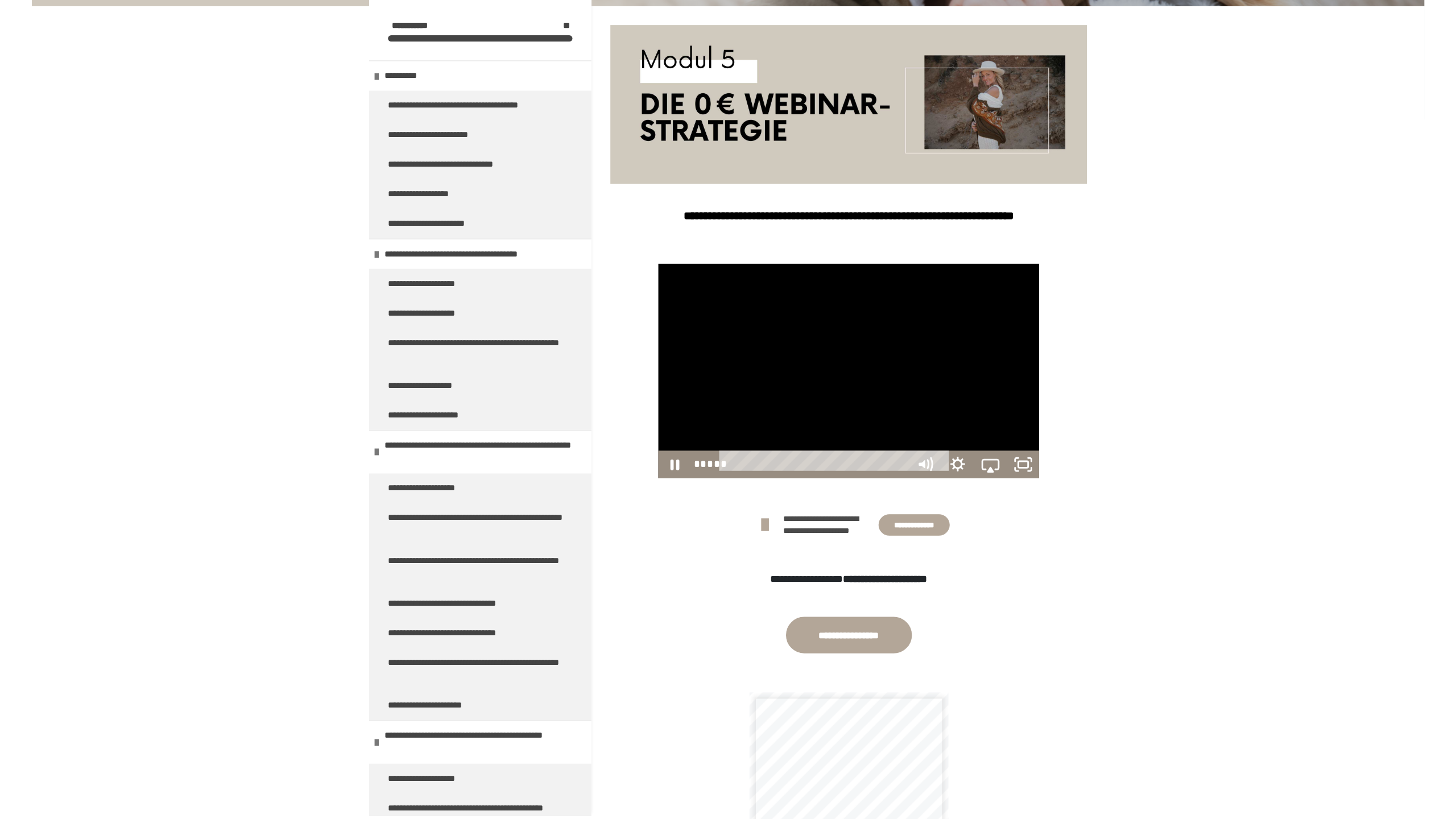 scroll, scrollTop: 0, scrollLeft: 0, axis: both 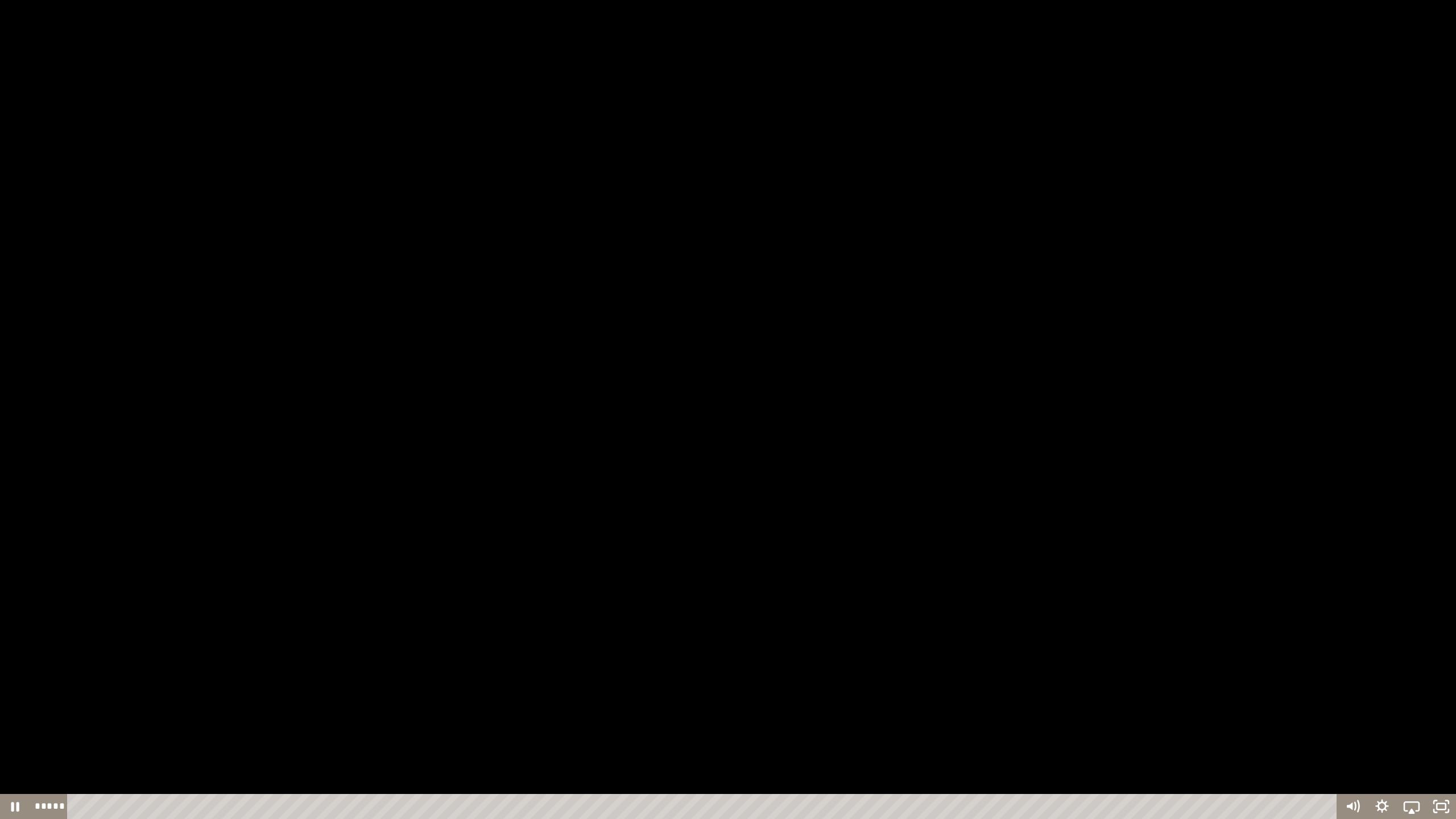 click at bounding box center [728, 410] 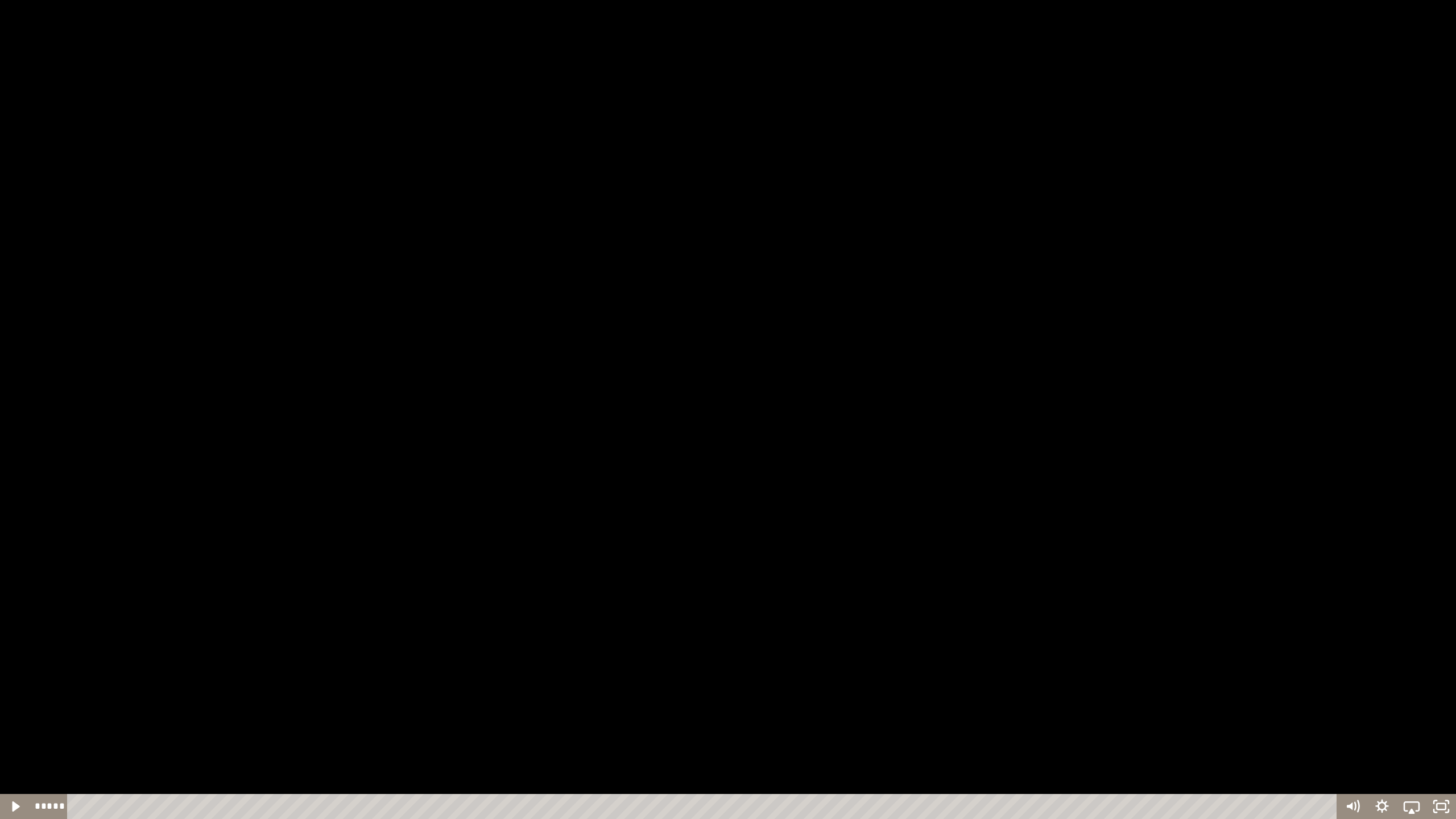 click at bounding box center [728, 410] 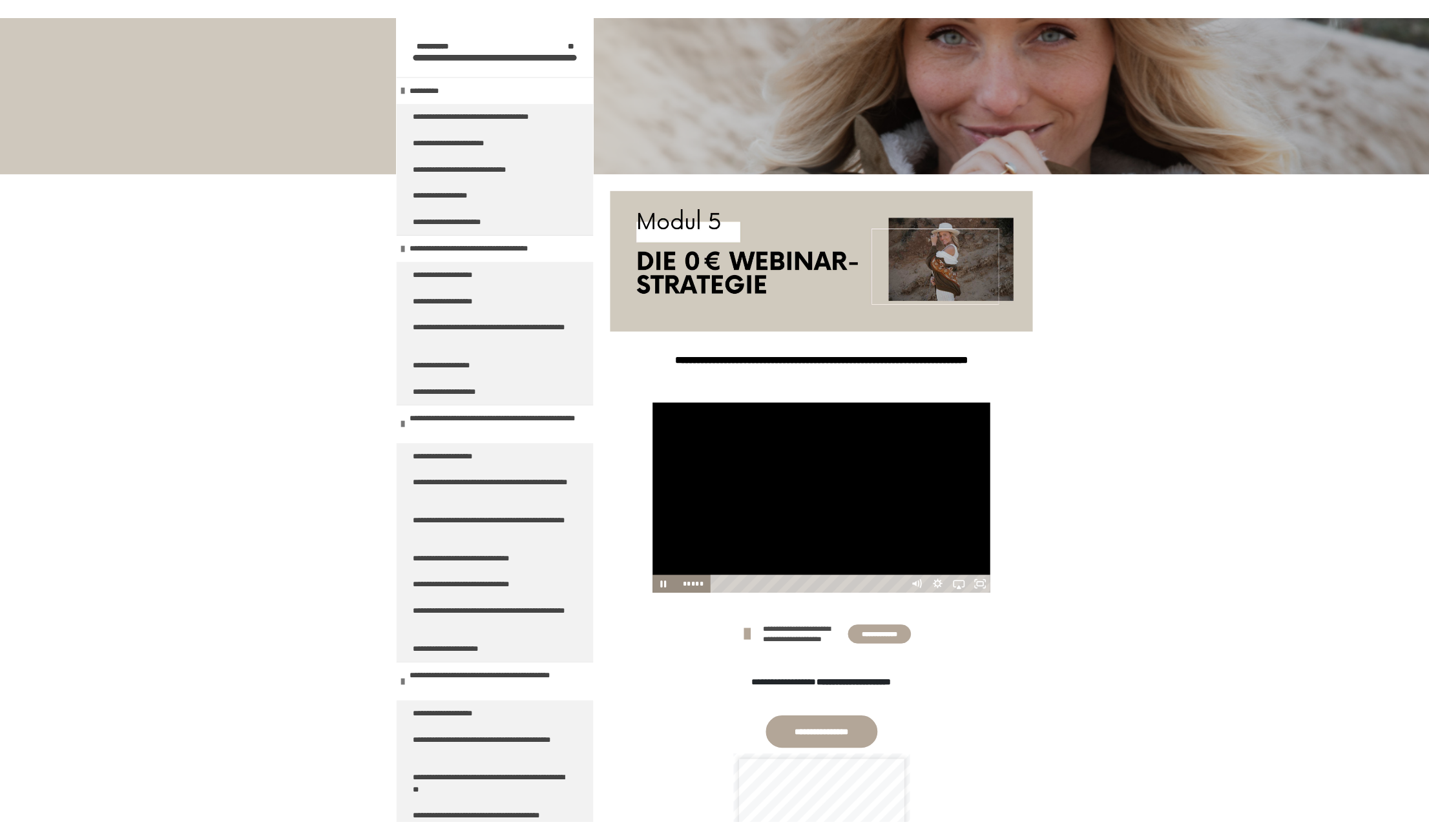 scroll, scrollTop: 174, scrollLeft: 0, axis: vertical 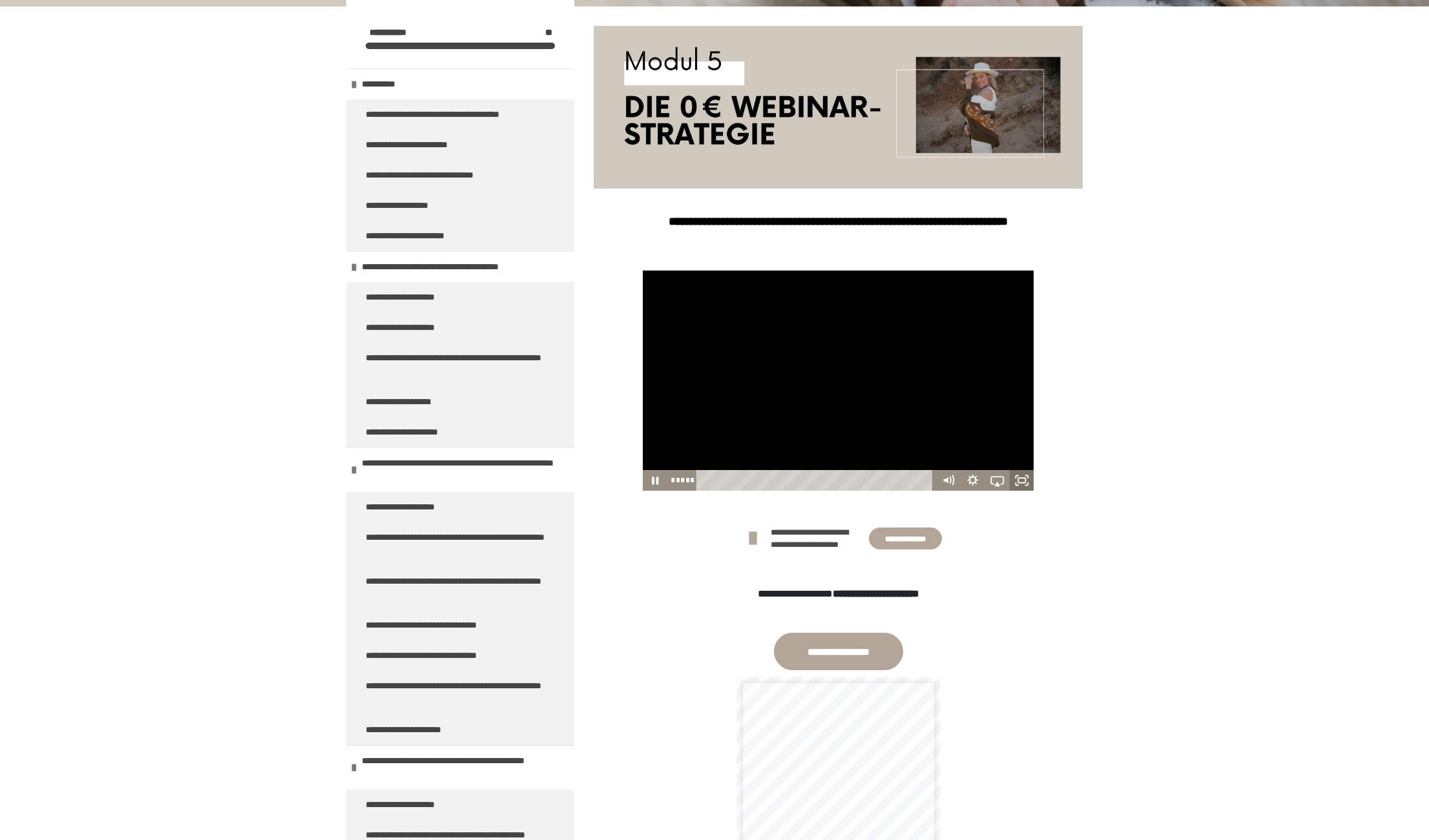 click 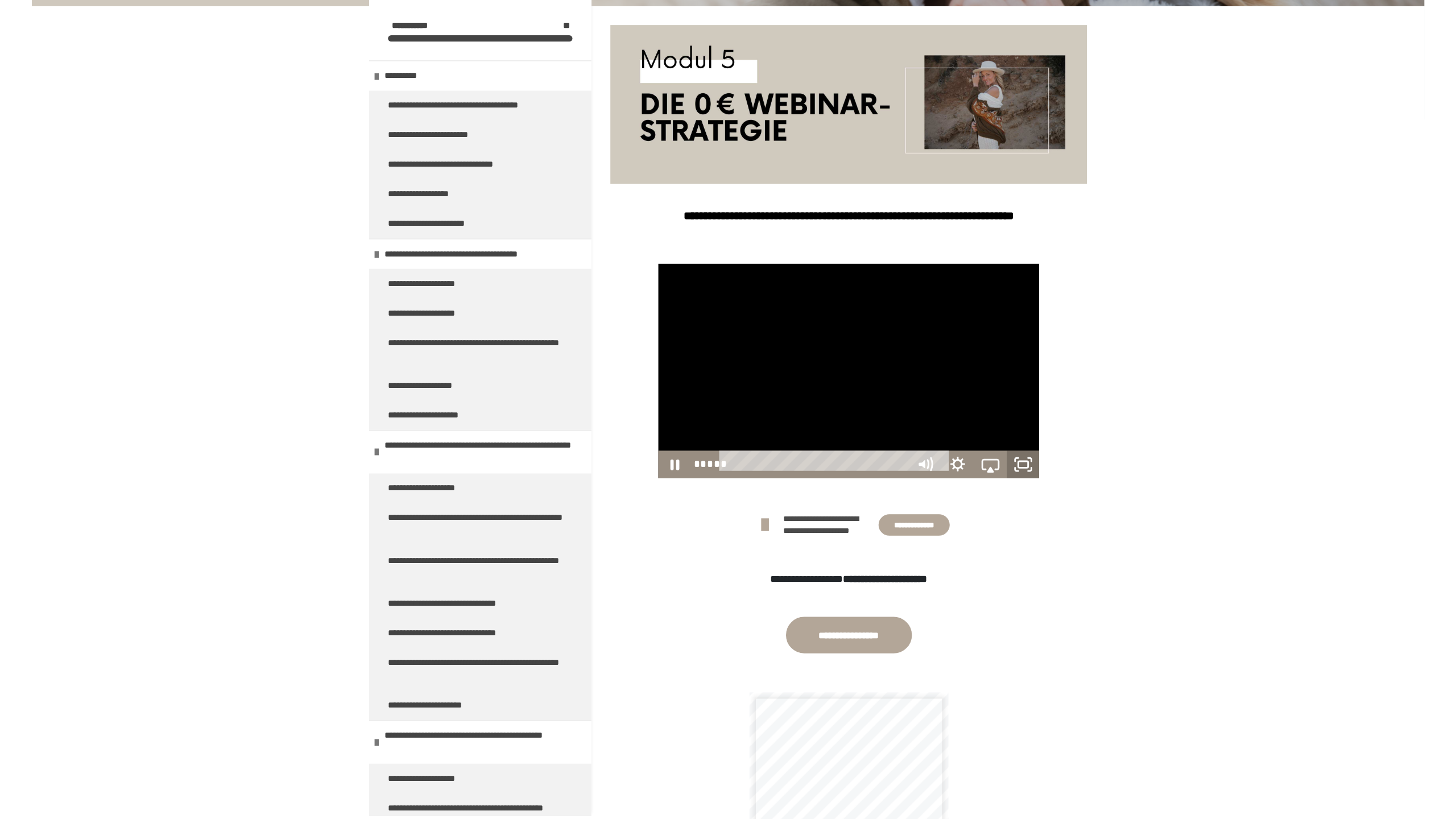 scroll, scrollTop: 0, scrollLeft: 0, axis: both 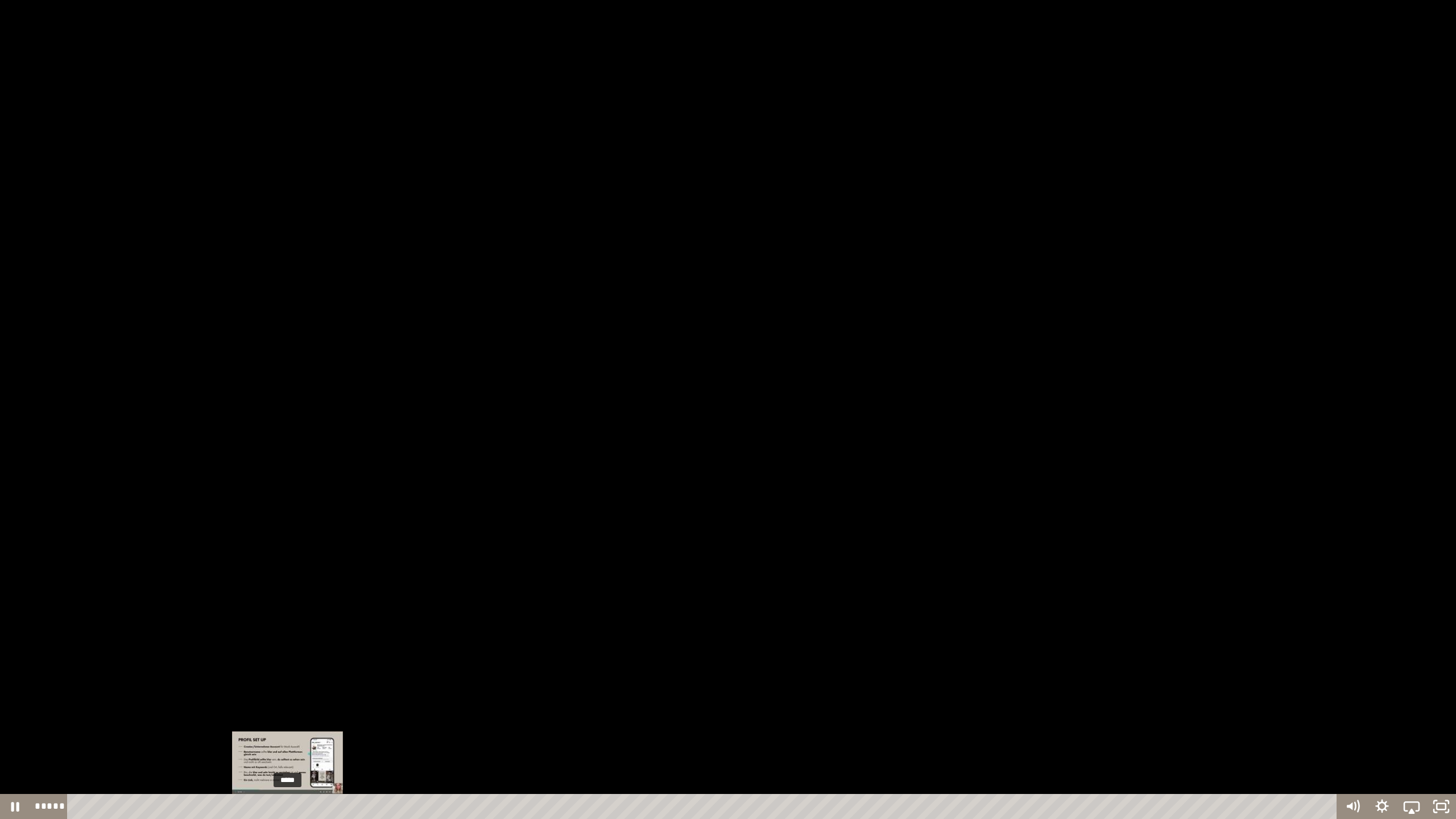 click on "*****" at bounding box center (704, 806) 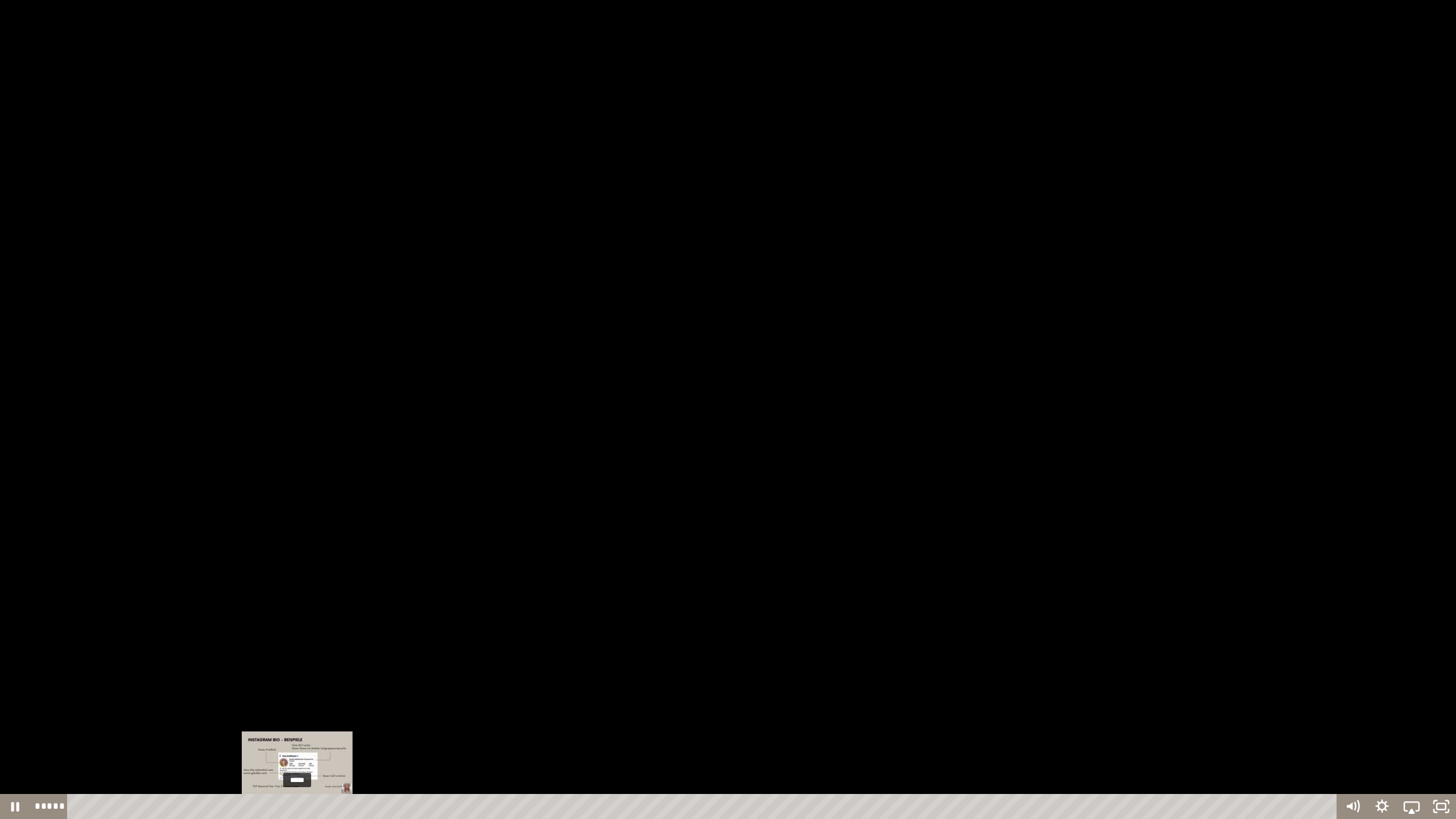 click on "*****" at bounding box center (704, 806) 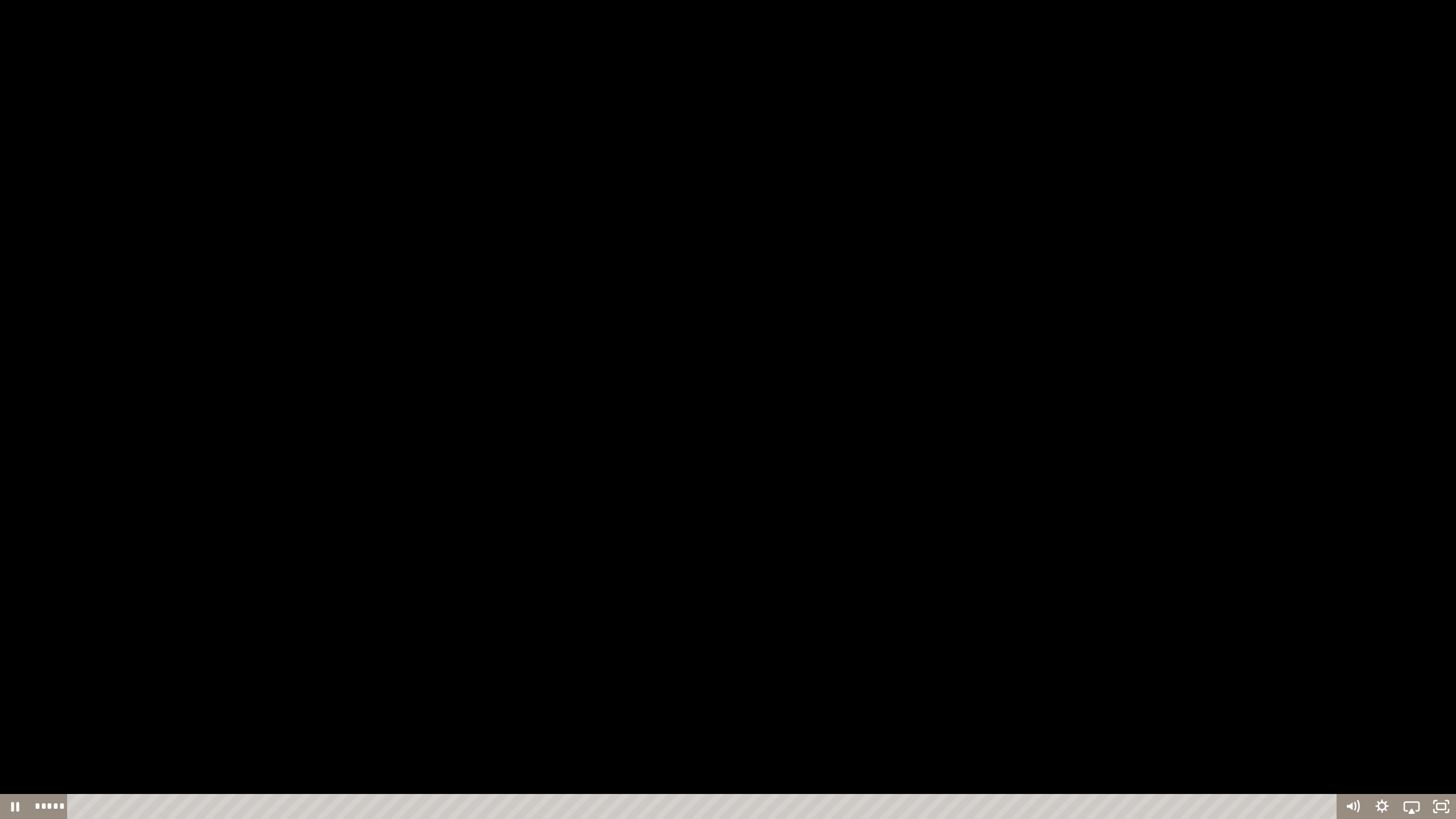 click at bounding box center (728, 410) 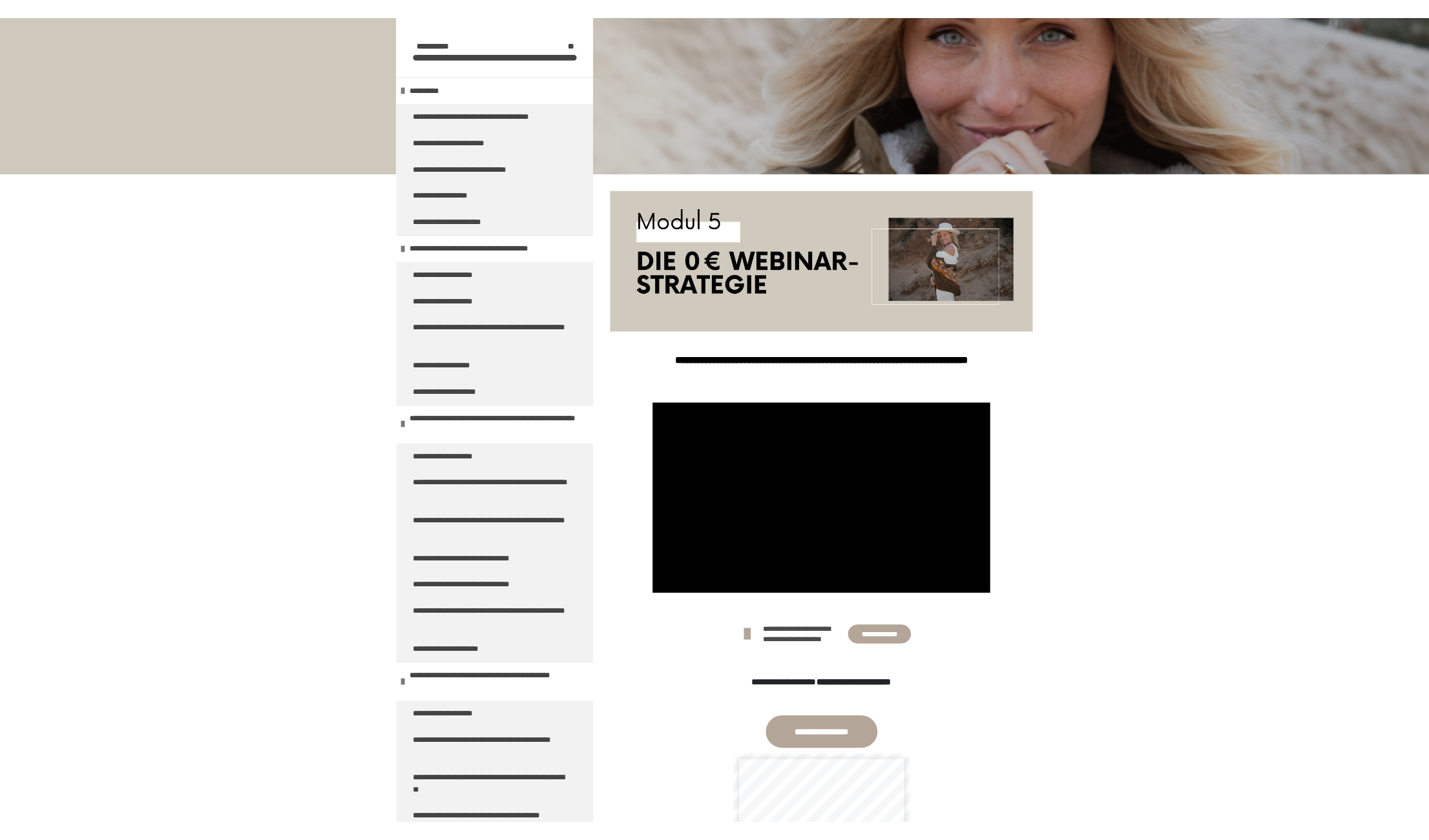 scroll, scrollTop: 174, scrollLeft: 0, axis: vertical 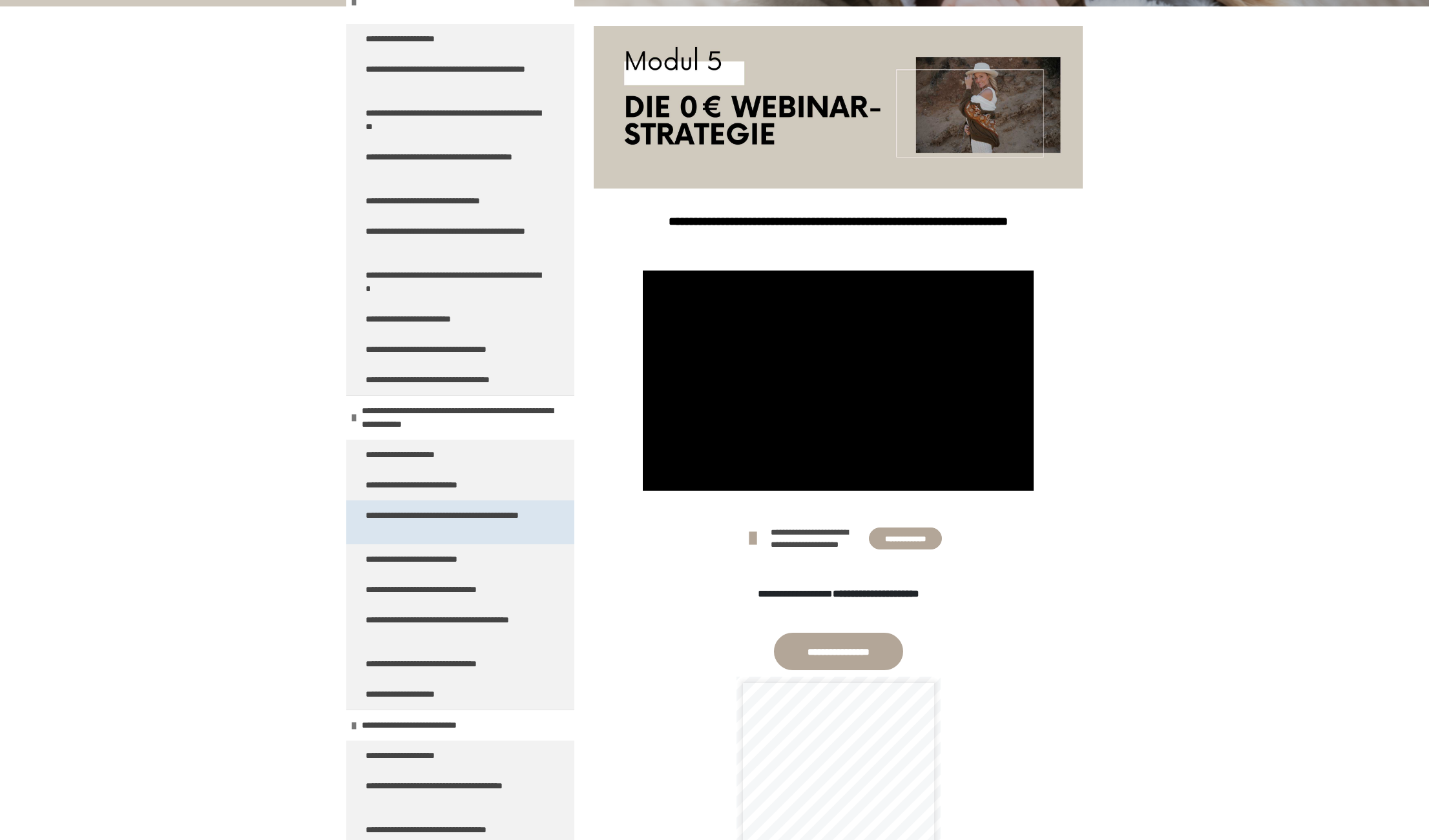 click on "**********" at bounding box center (455, 522) 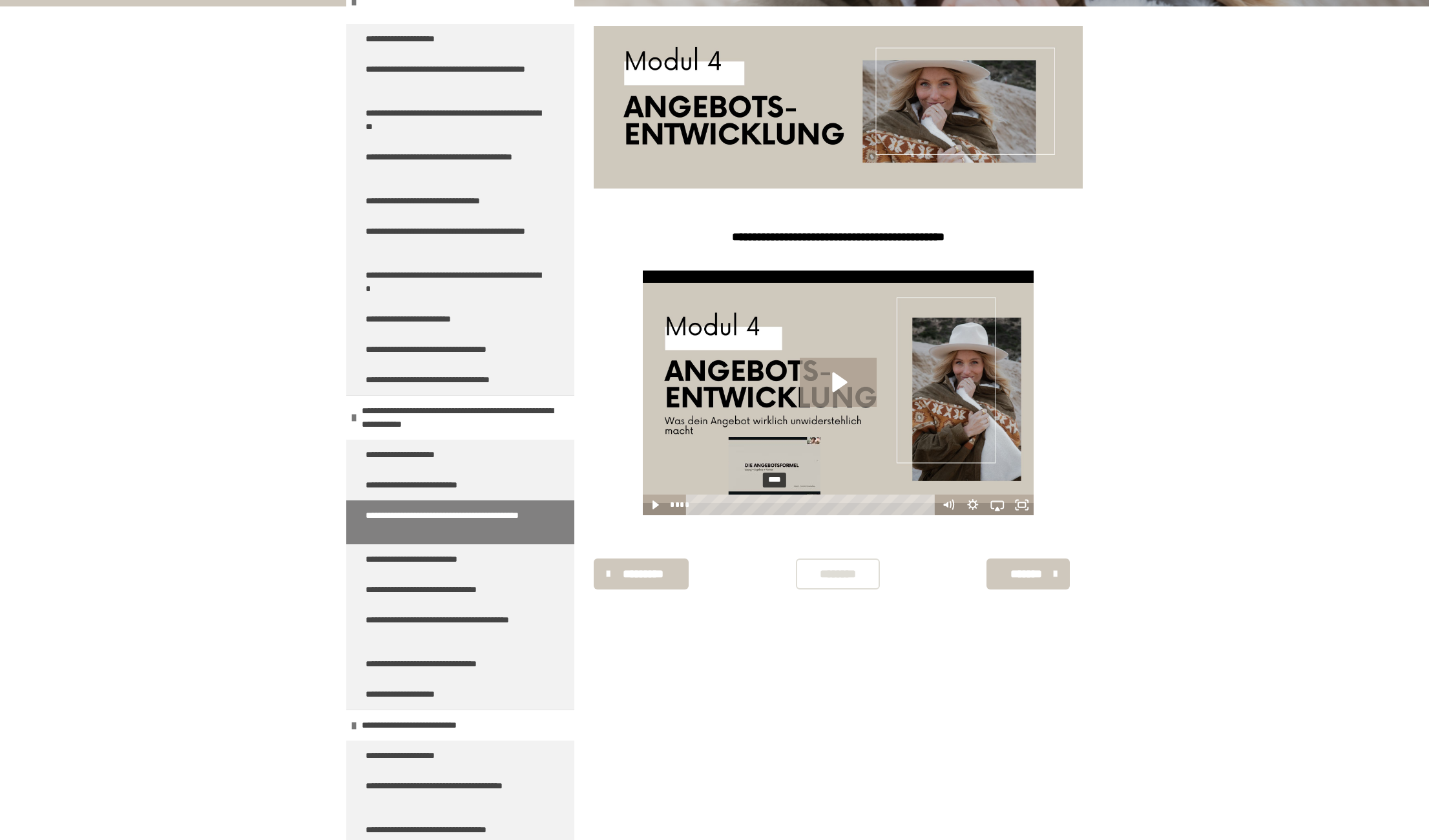 click on "****" at bounding box center [812, 505] 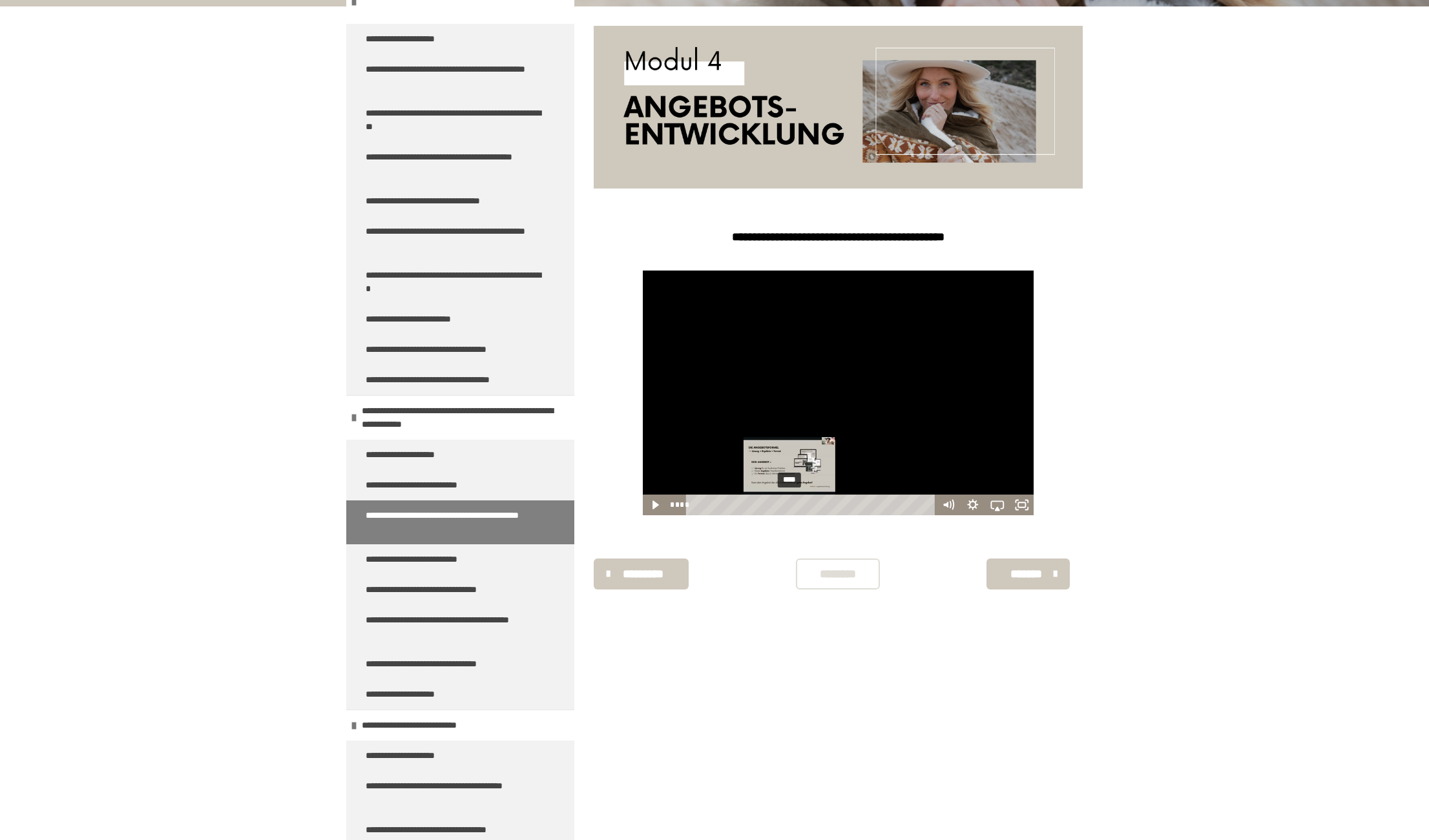 click on "****" at bounding box center (812, 505) 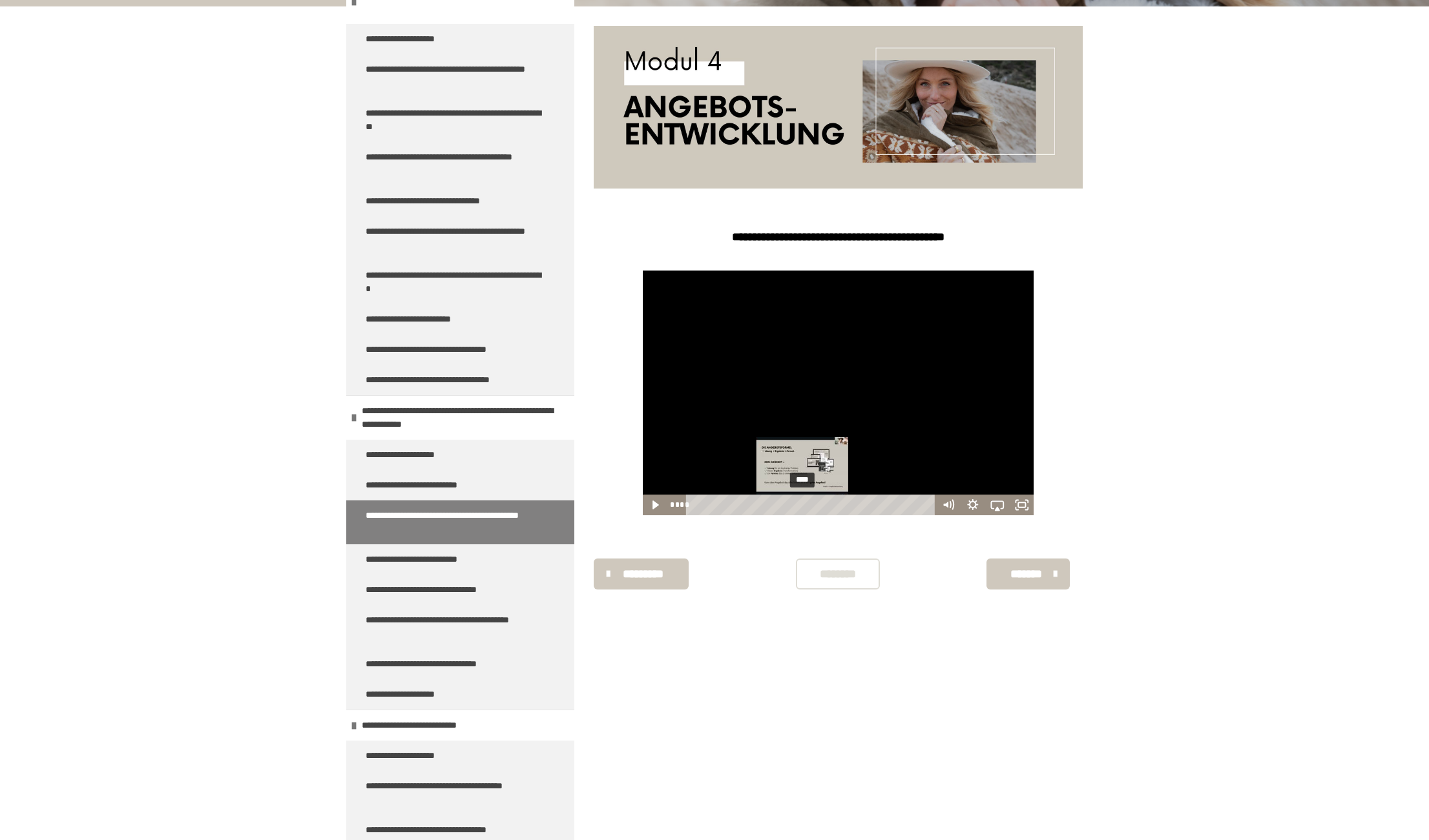 click on "****" at bounding box center (812, 505) 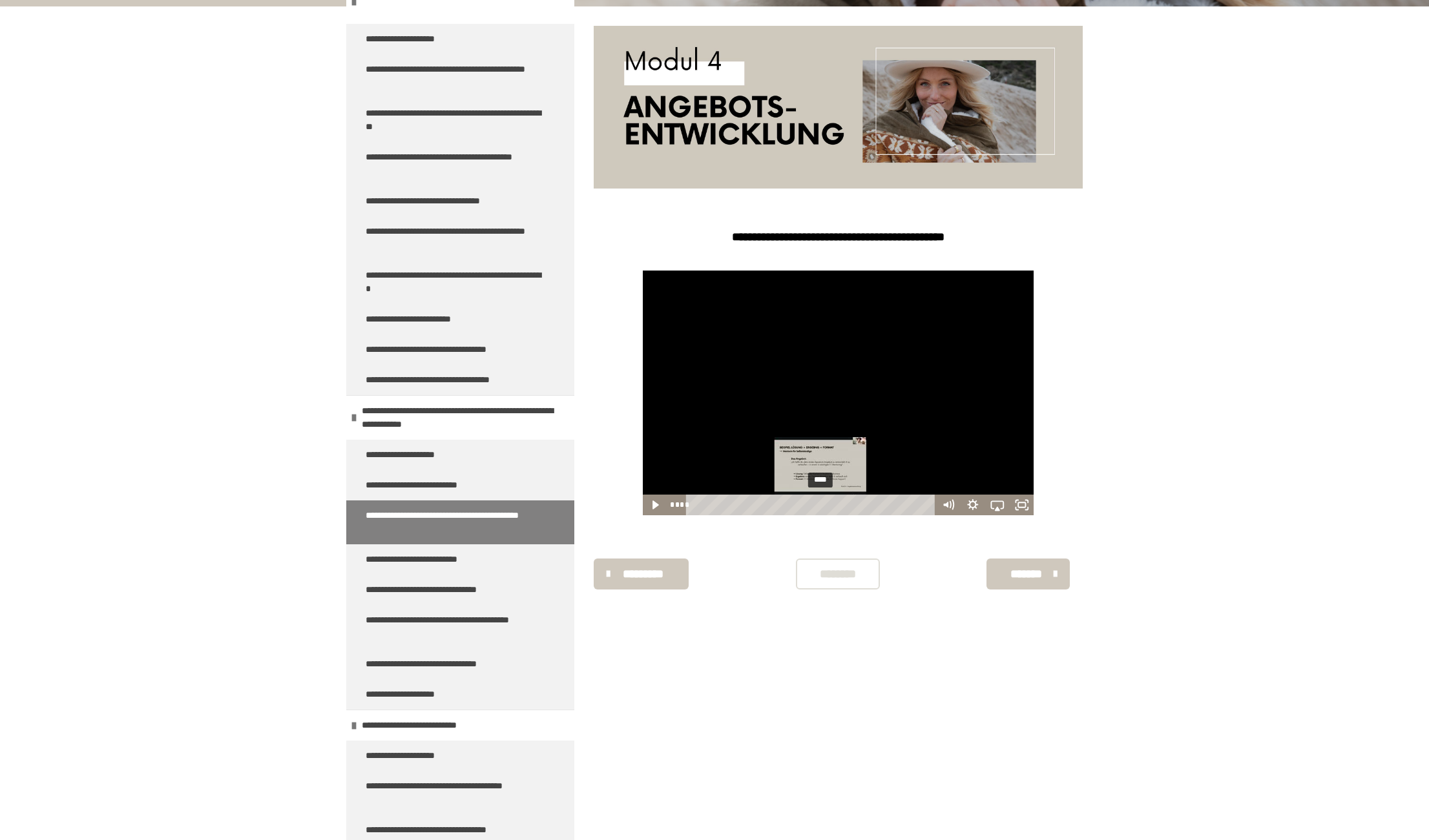 click on "****" at bounding box center [812, 505] 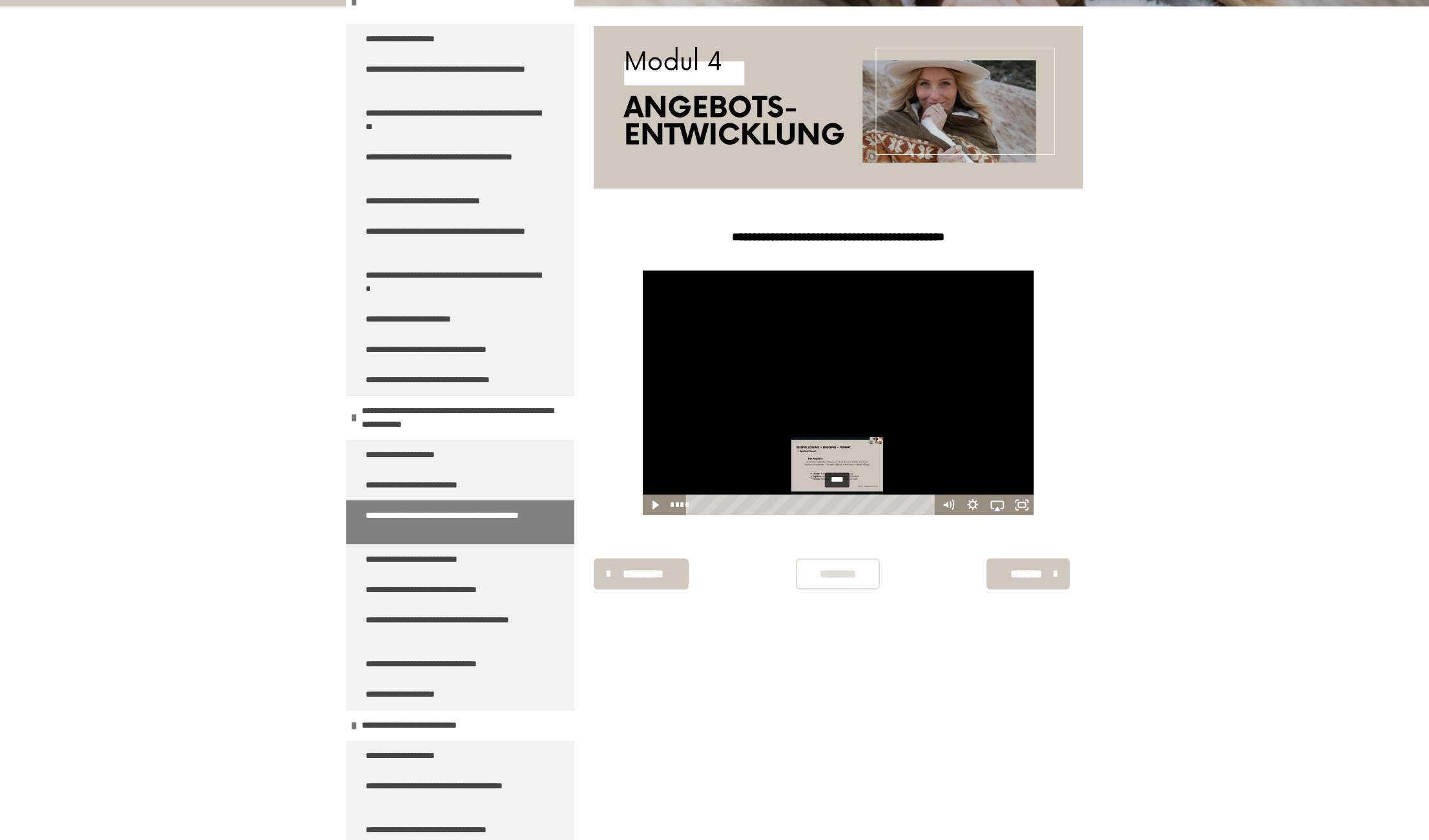 click on "****" at bounding box center (812, 505) 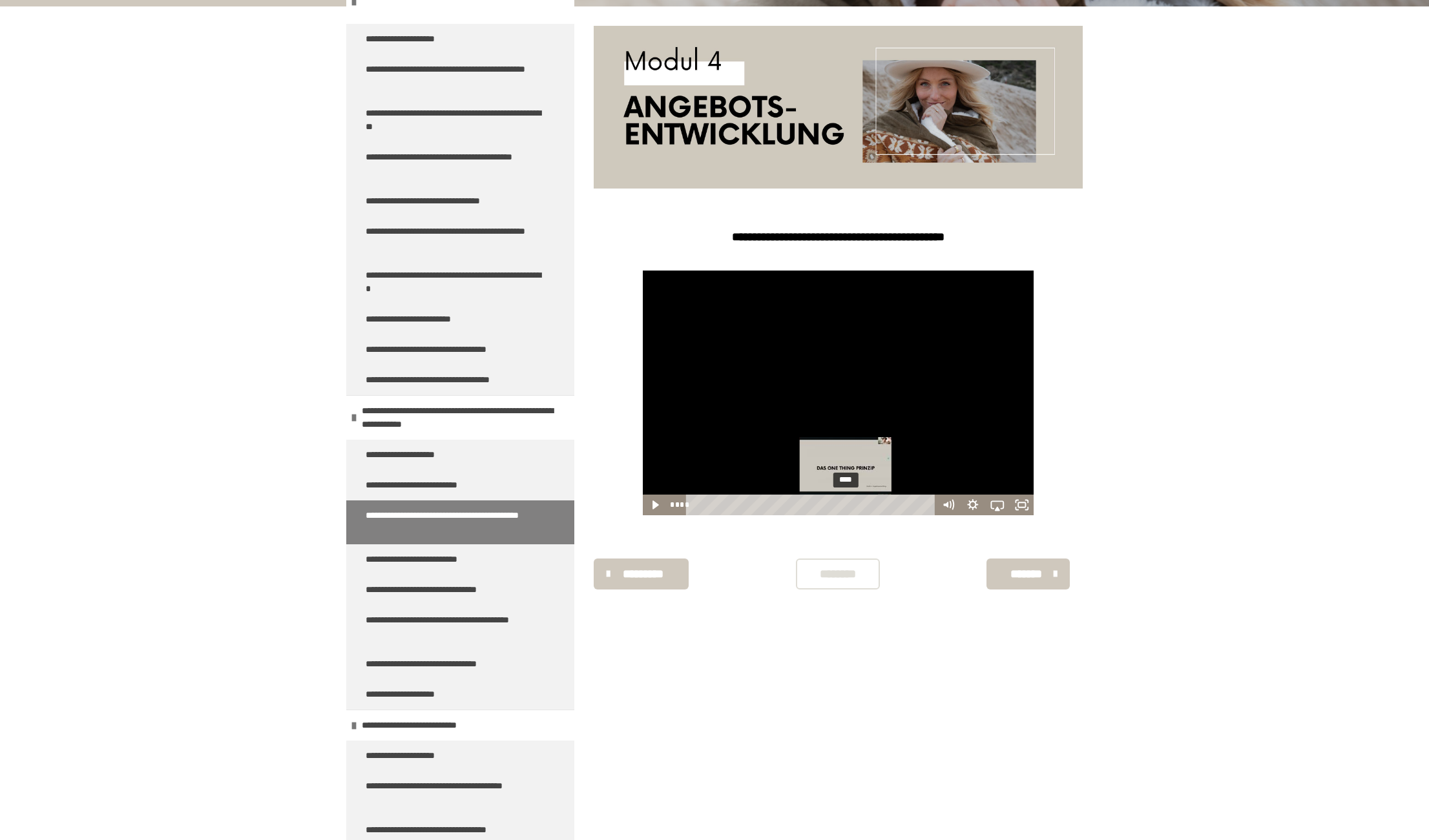 click on "****" at bounding box center (812, 505) 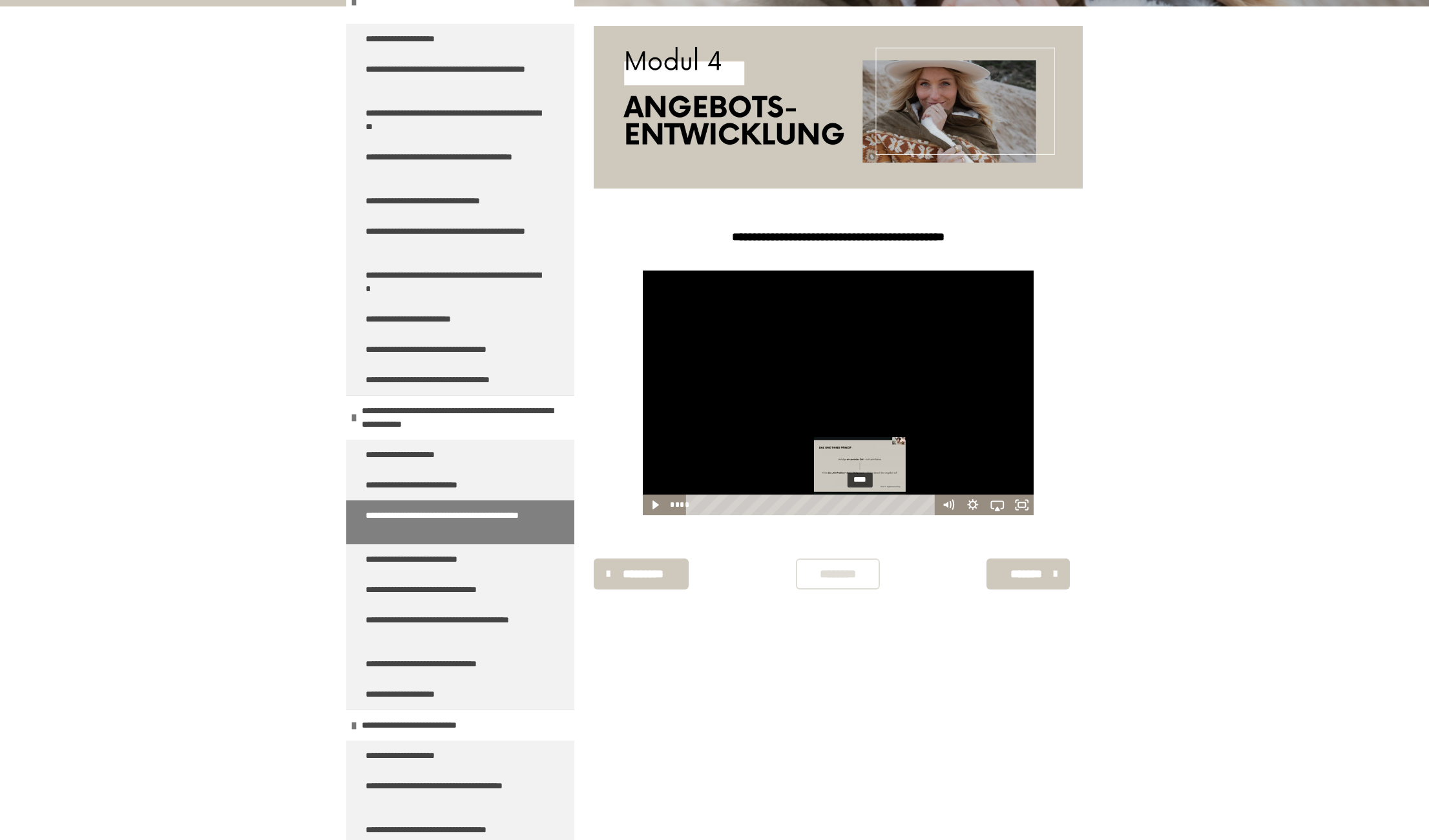 click on "****" at bounding box center (812, 505) 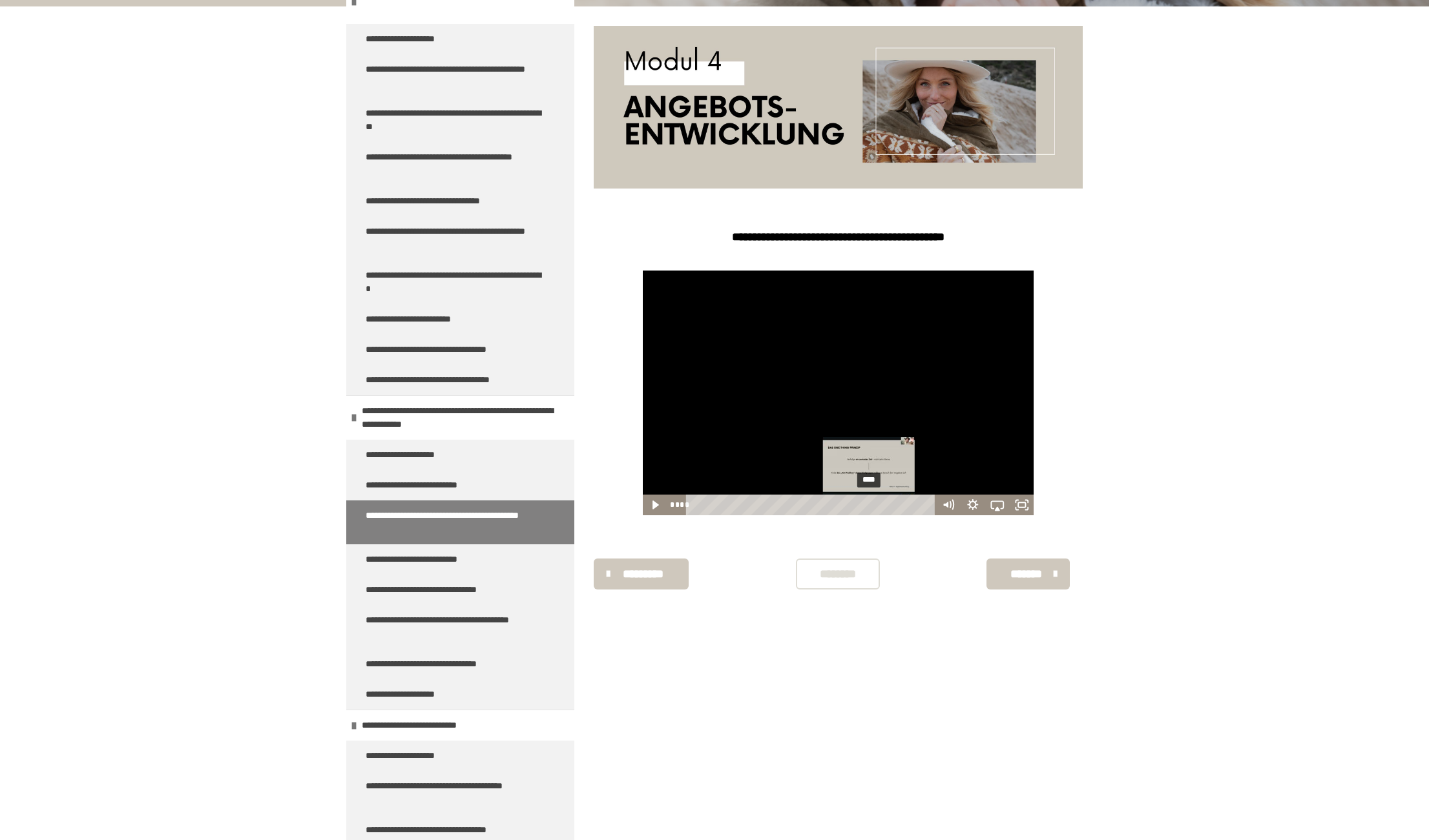 click on "****" at bounding box center (812, 505) 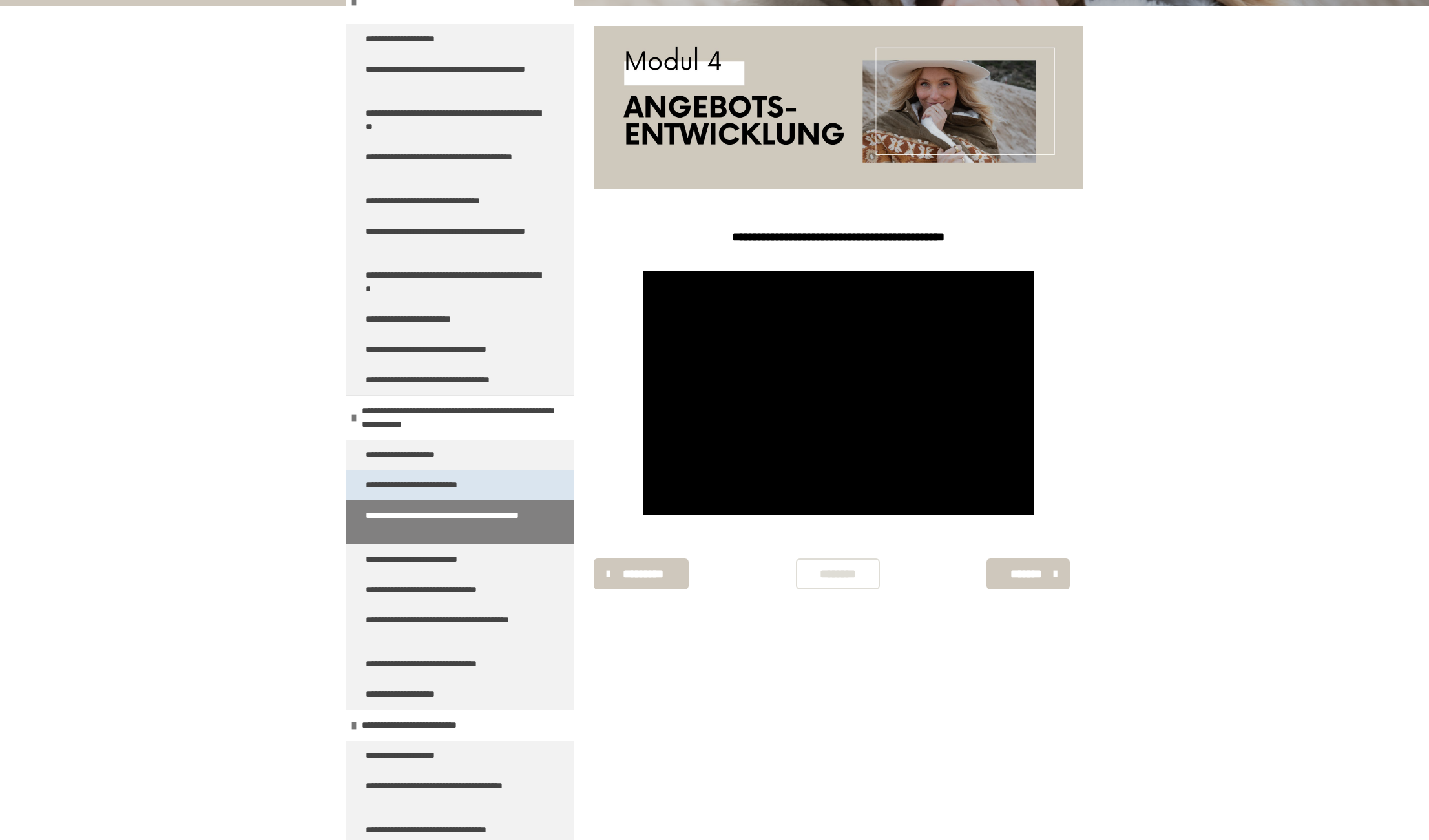 click on "**********" at bounding box center [460, 485] 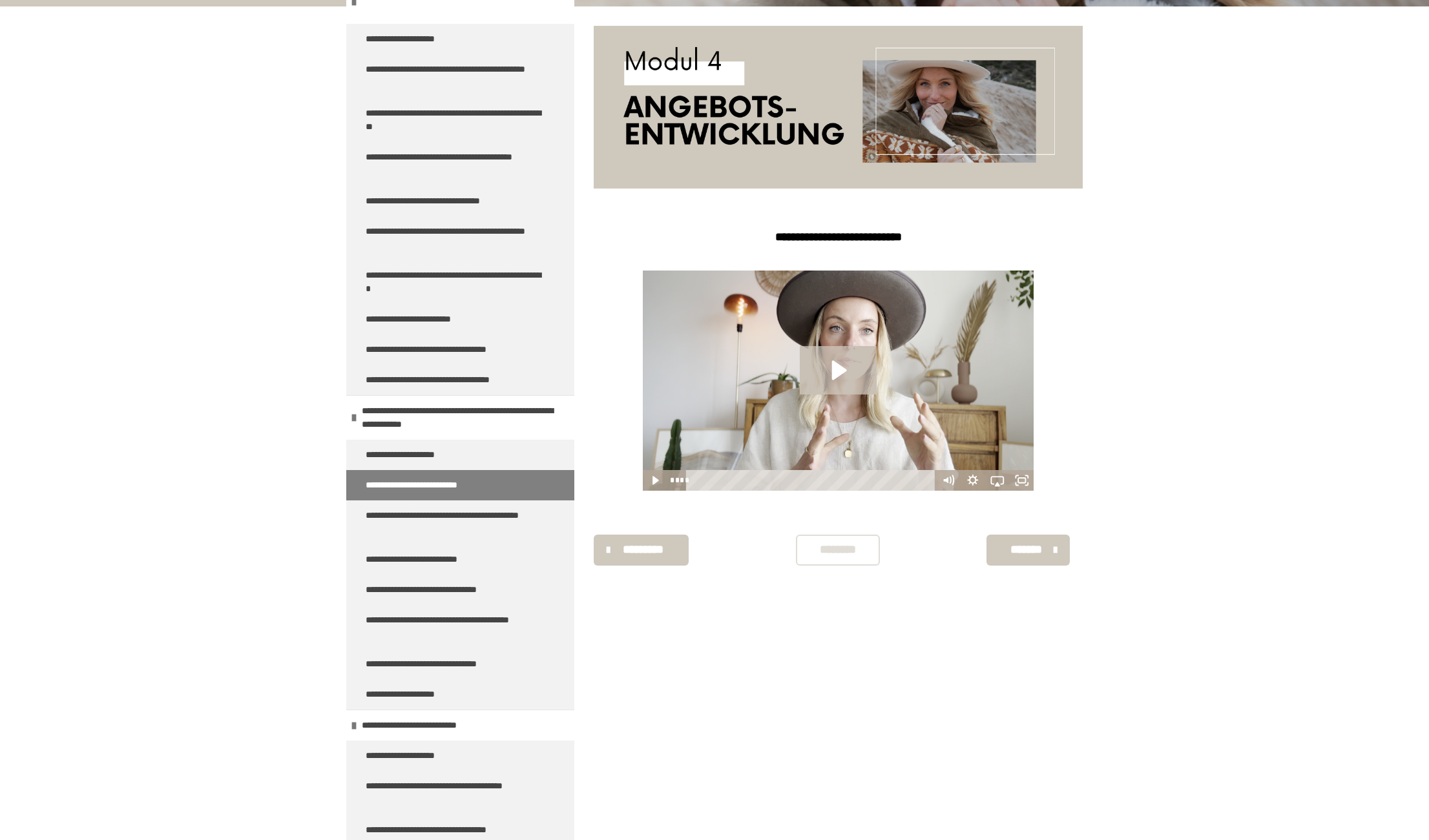 click 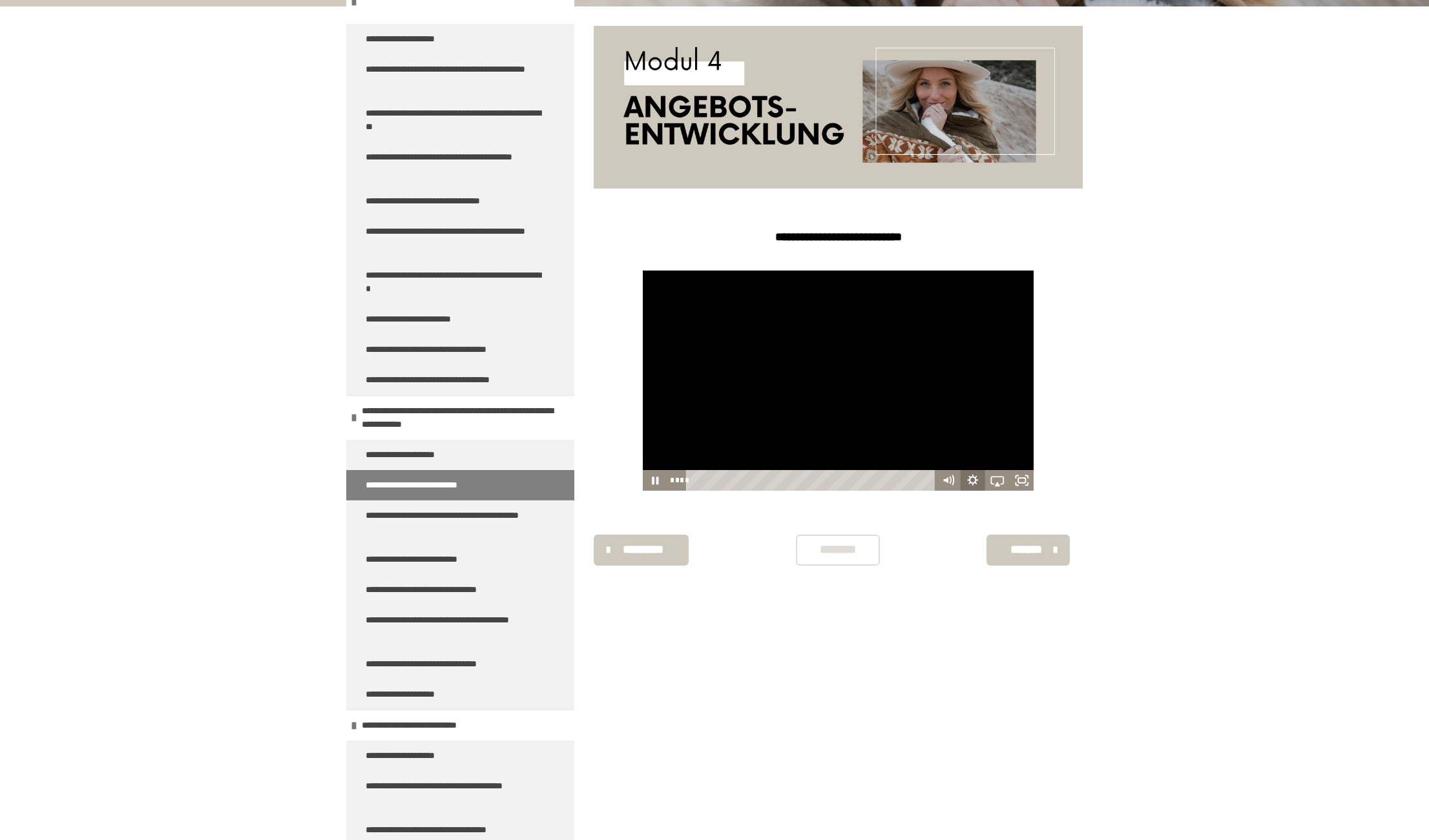 click 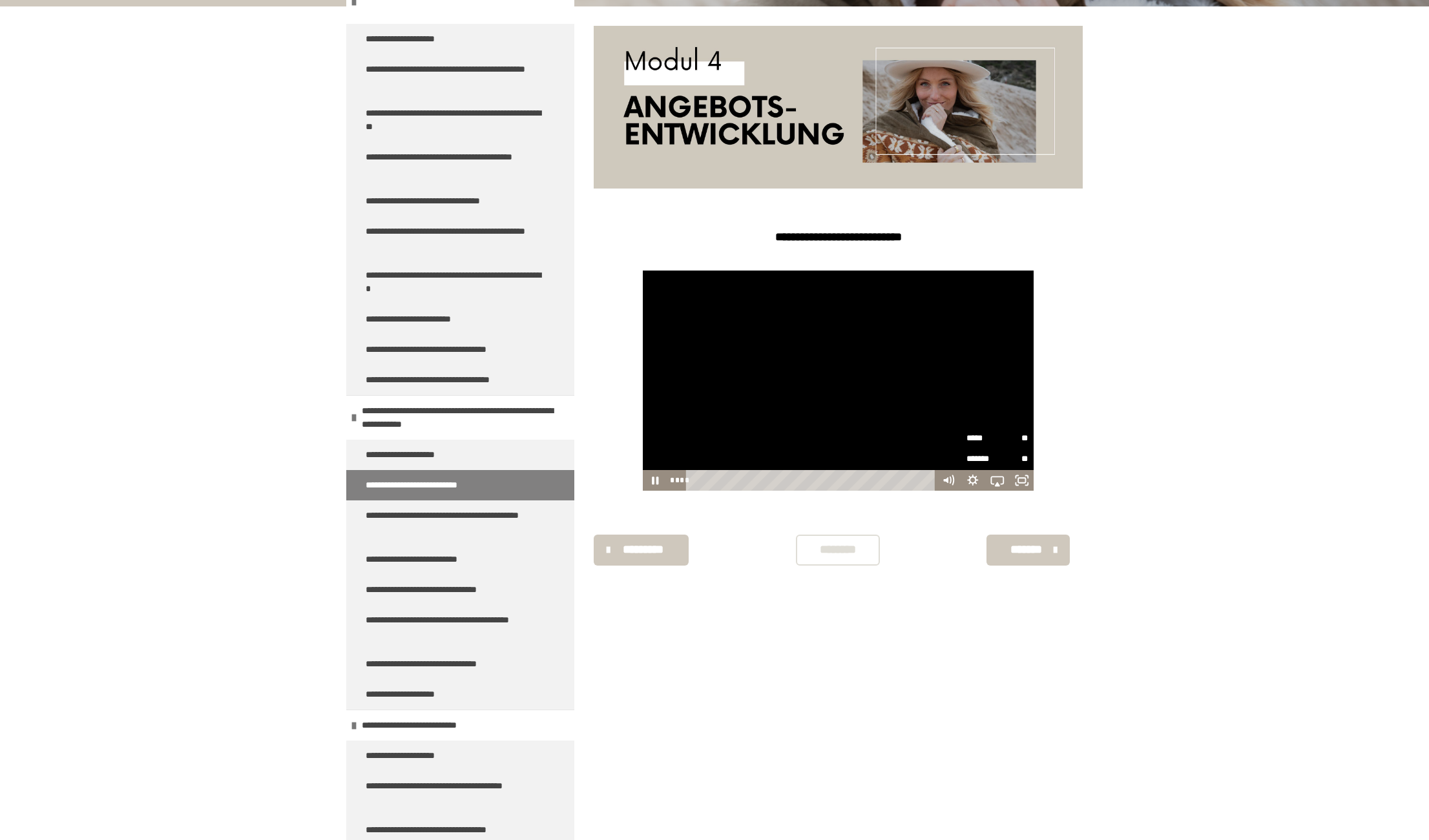 click on "*****" at bounding box center [982, 438] 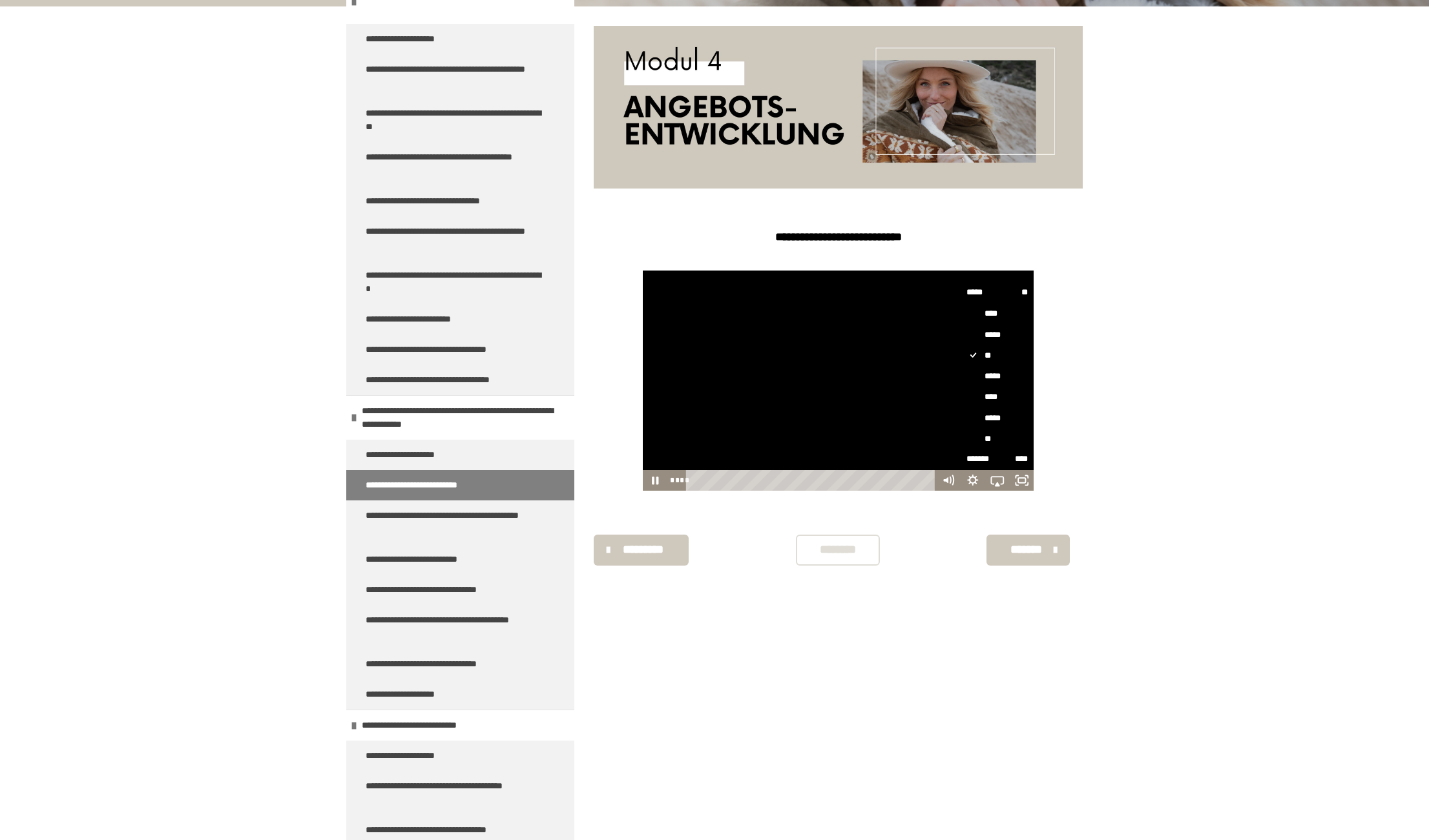 click on "****" at bounding box center (997, 397) 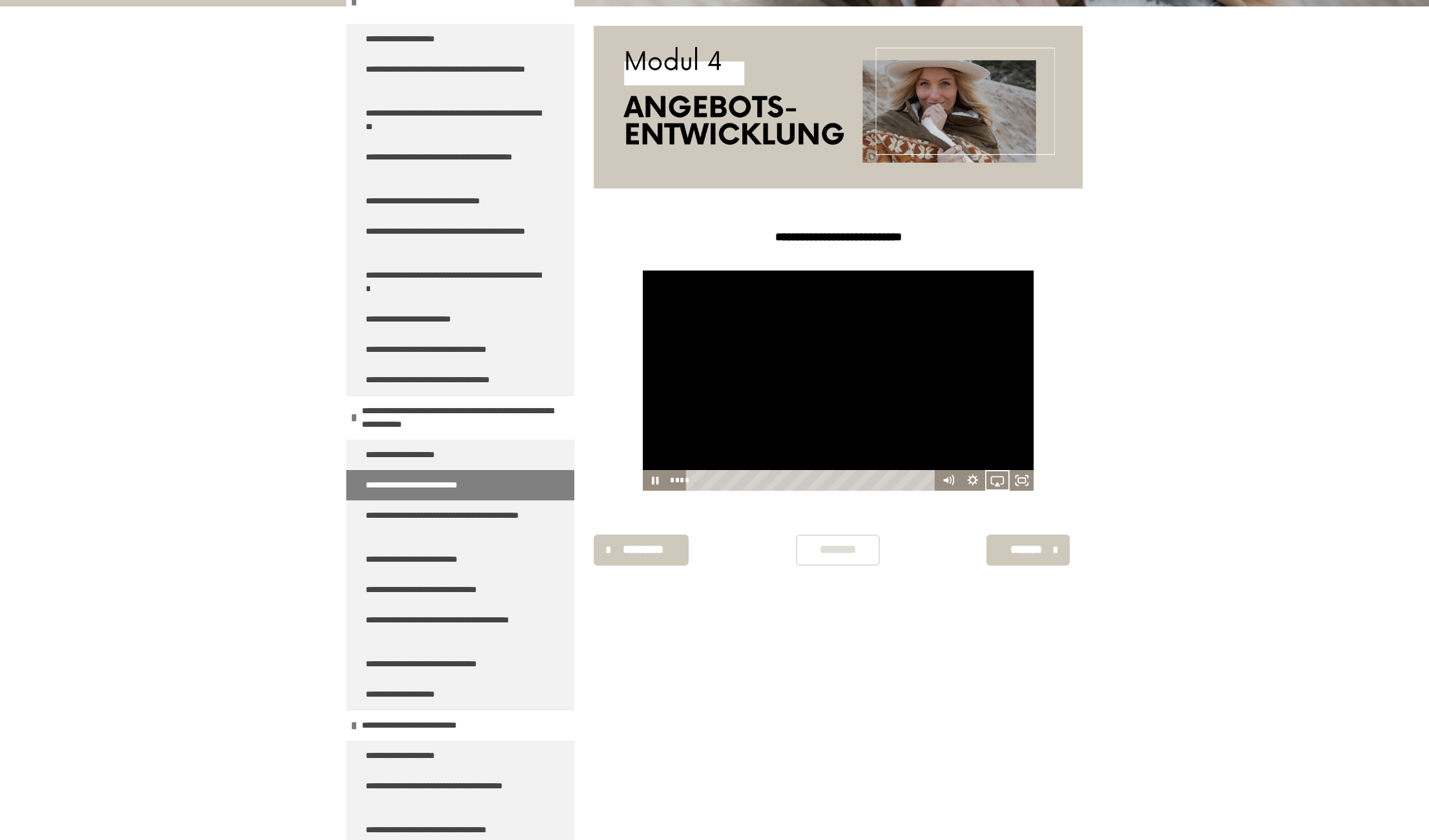 click at bounding box center [839, 380] 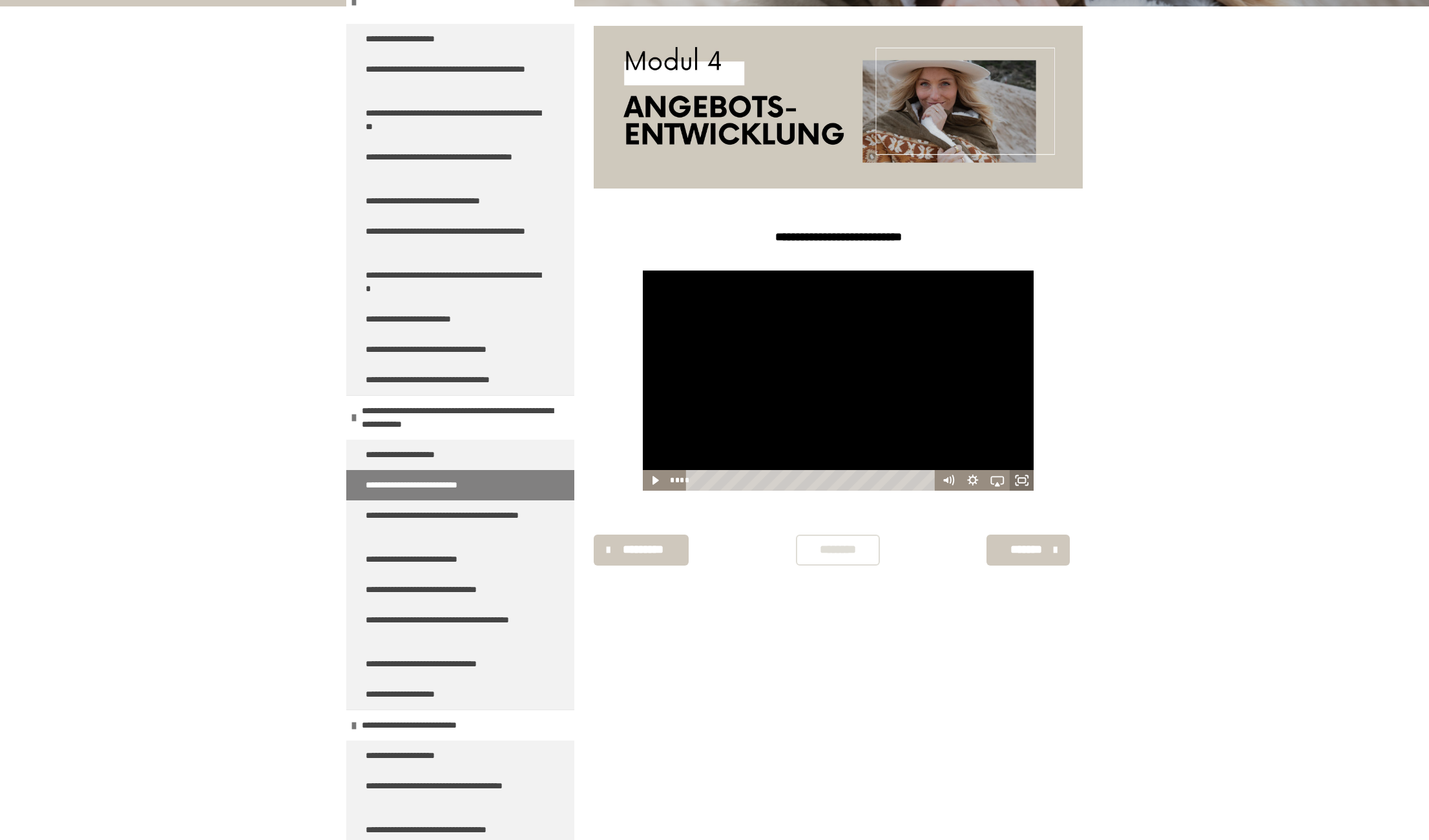 click 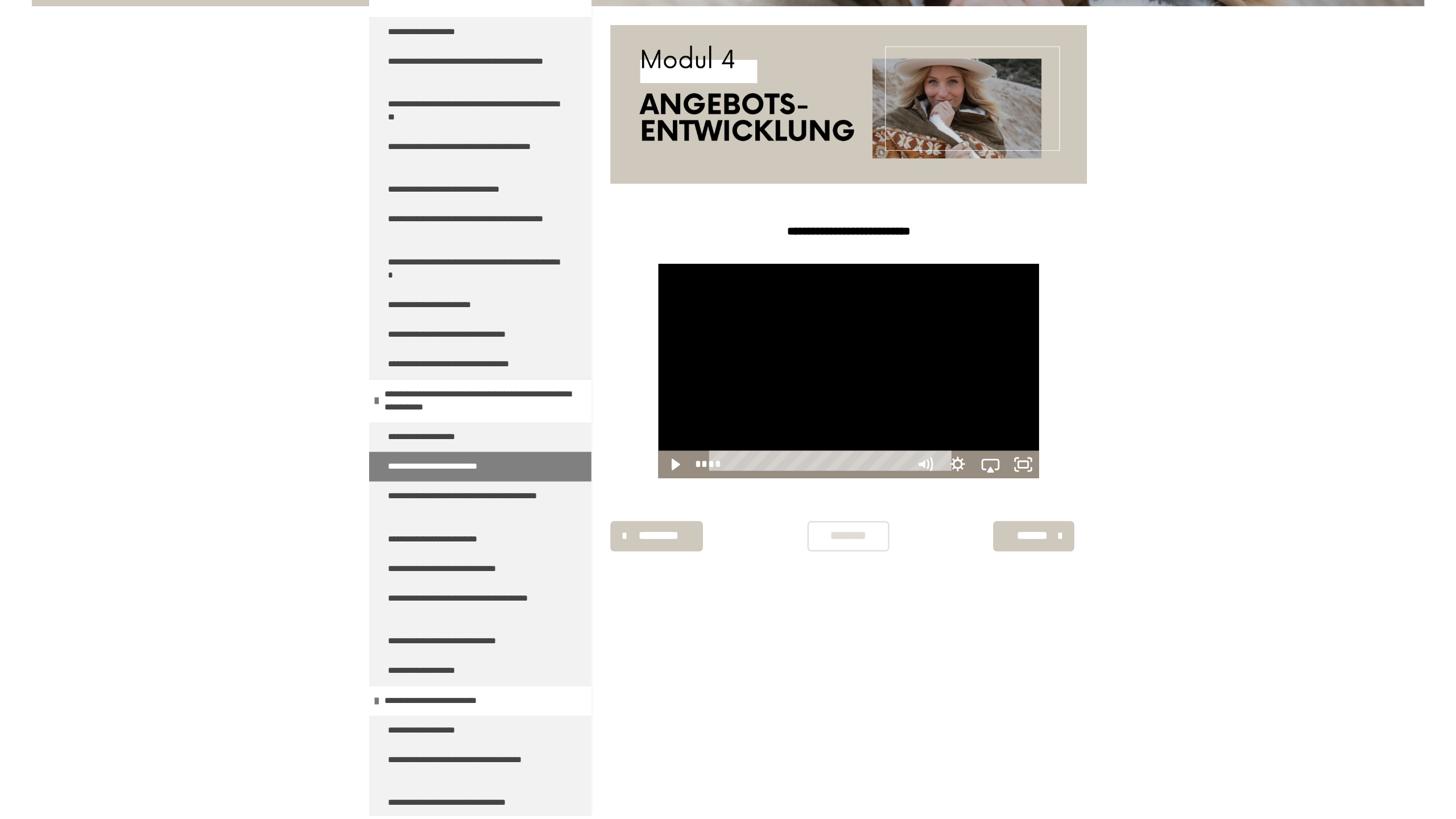 scroll, scrollTop: 0, scrollLeft: 0, axis: both 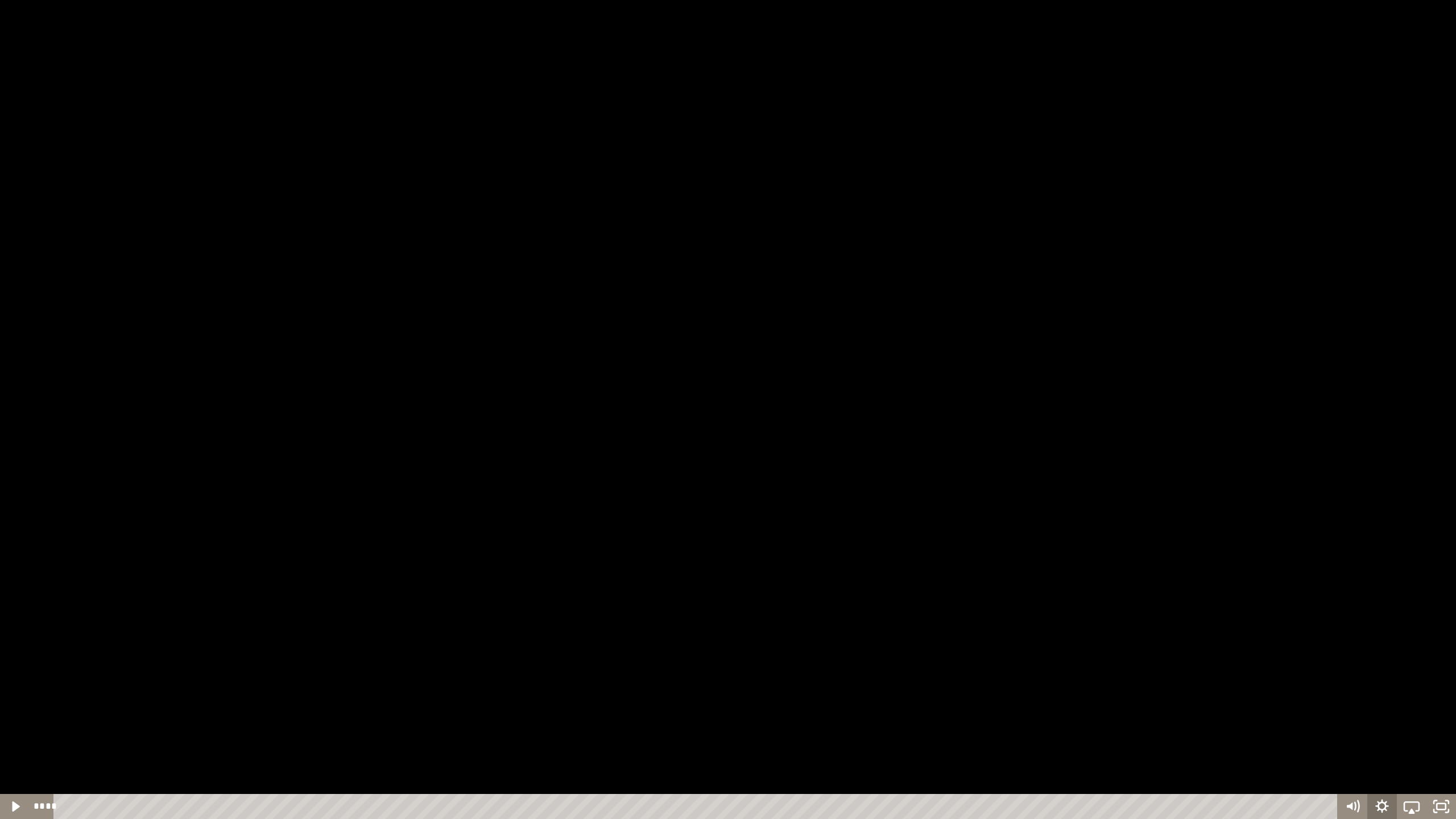 click 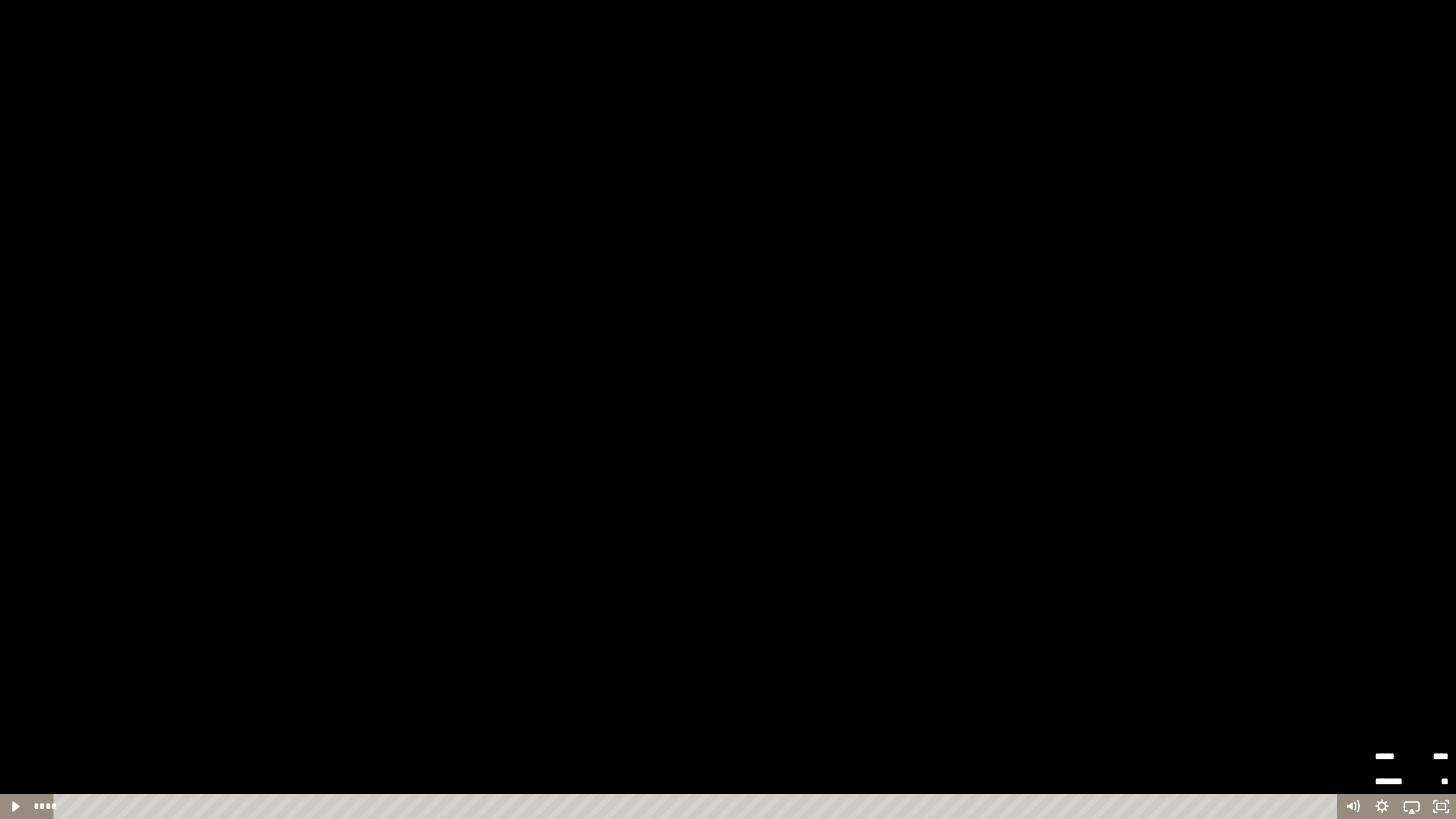 click on "*****" at bounding box center (1393, 756) 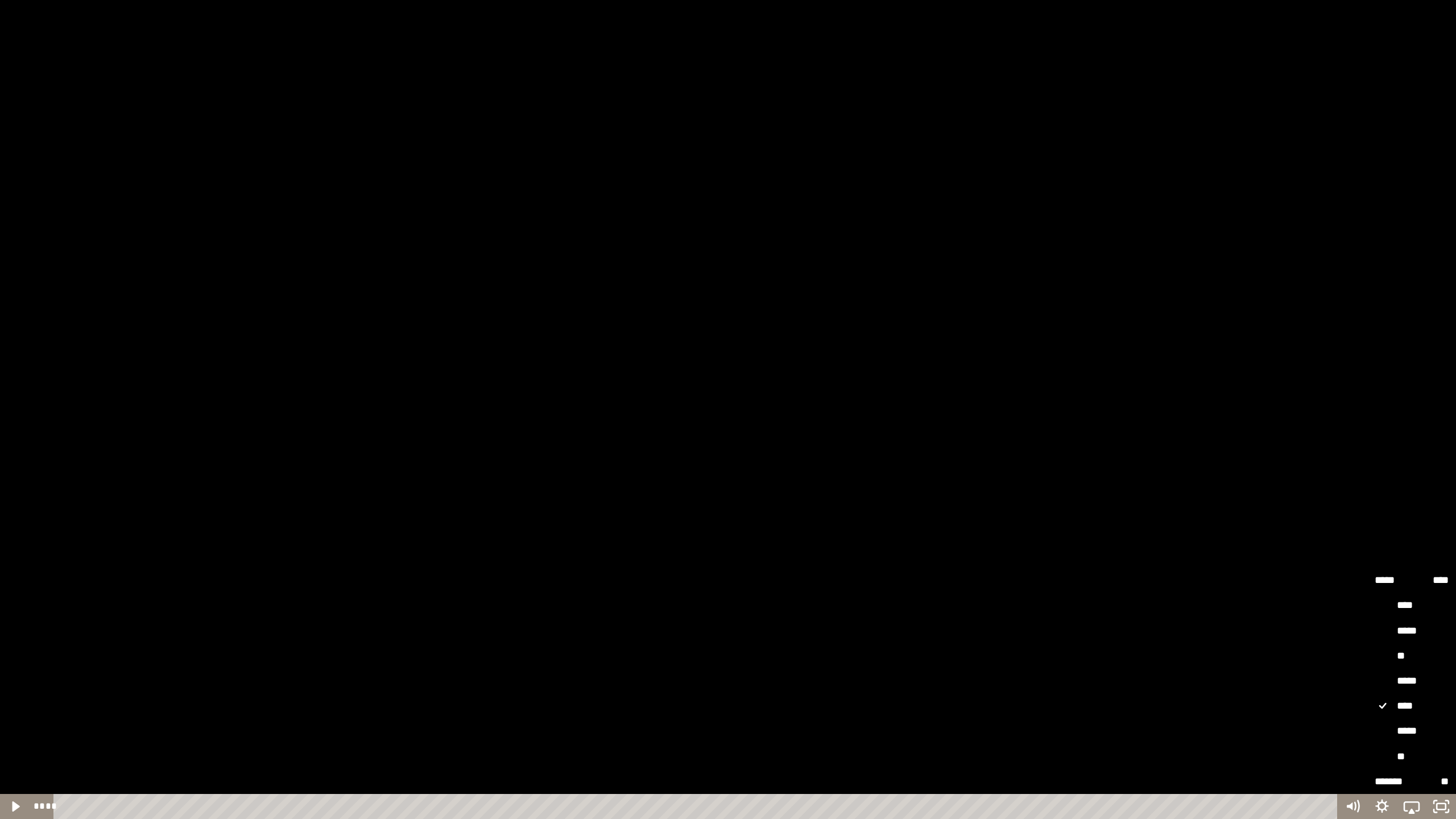 click on "**" at bounding box center [1412, 656] 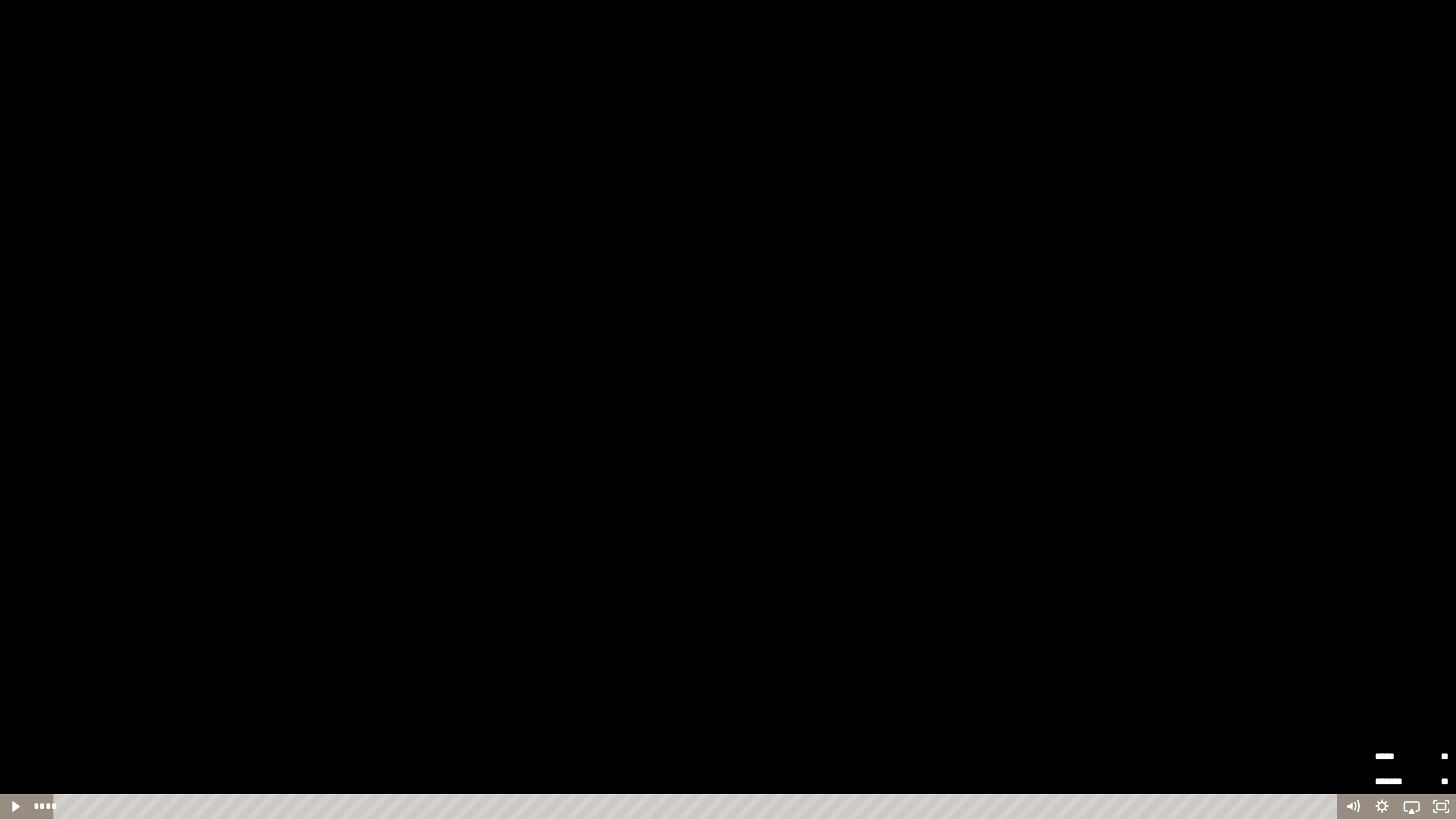 click at bounding box center (728, 410) 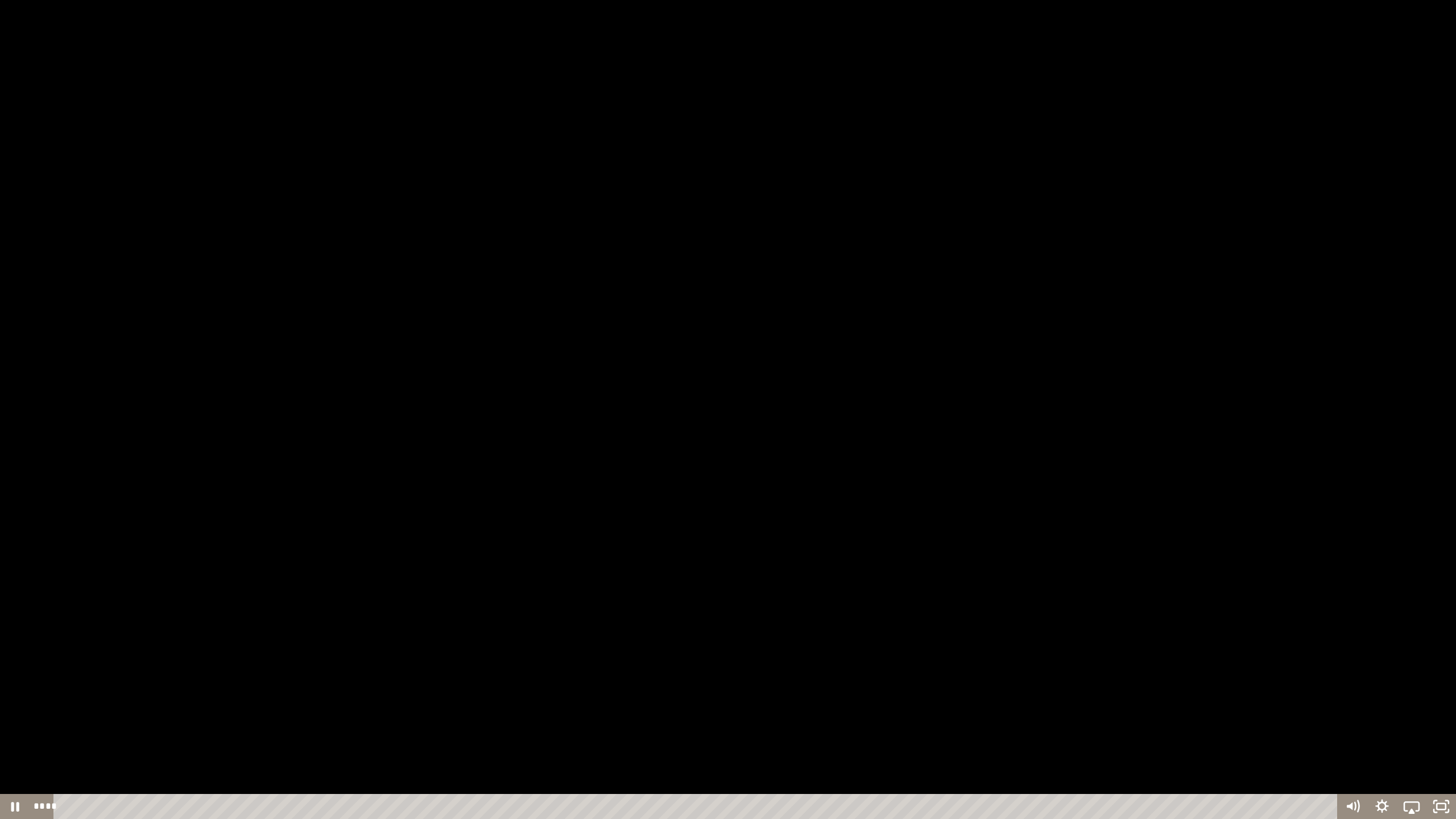 click at bounding box center (728, 410) 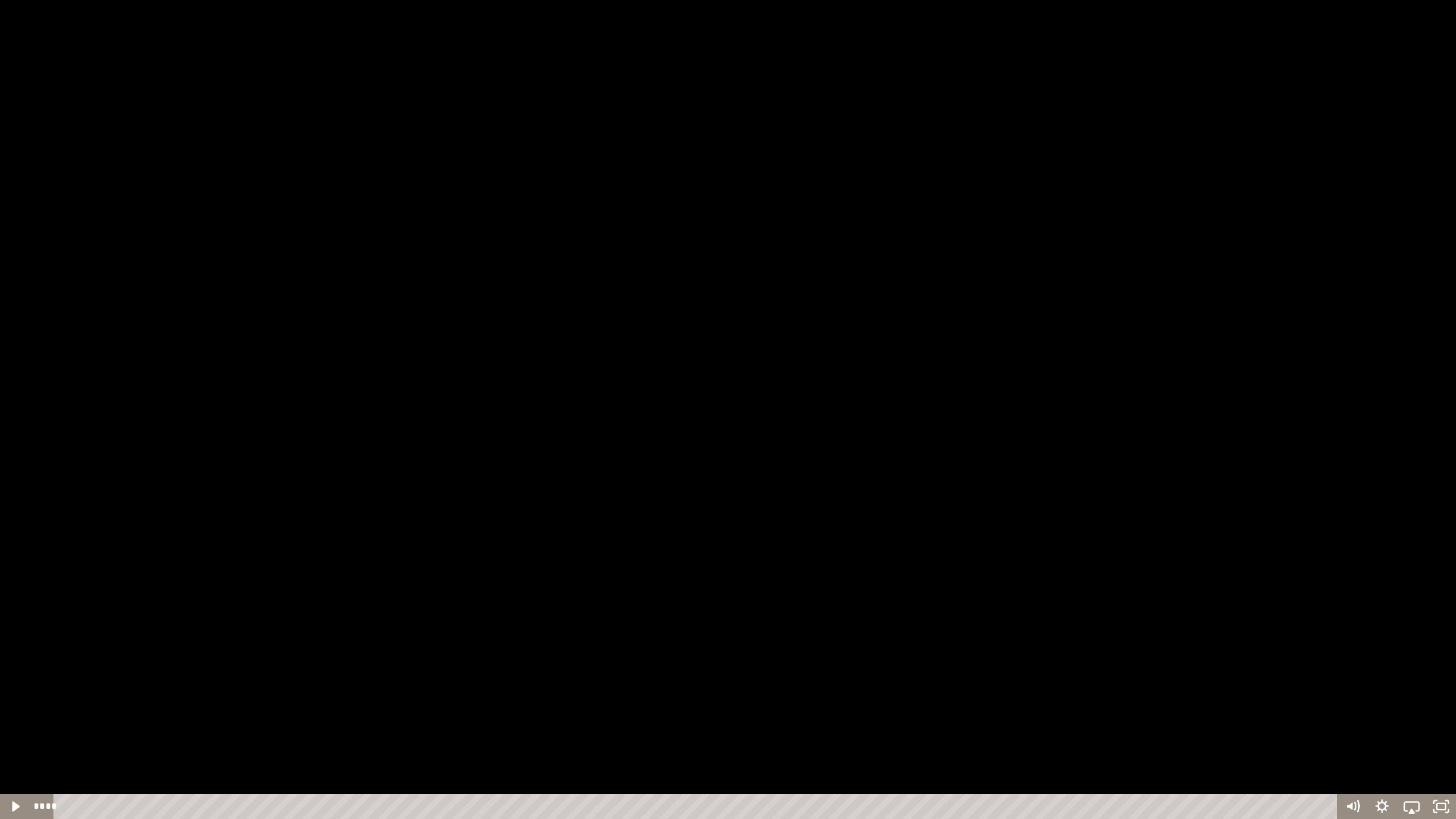 click at bounding box center [728, 410] 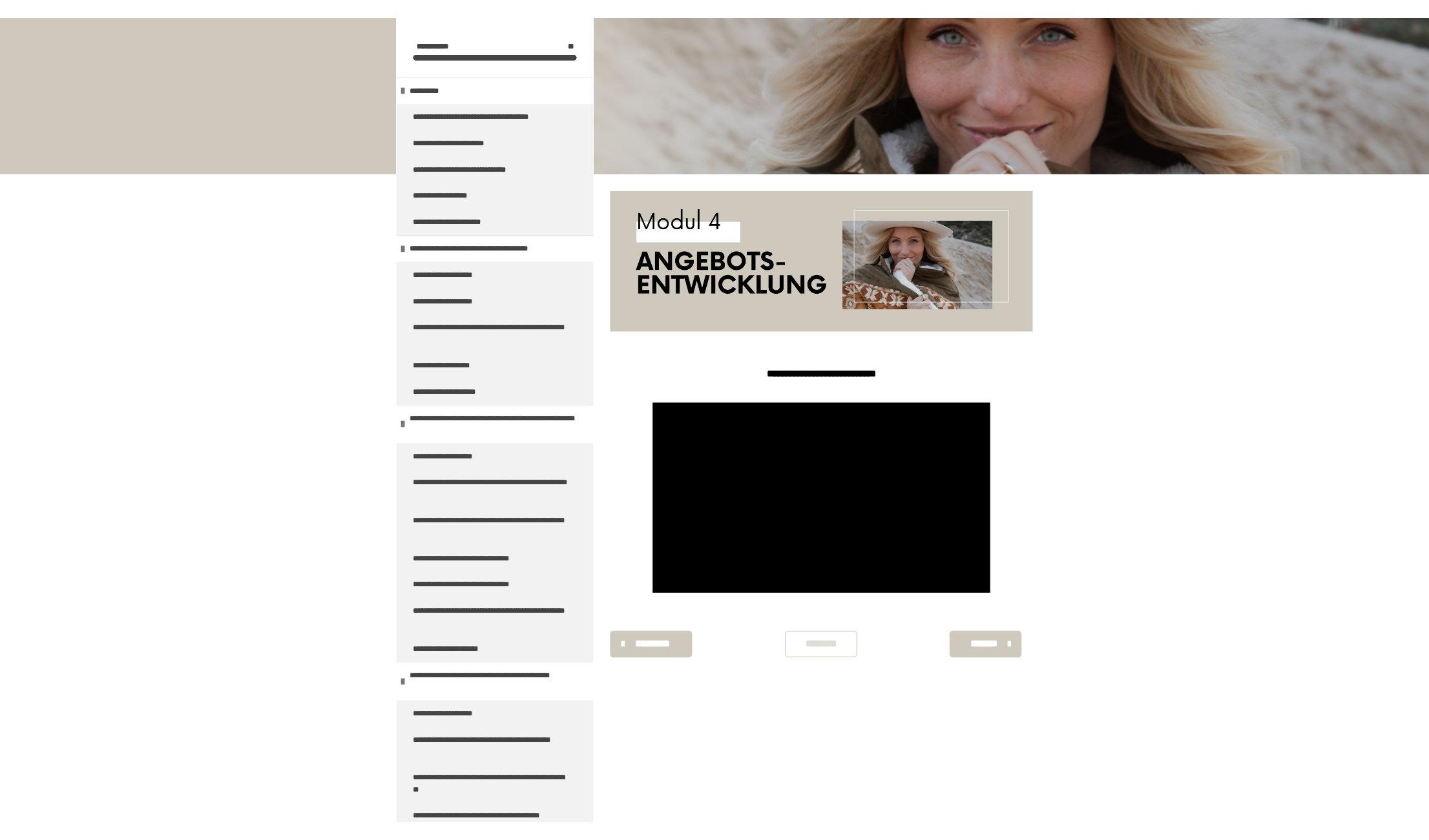 scroll, scrollTop: 174, scrollLeft: 0, axis: vertical 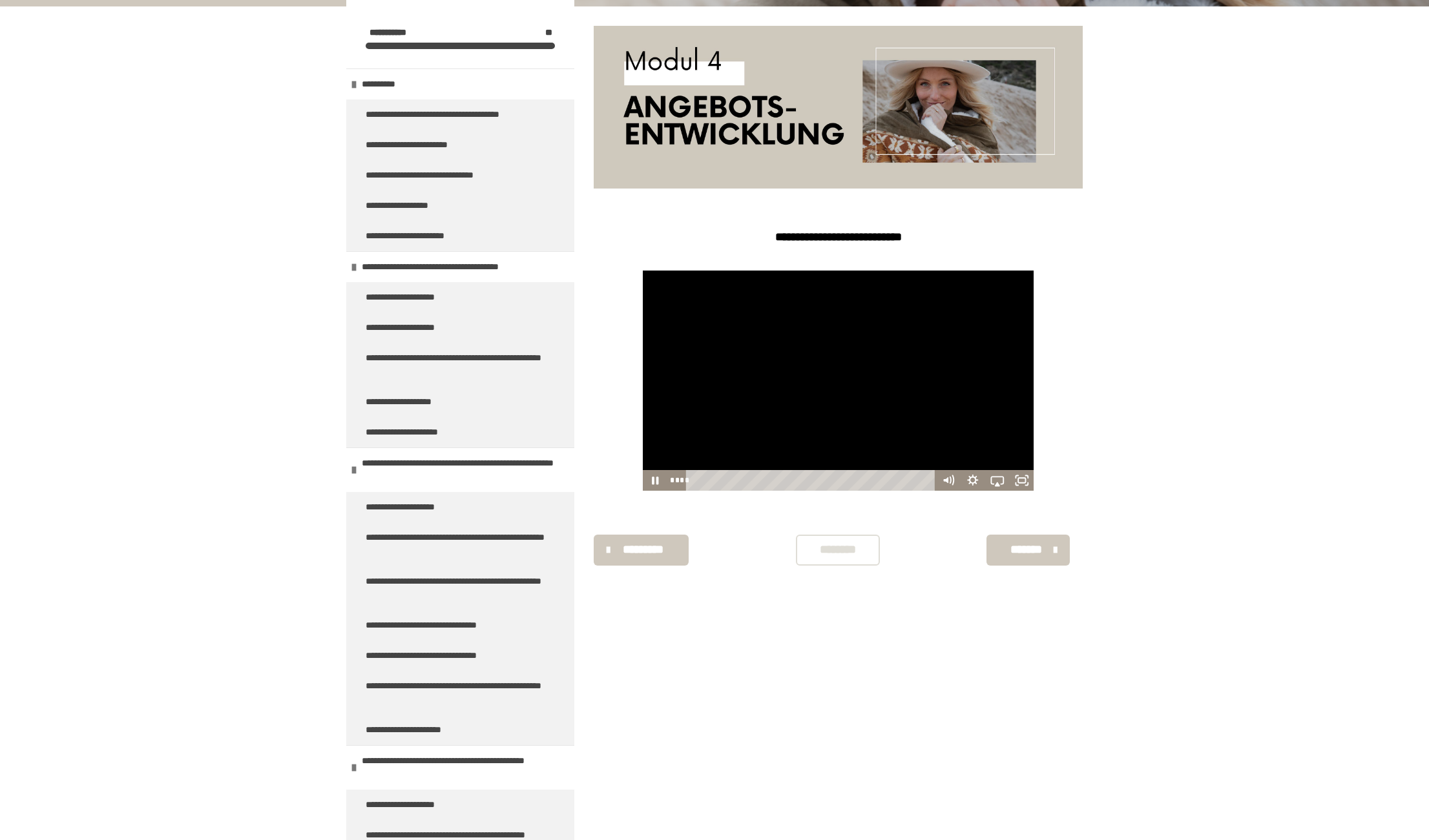 click at bounding box center (839, 380) 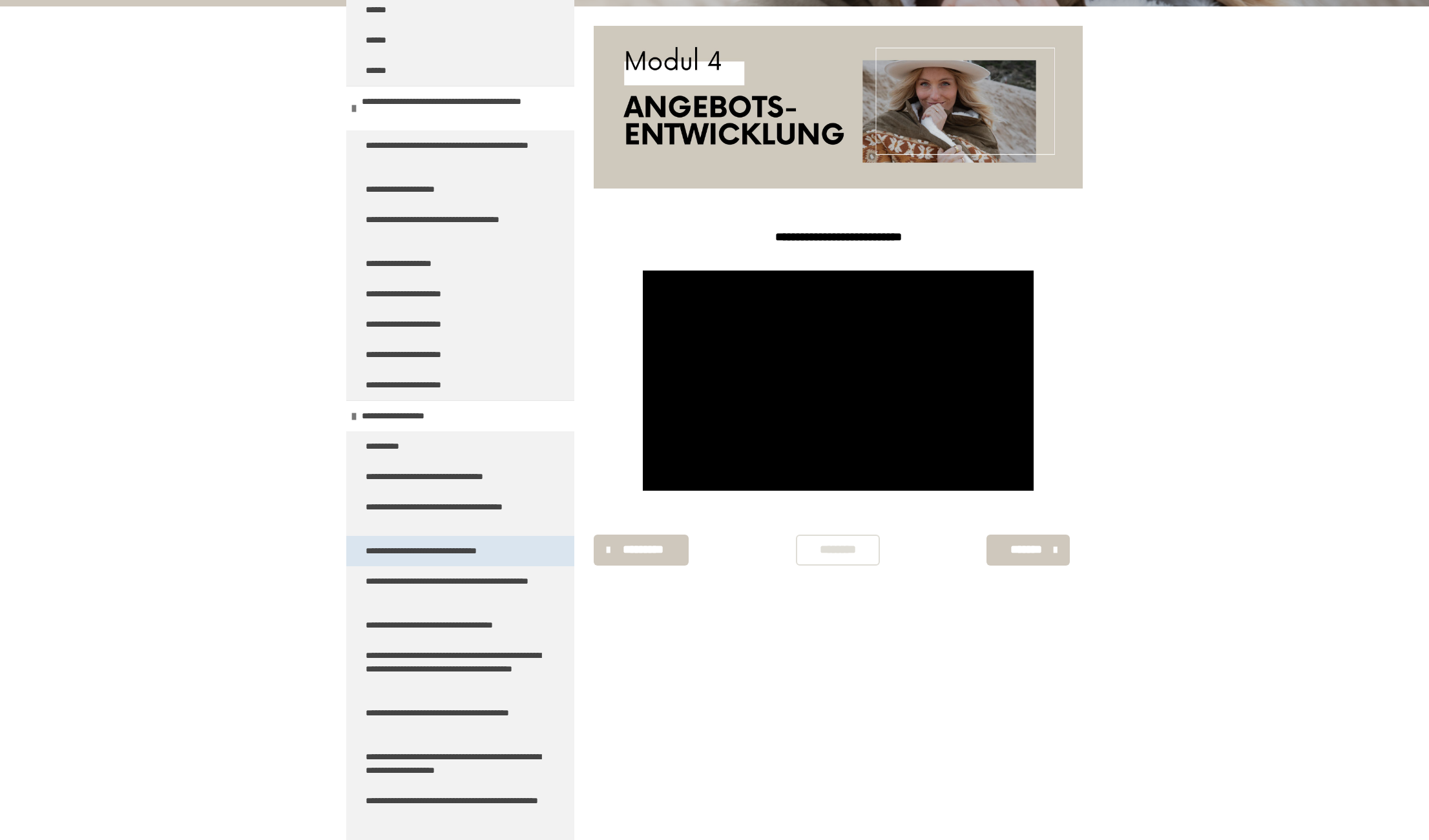 scroll, scrollTop: 5662, scrollLeft: 0, axis: vertical 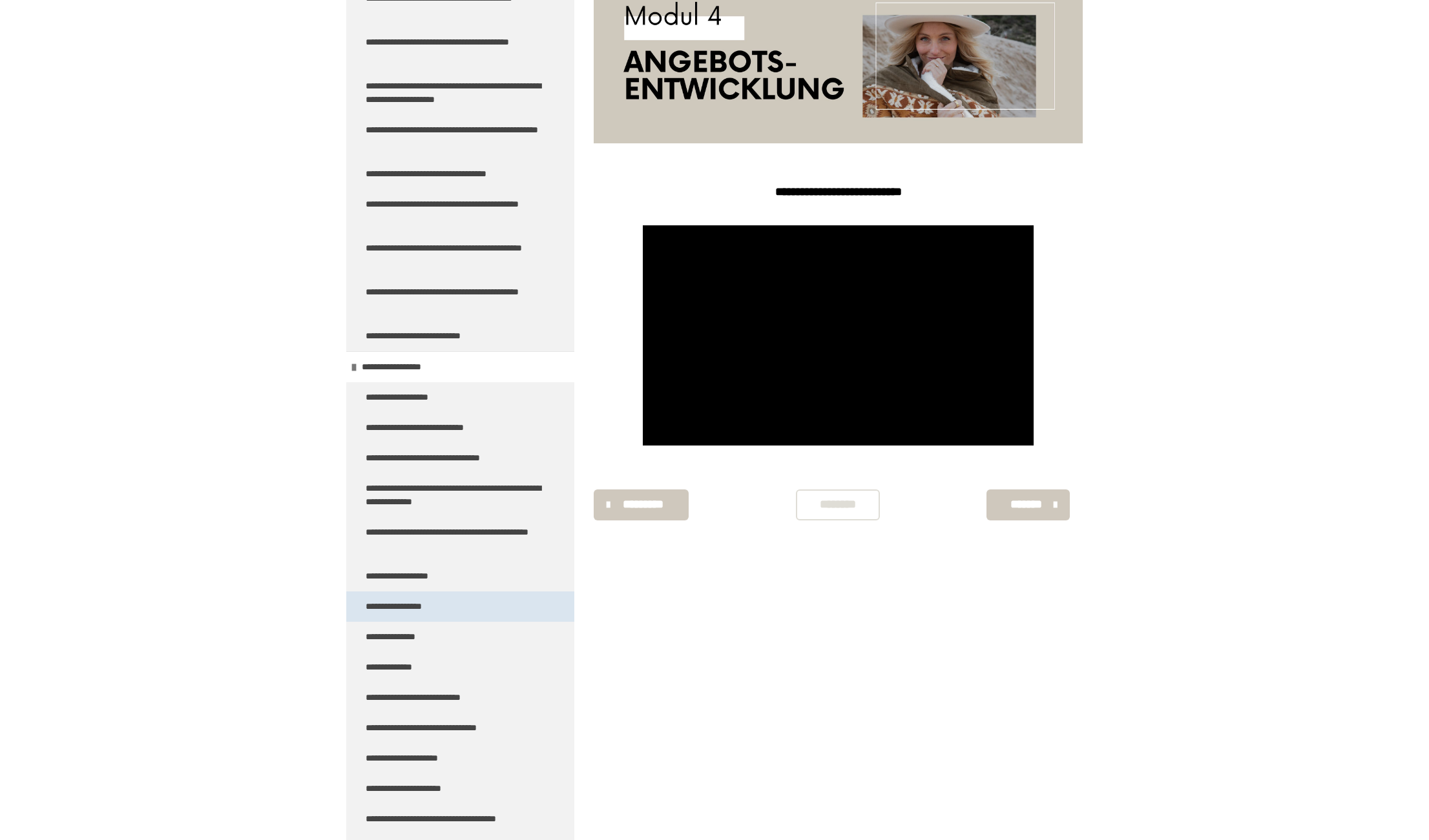 click on "**********" at bounding box center [406, 606] 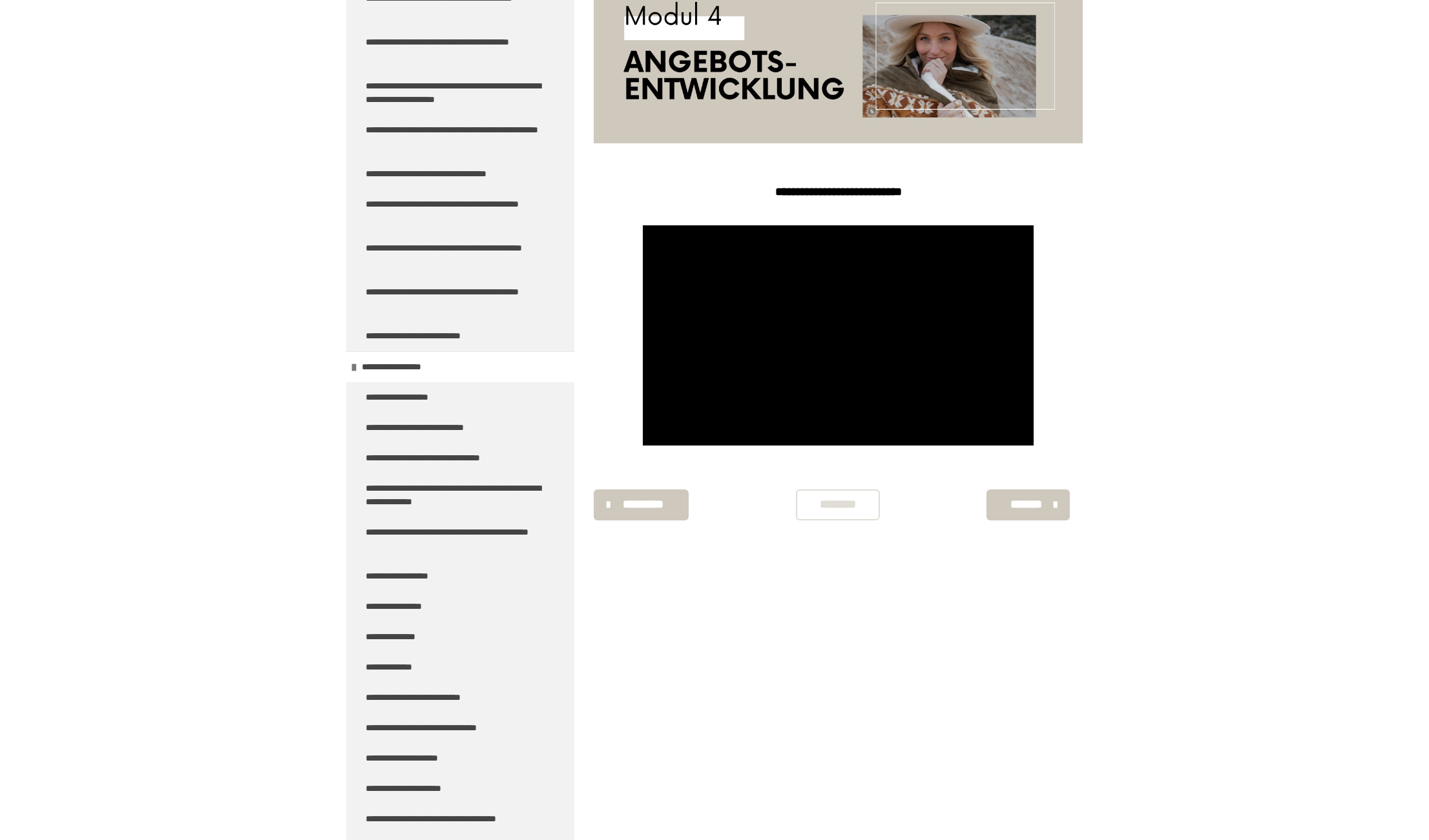 scroll, scrollTop: 174, scrollLeft: 0, axis: vertical 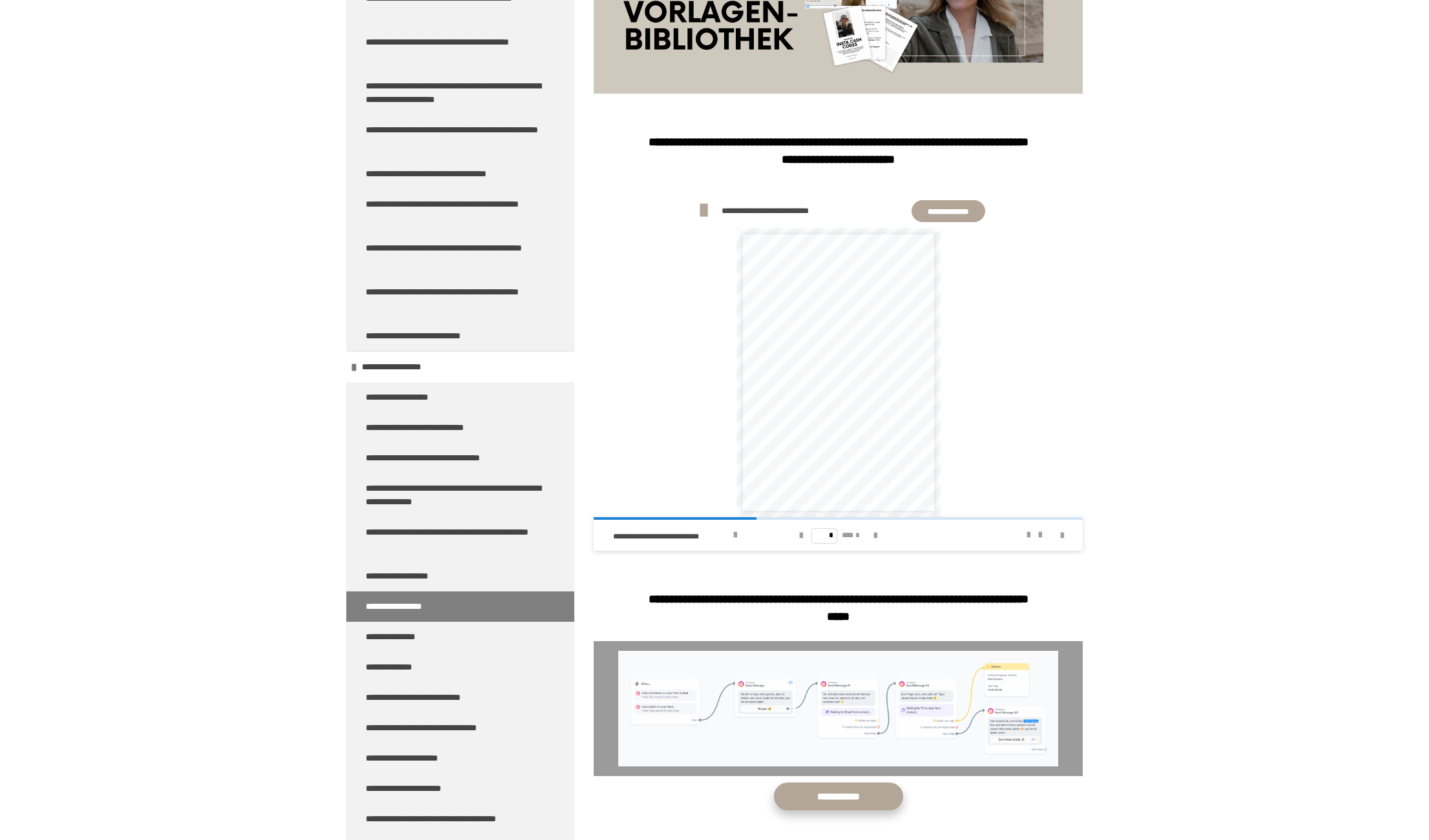 click on "**********" at bounding box center [839, 796] 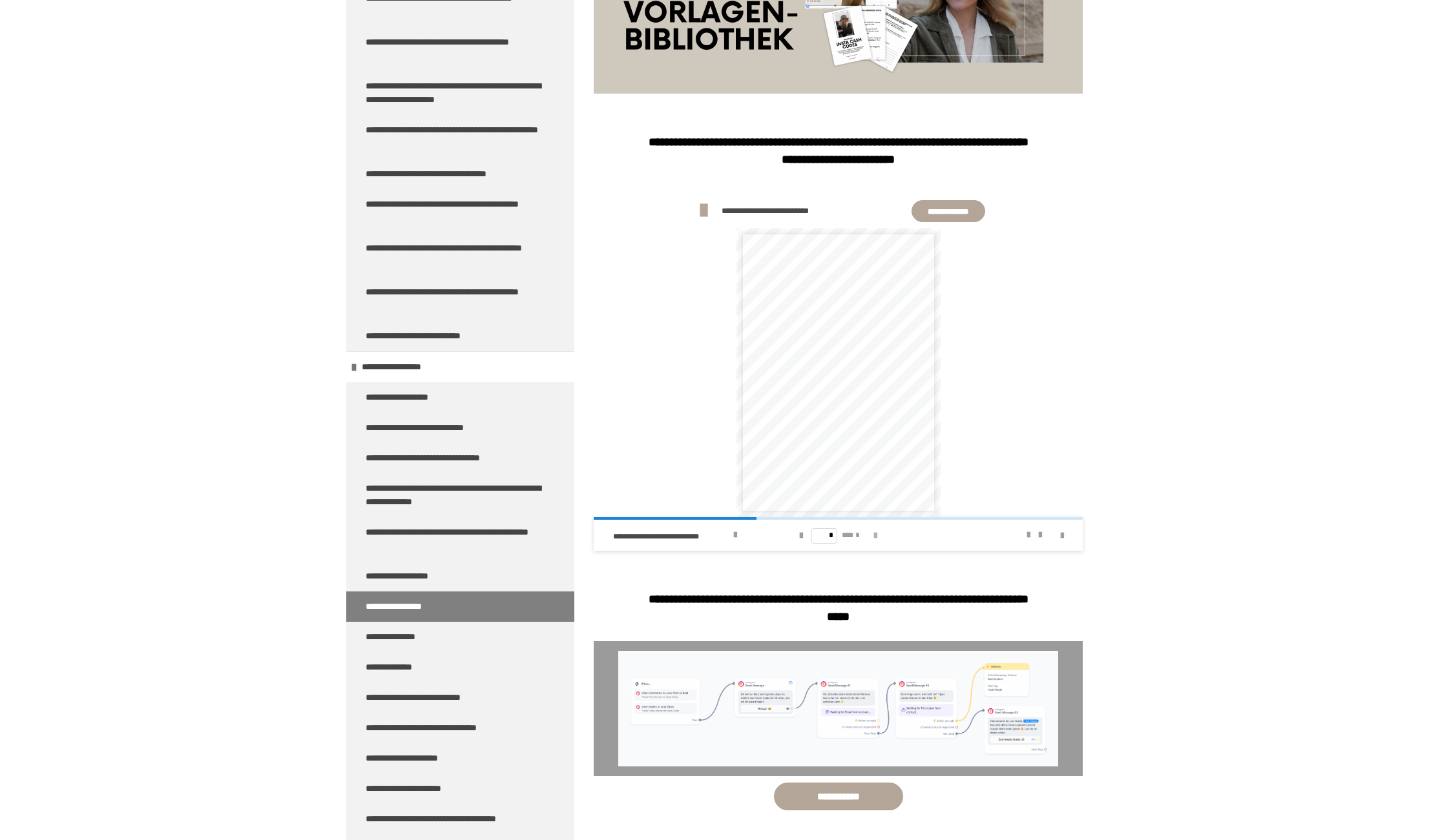 click at bounding box center (875, 536) 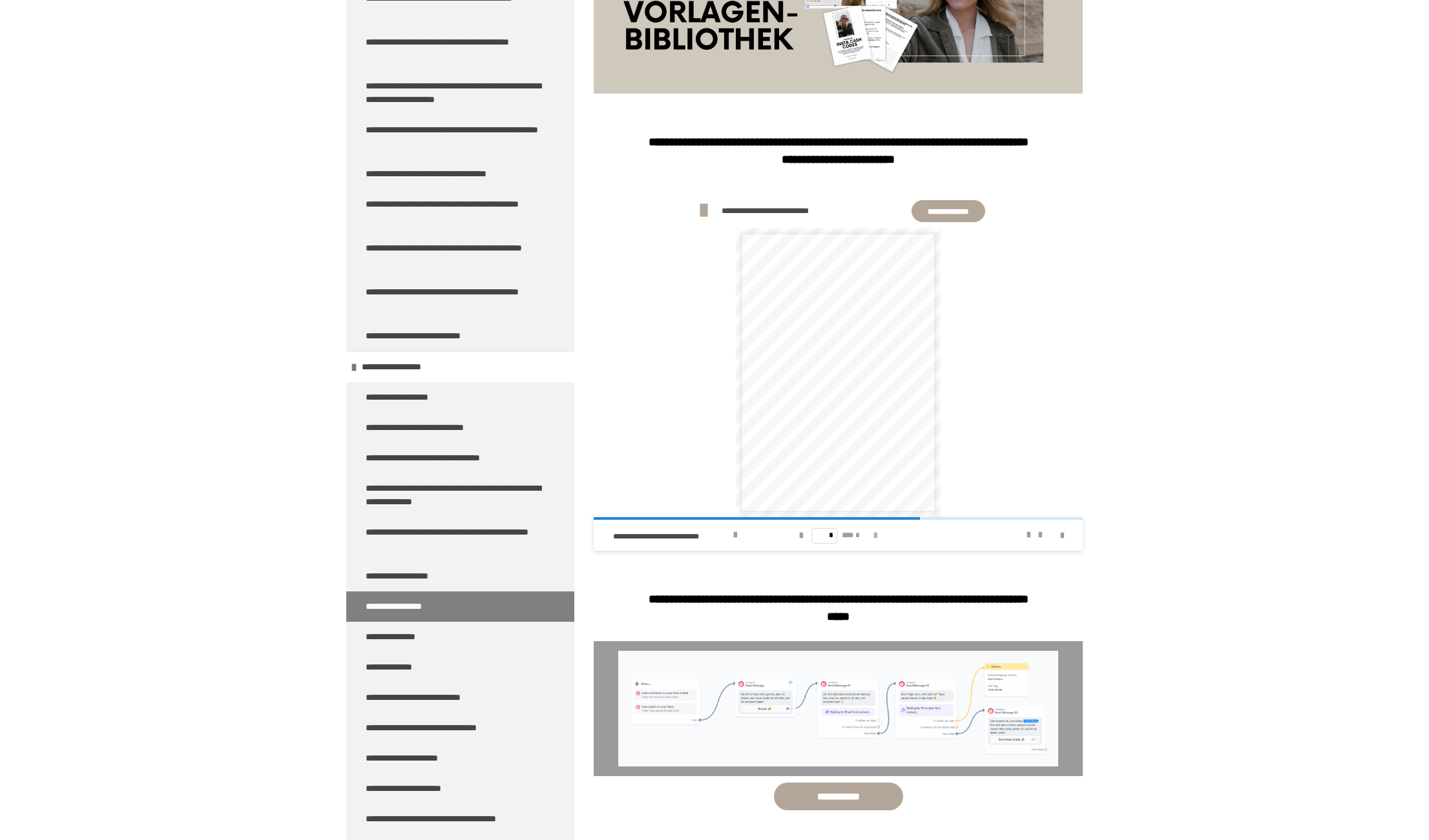 click at bounding box center [875, 536] 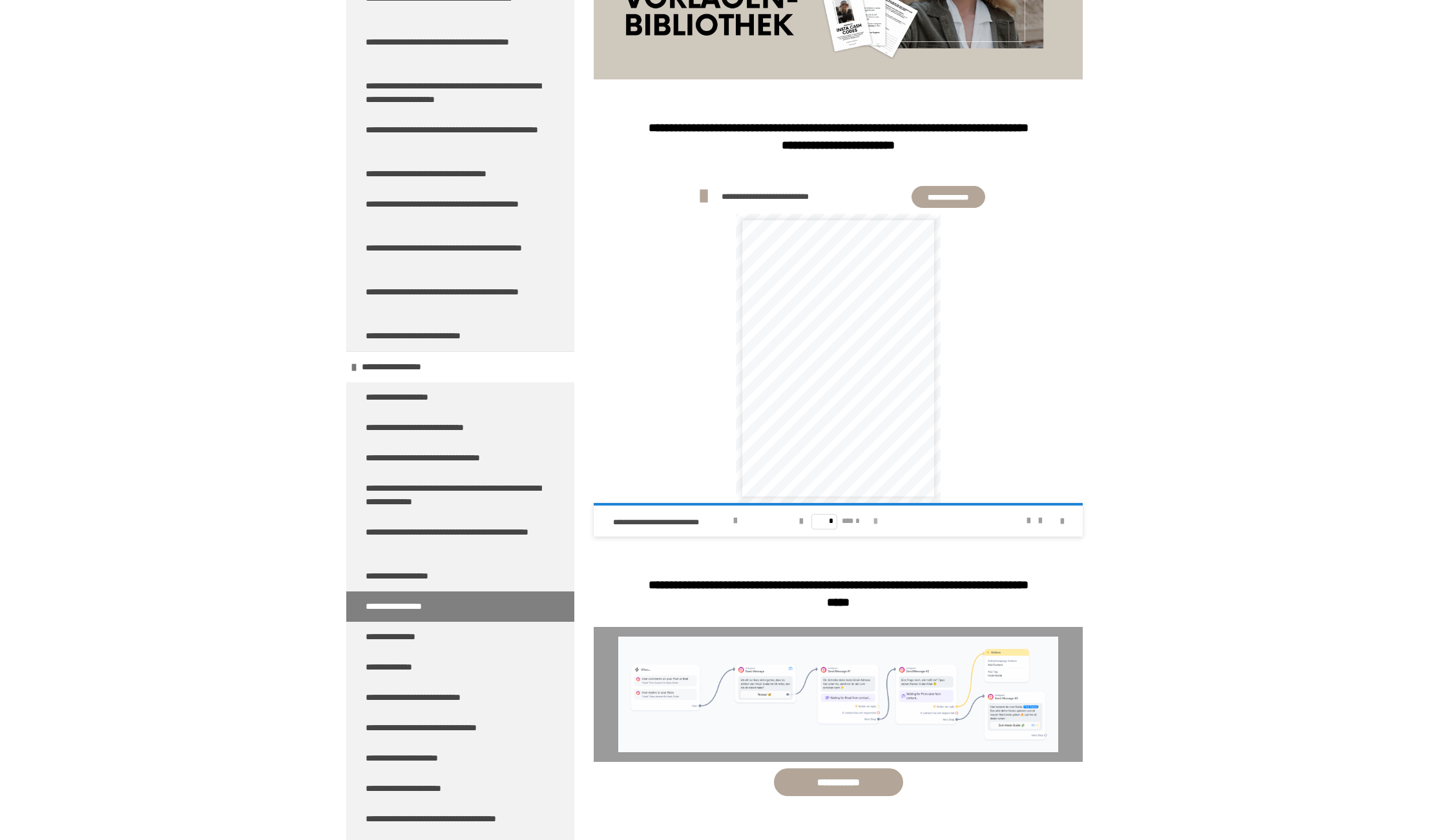 scroll, scrollTop: 289, scrollLeft: 0, axis: vertical 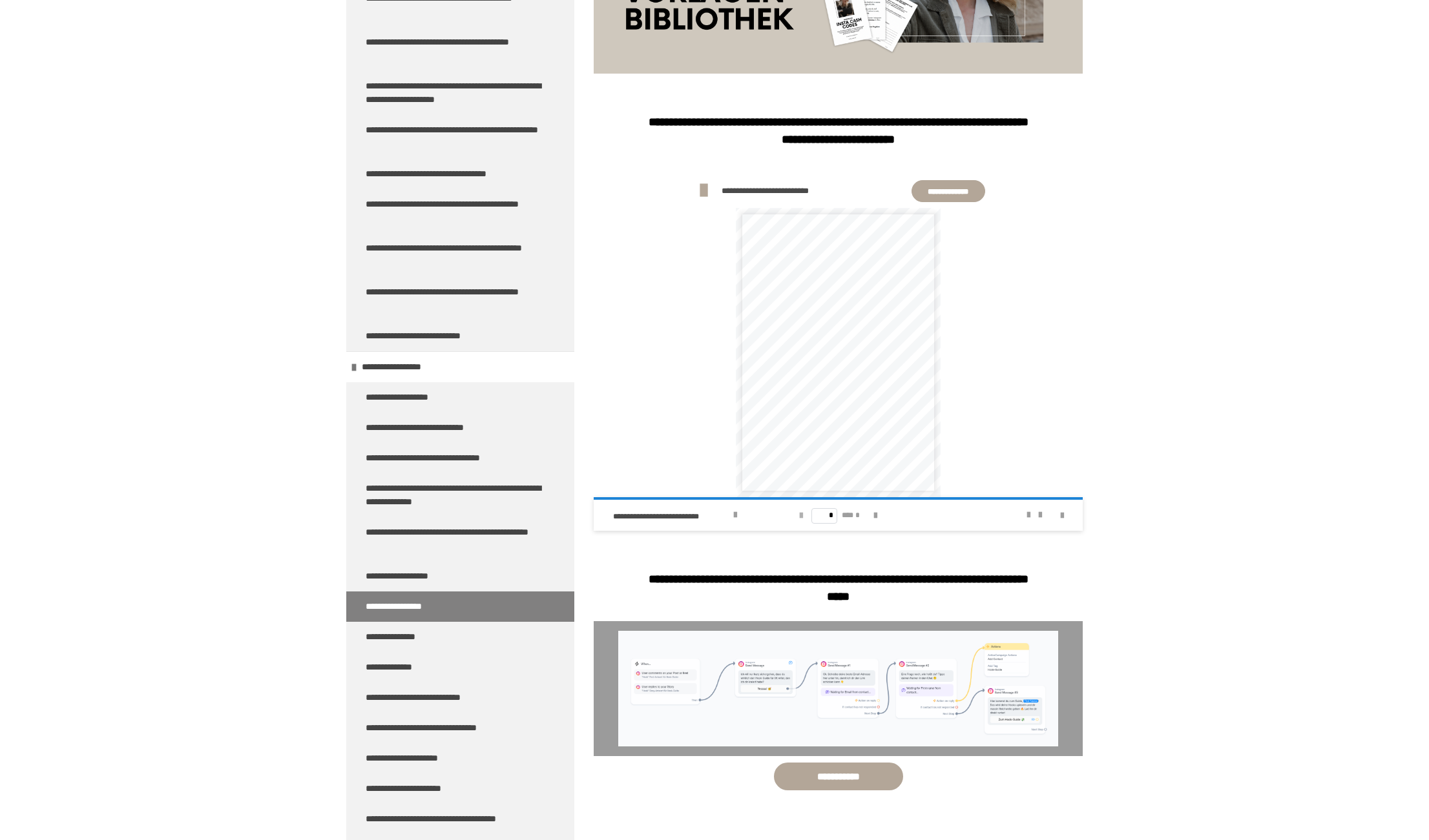 click at bounding box center (801, 516) 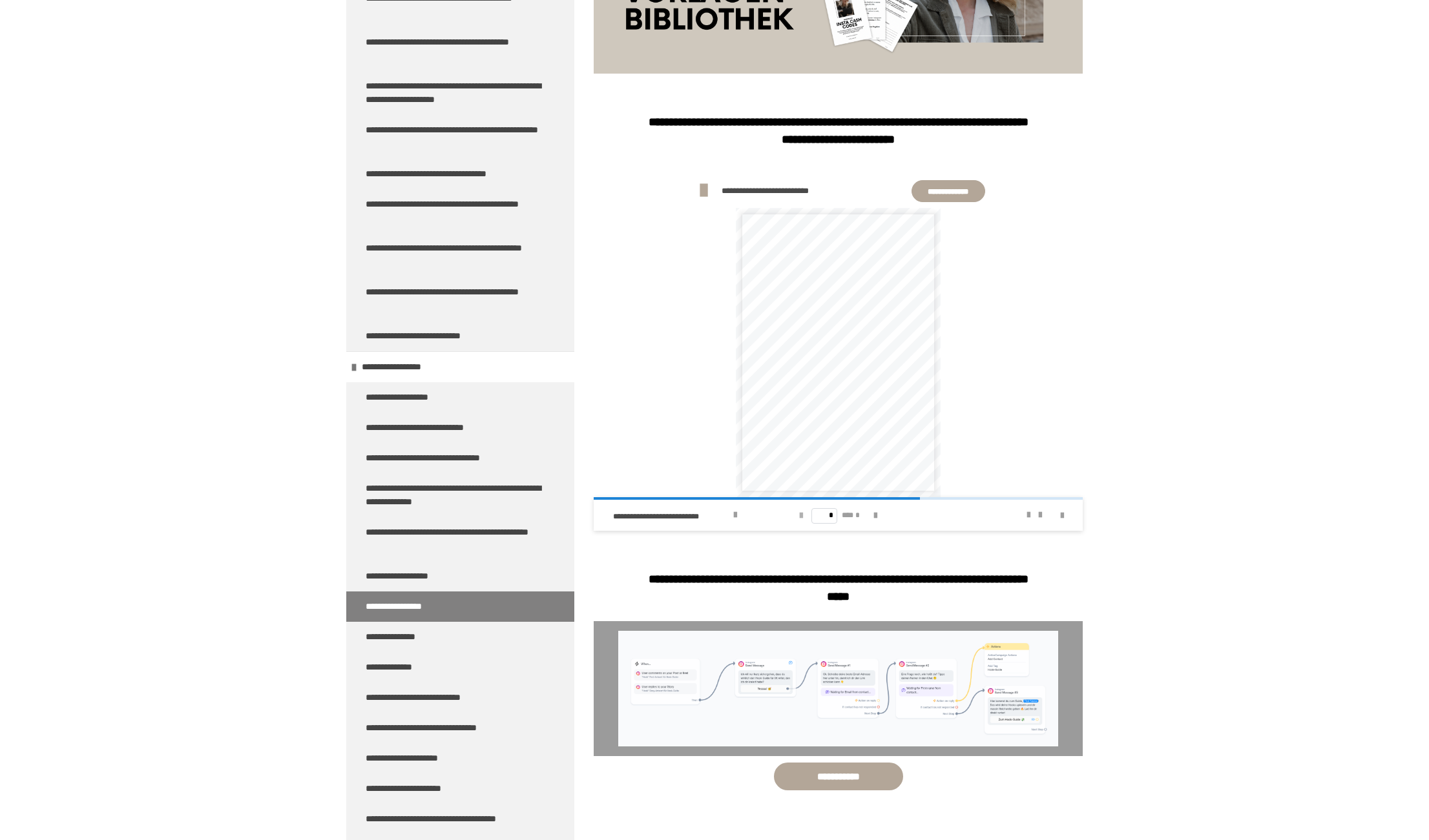 click at bounding box center (801, 516) 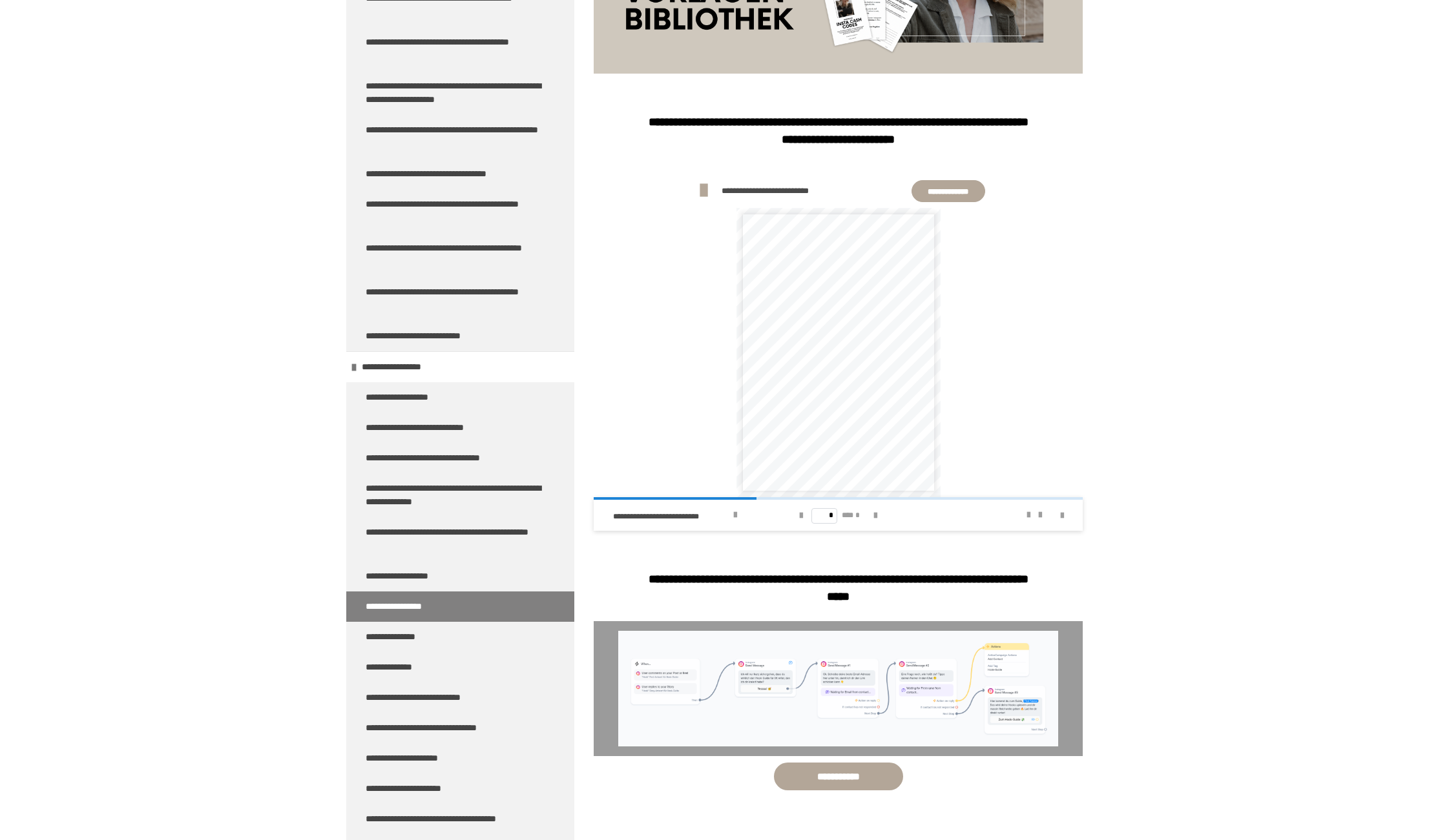 click at bounding box center (838, -8) 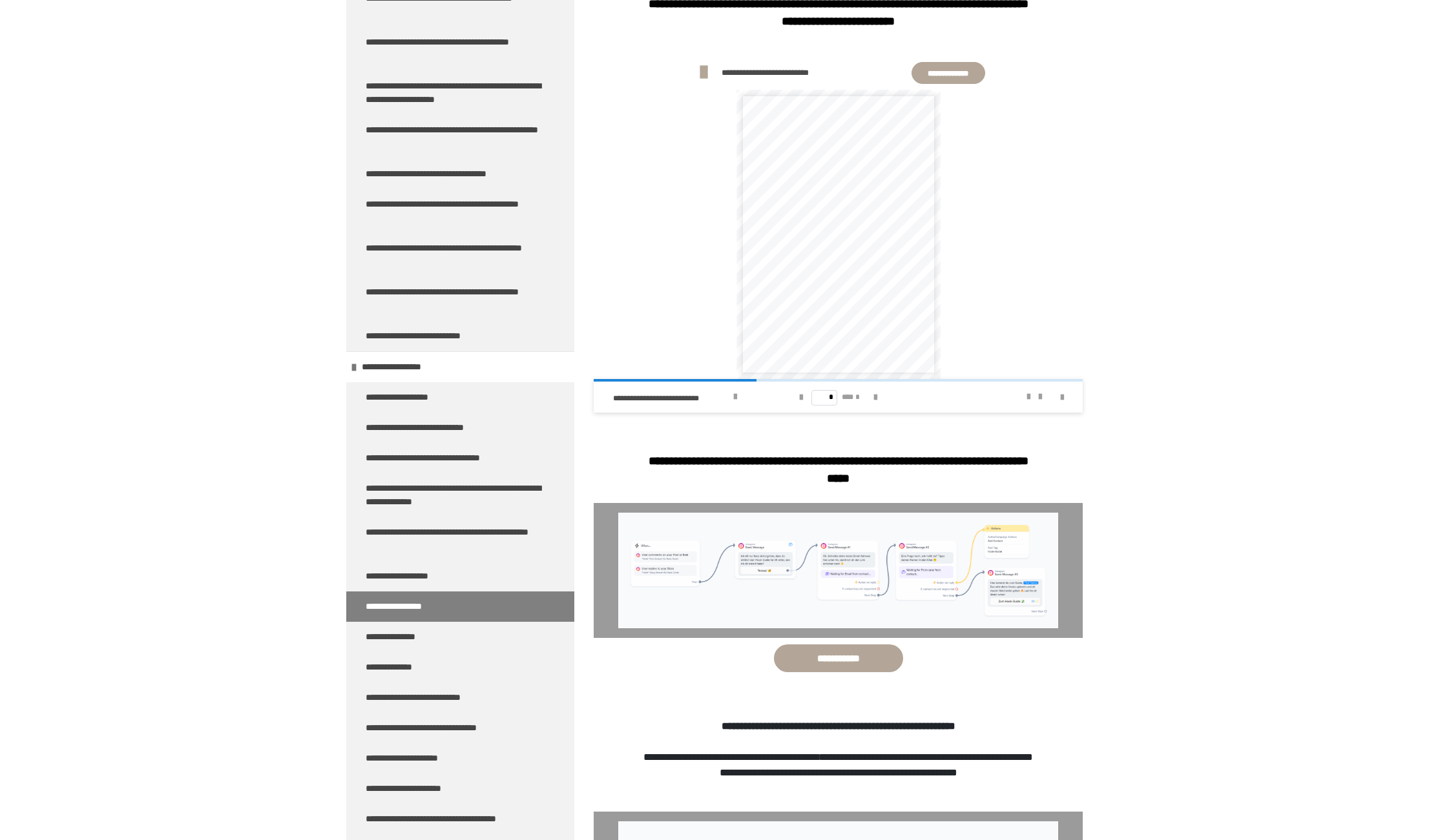 scroll, scrollTop: 410, scrollLeft: 0, axis: vertical 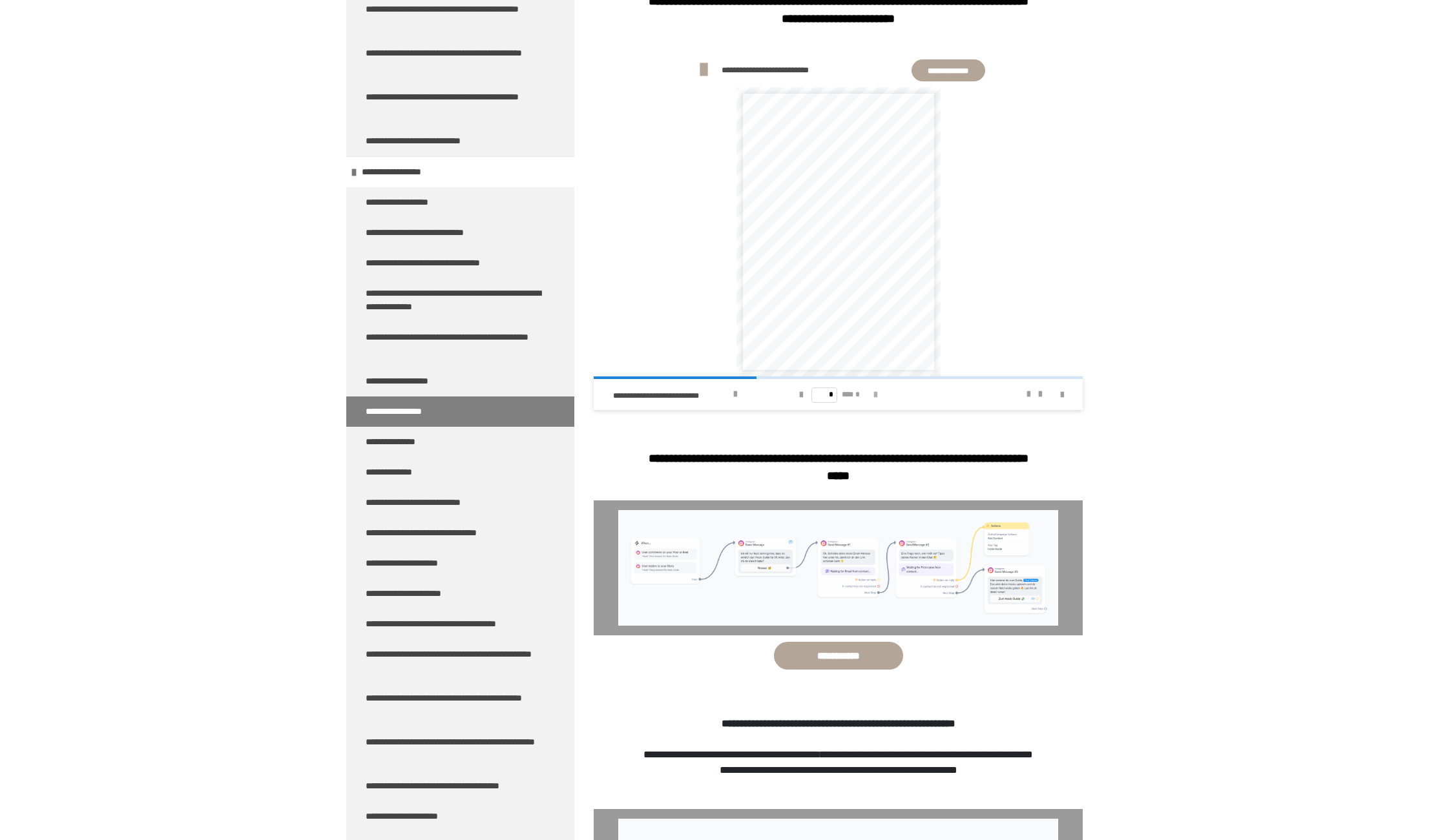 click at bounding box center [875, 395] 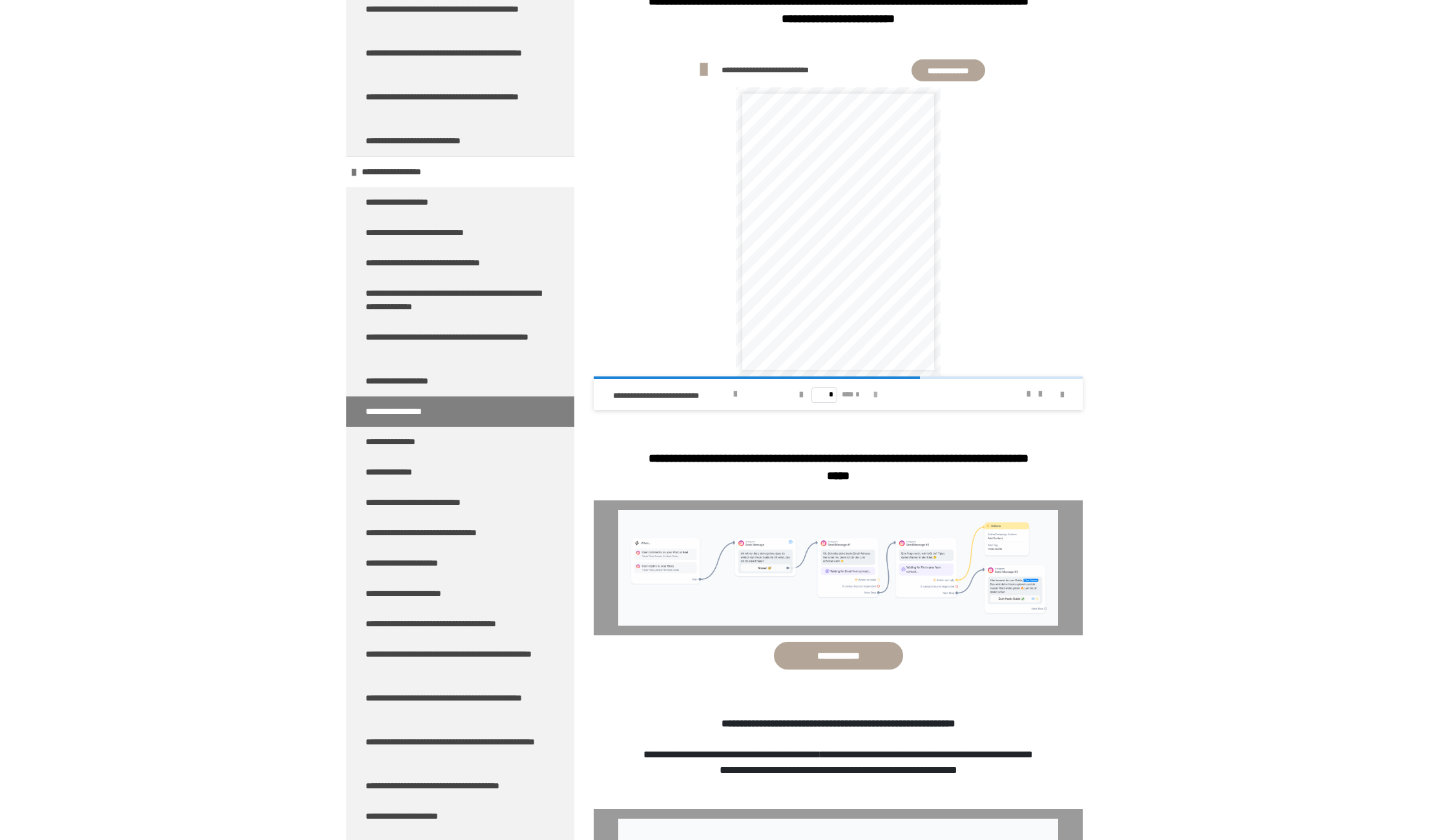 click at bounding box center (875, 395) 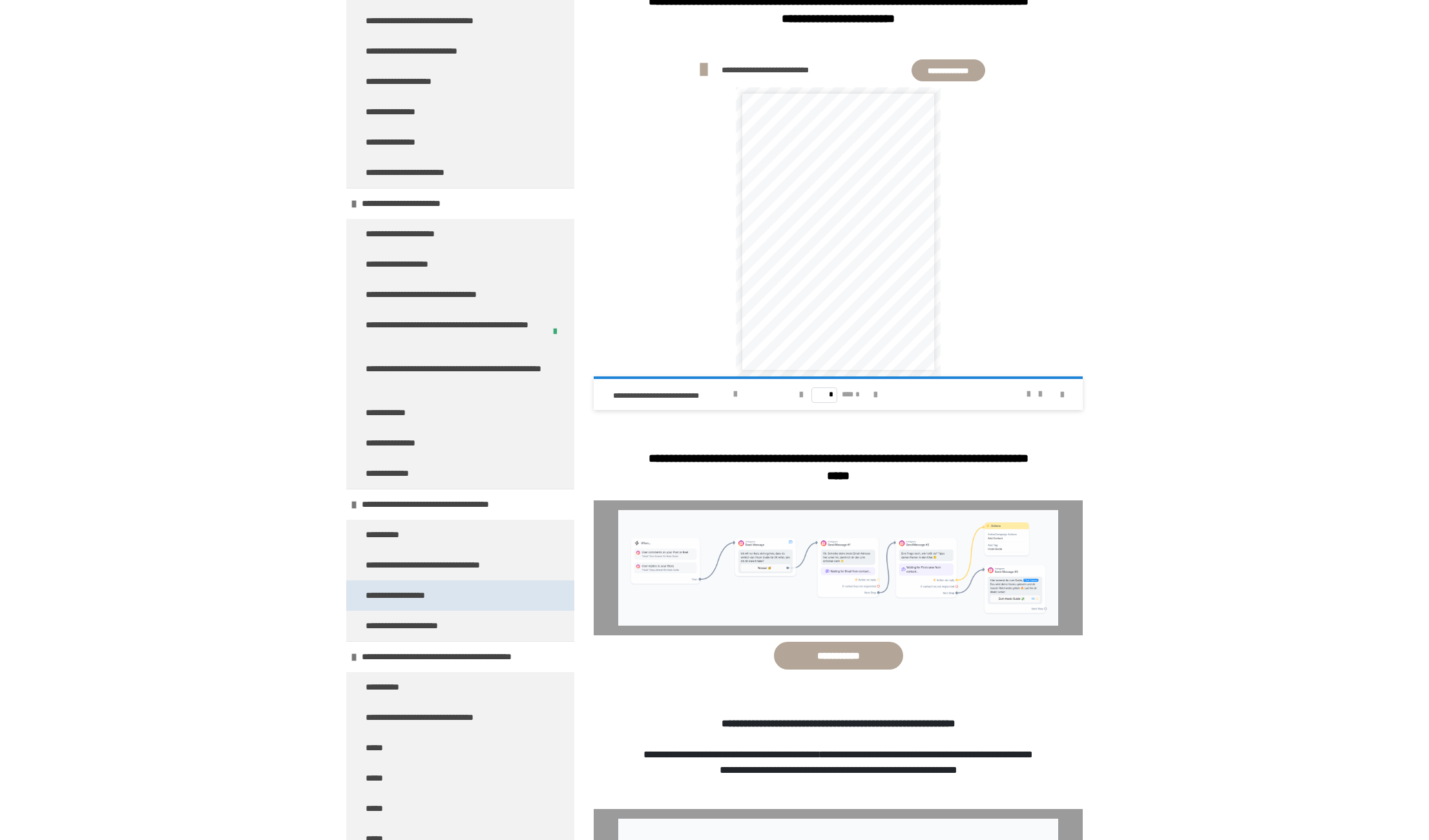 scroll, scrollTop: 2275, scrollLeft: 0, axis: vertical 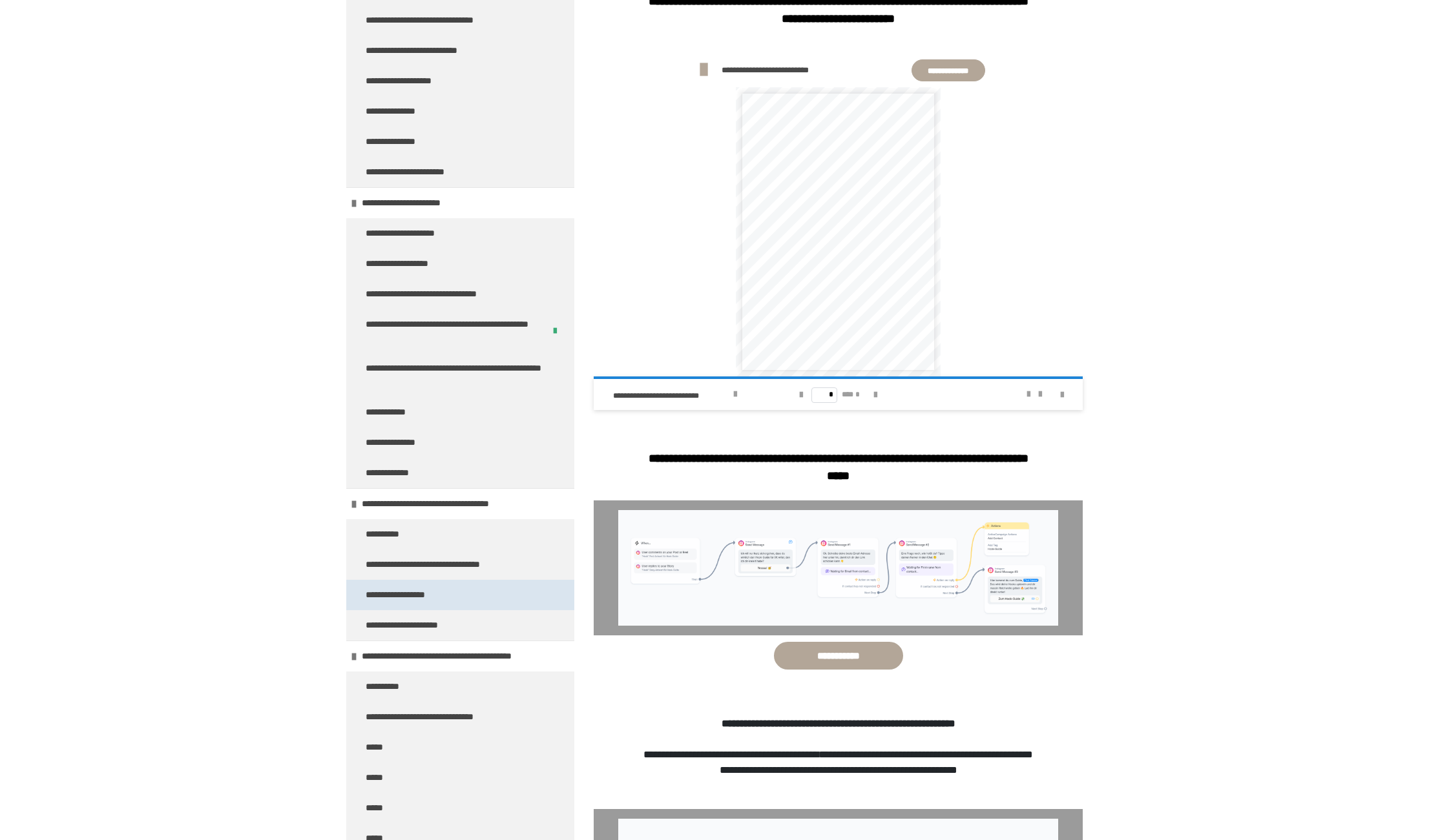 click on "**********" at bounding box center [460, 595] 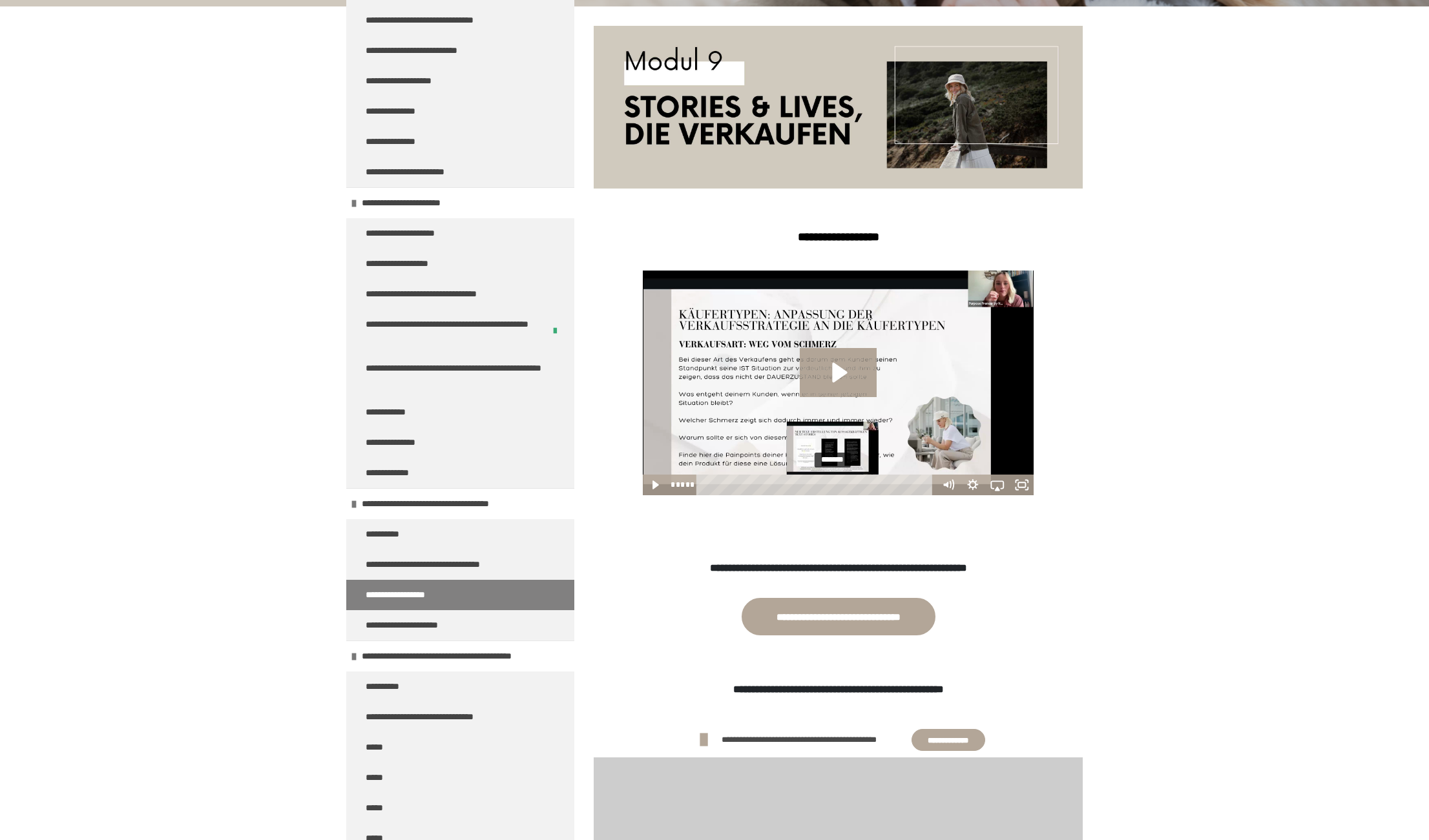 click on "*******" at bounding box center (817, 485) 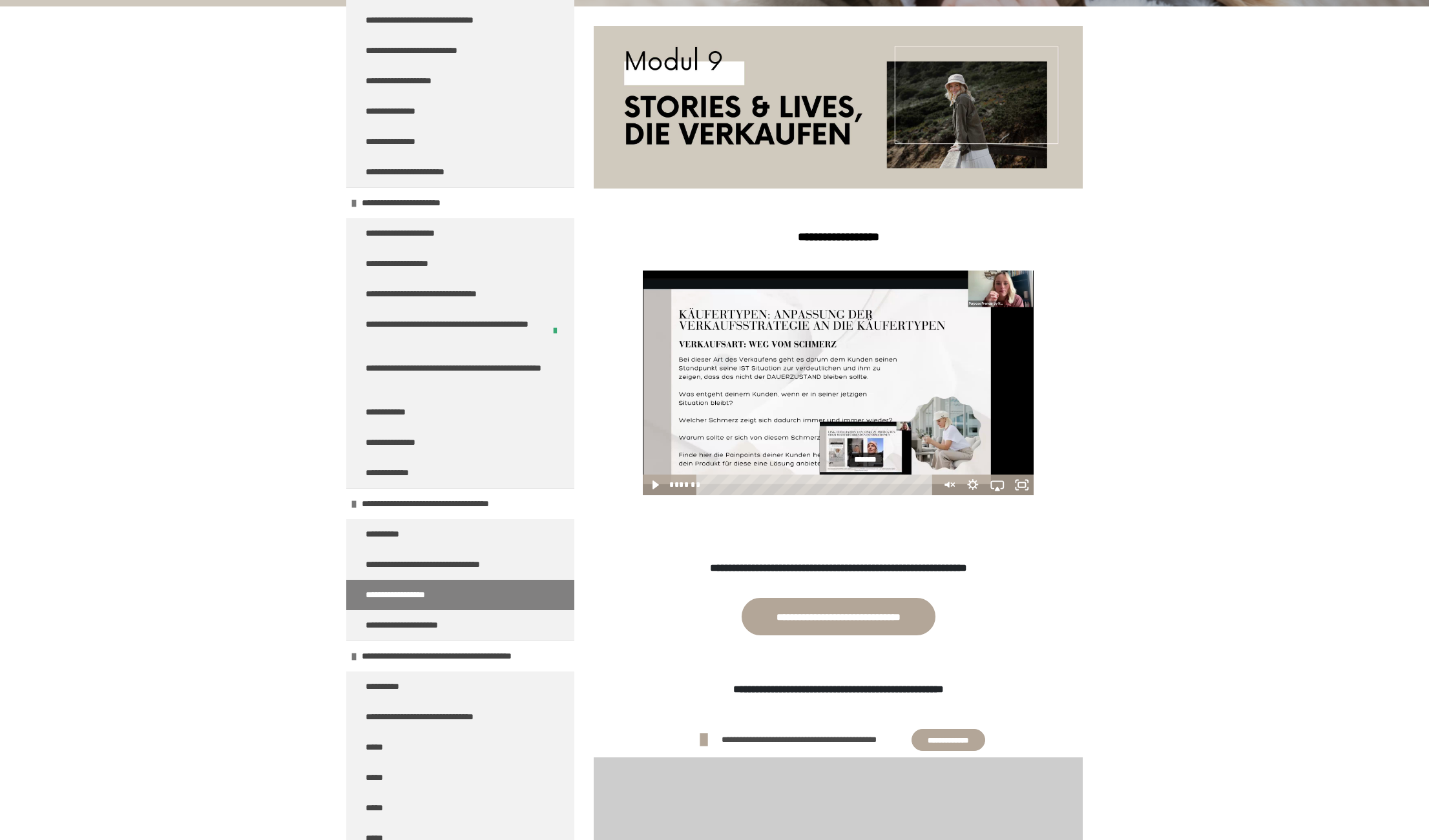 click on "*******" at bounding box center (817, 485) 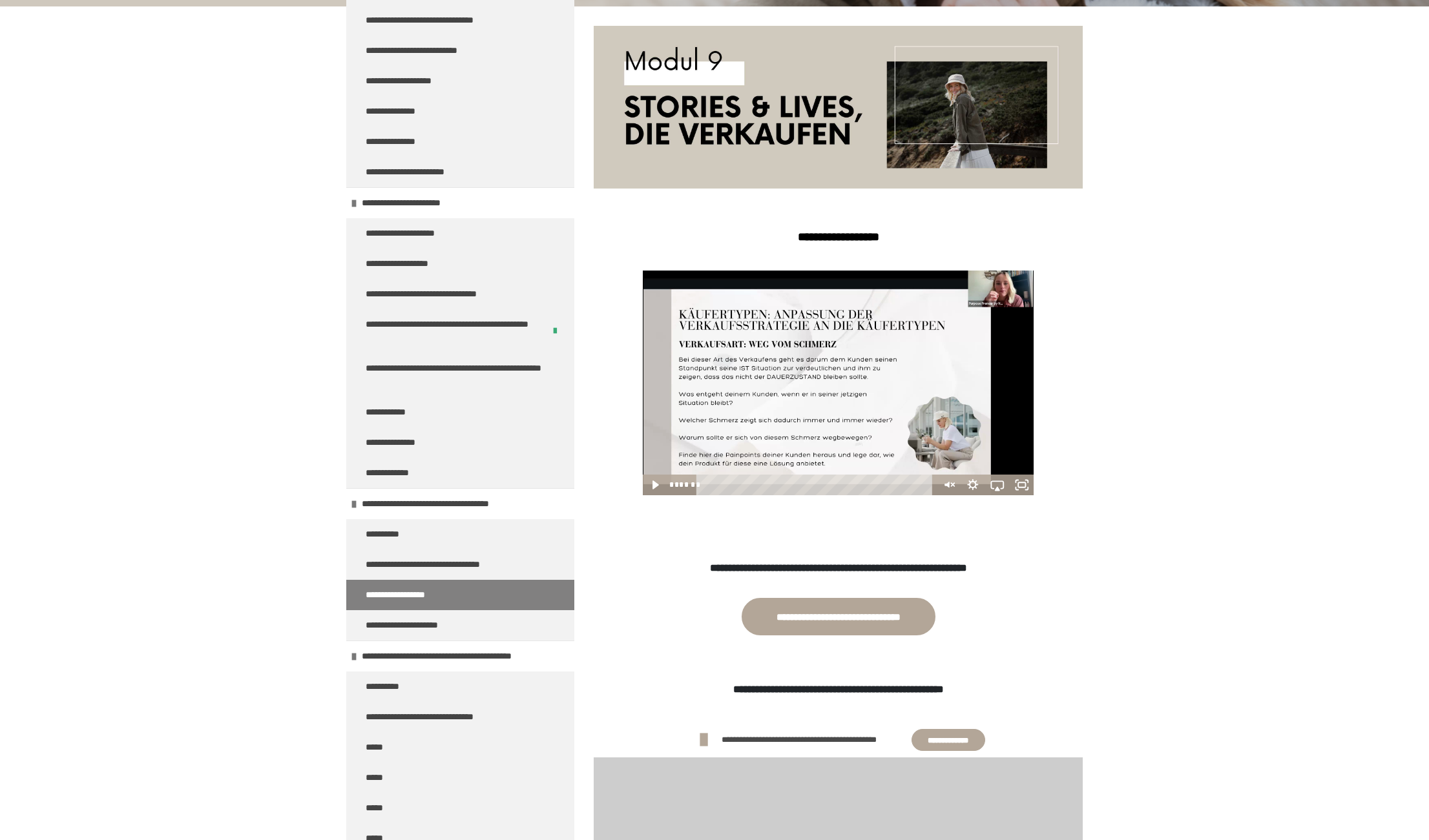 click at bounding box center [839, 383] 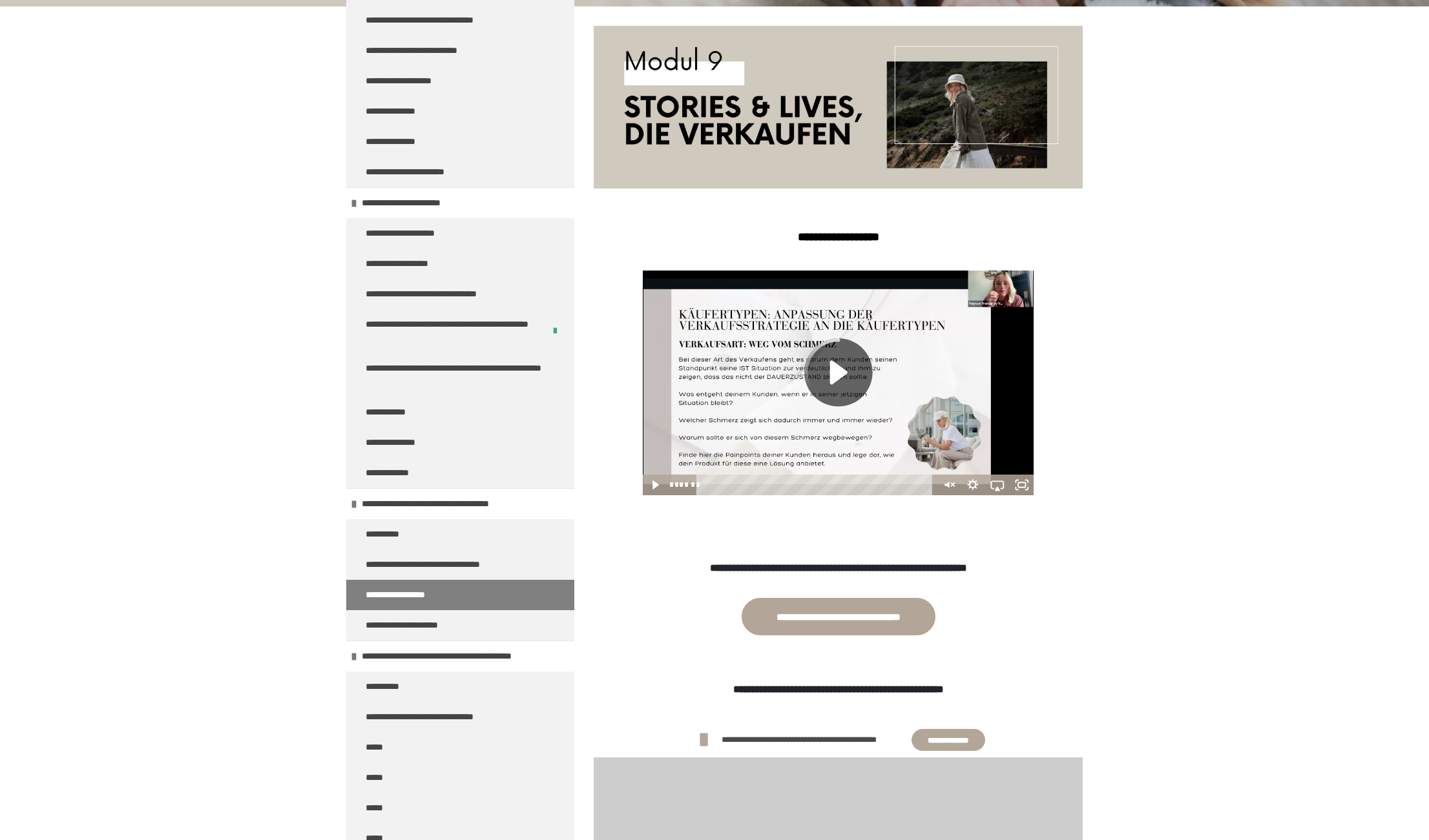click 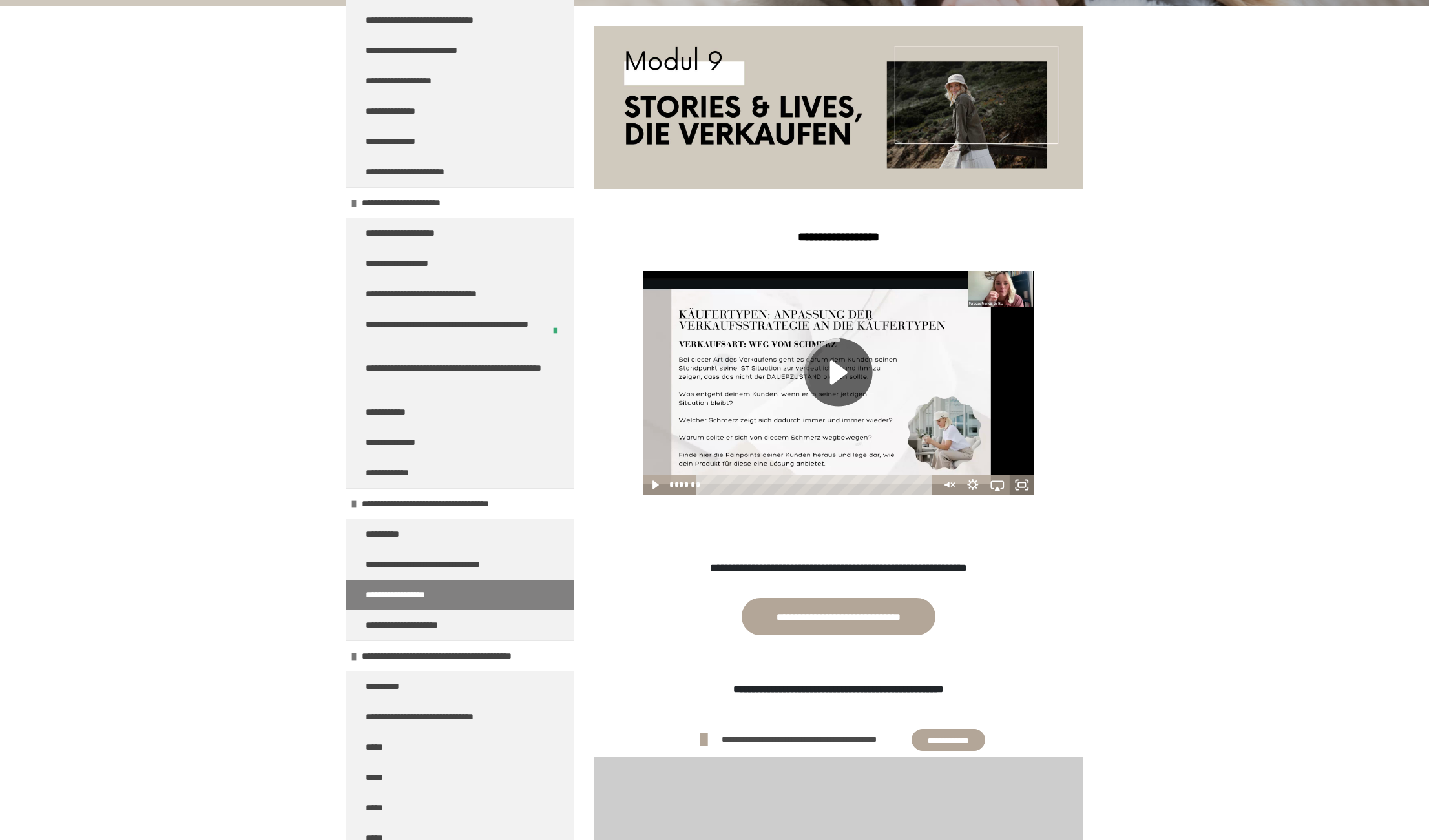 click 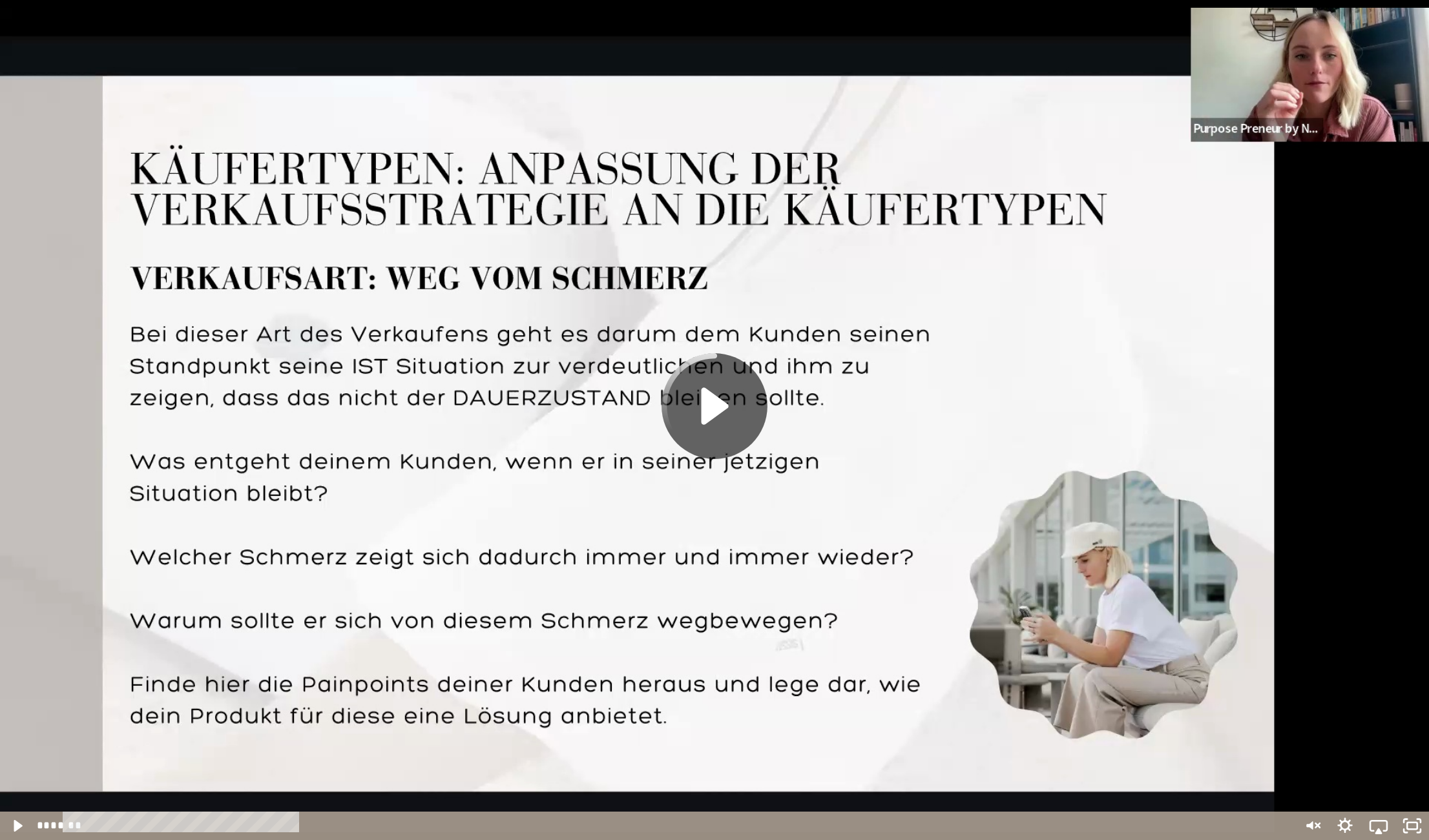 click 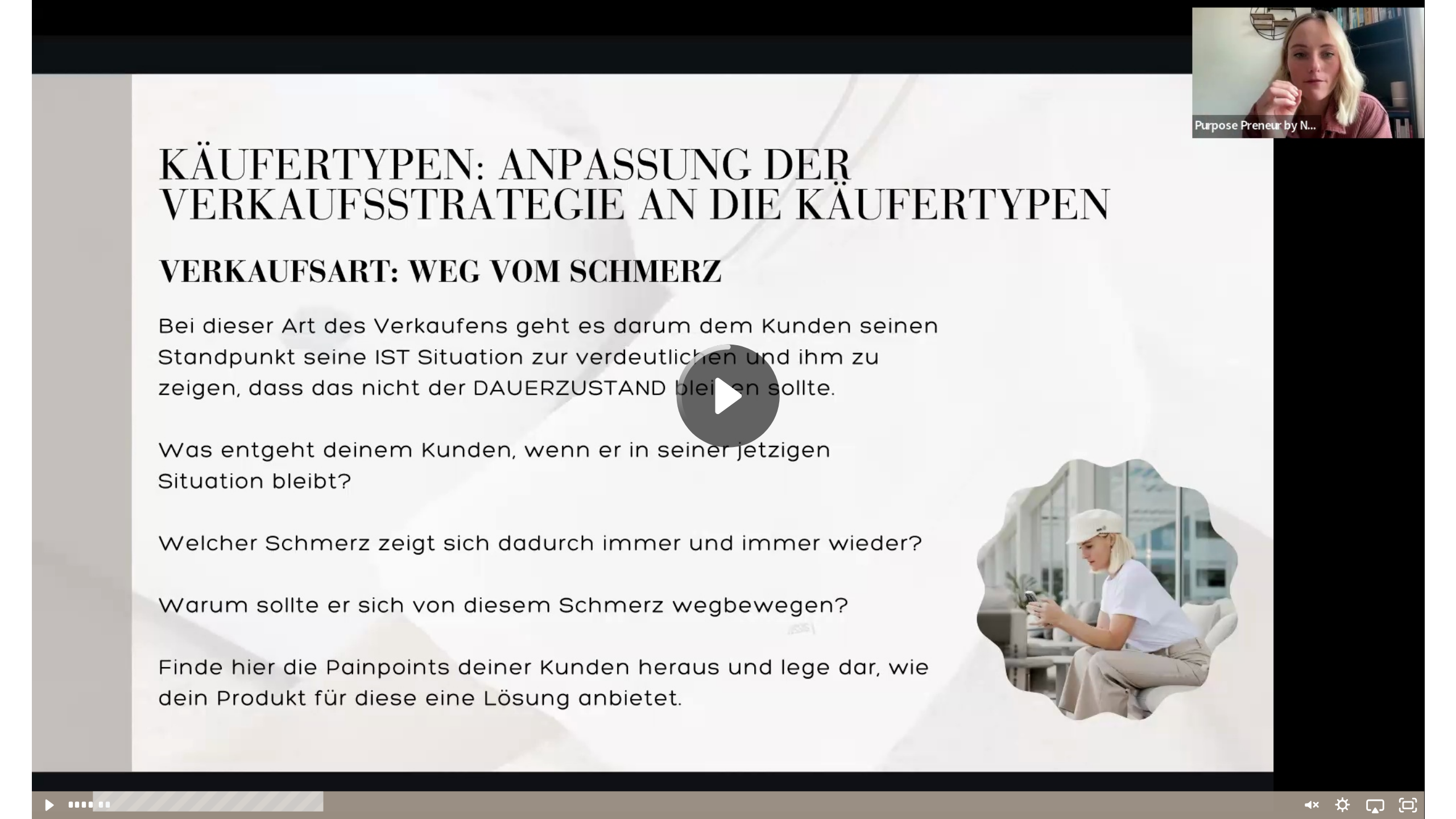 scroll, scrollTop: 0, scrollLeft: 0, axis: both 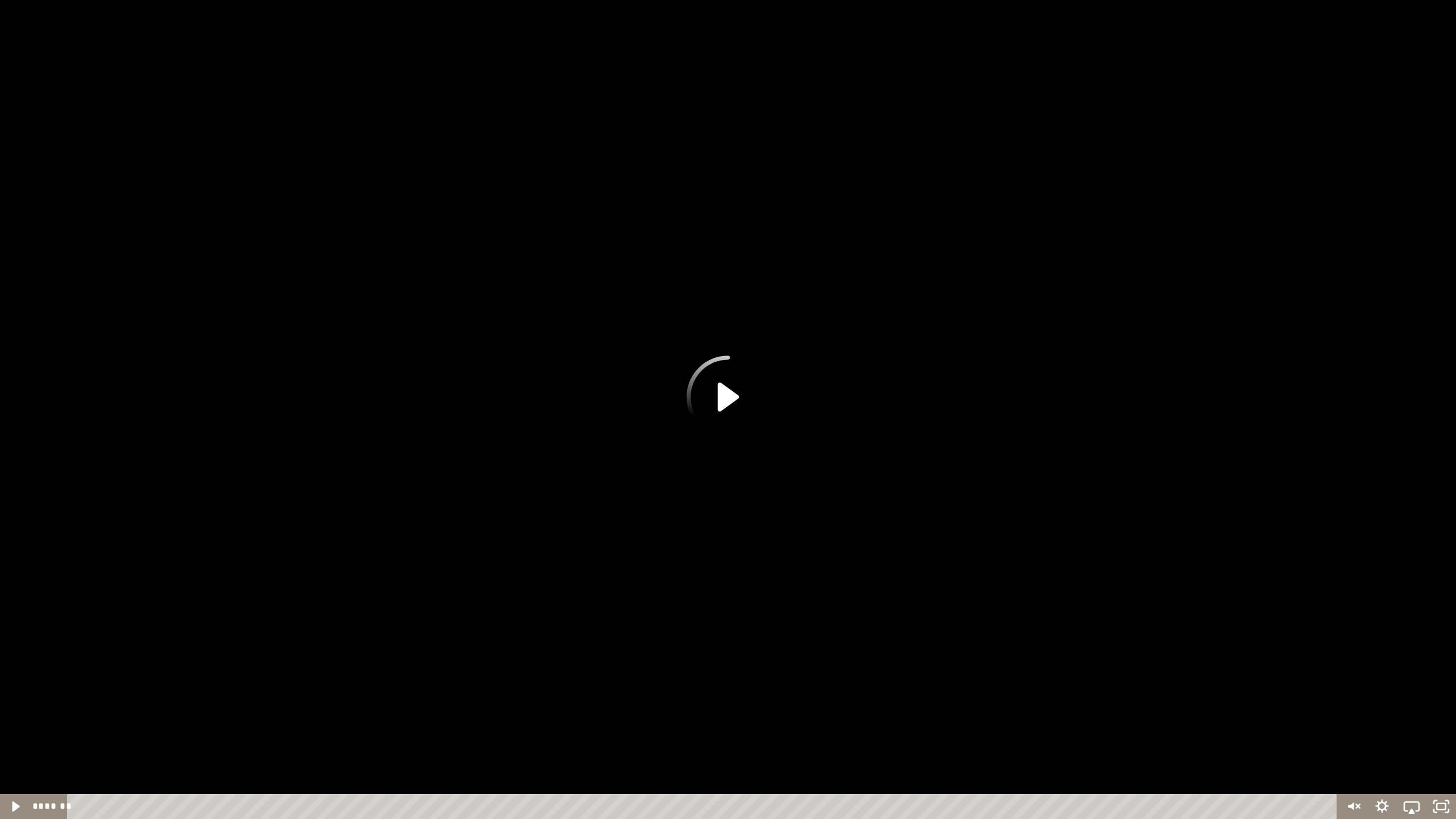 click at bounding box center (728, 410) 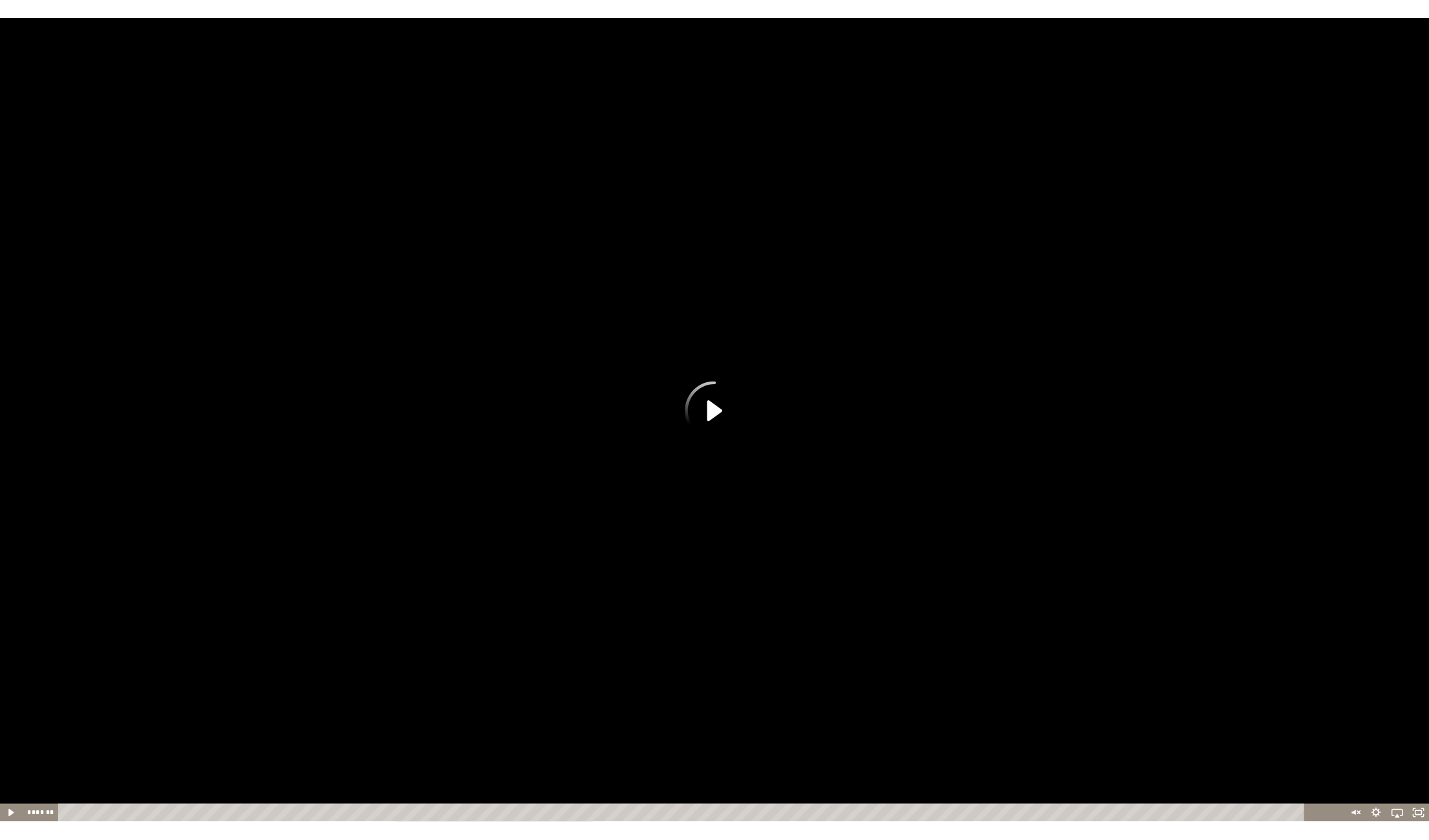 scroll, scrollTop: 174, scrollLeft: 0, axis: vertical 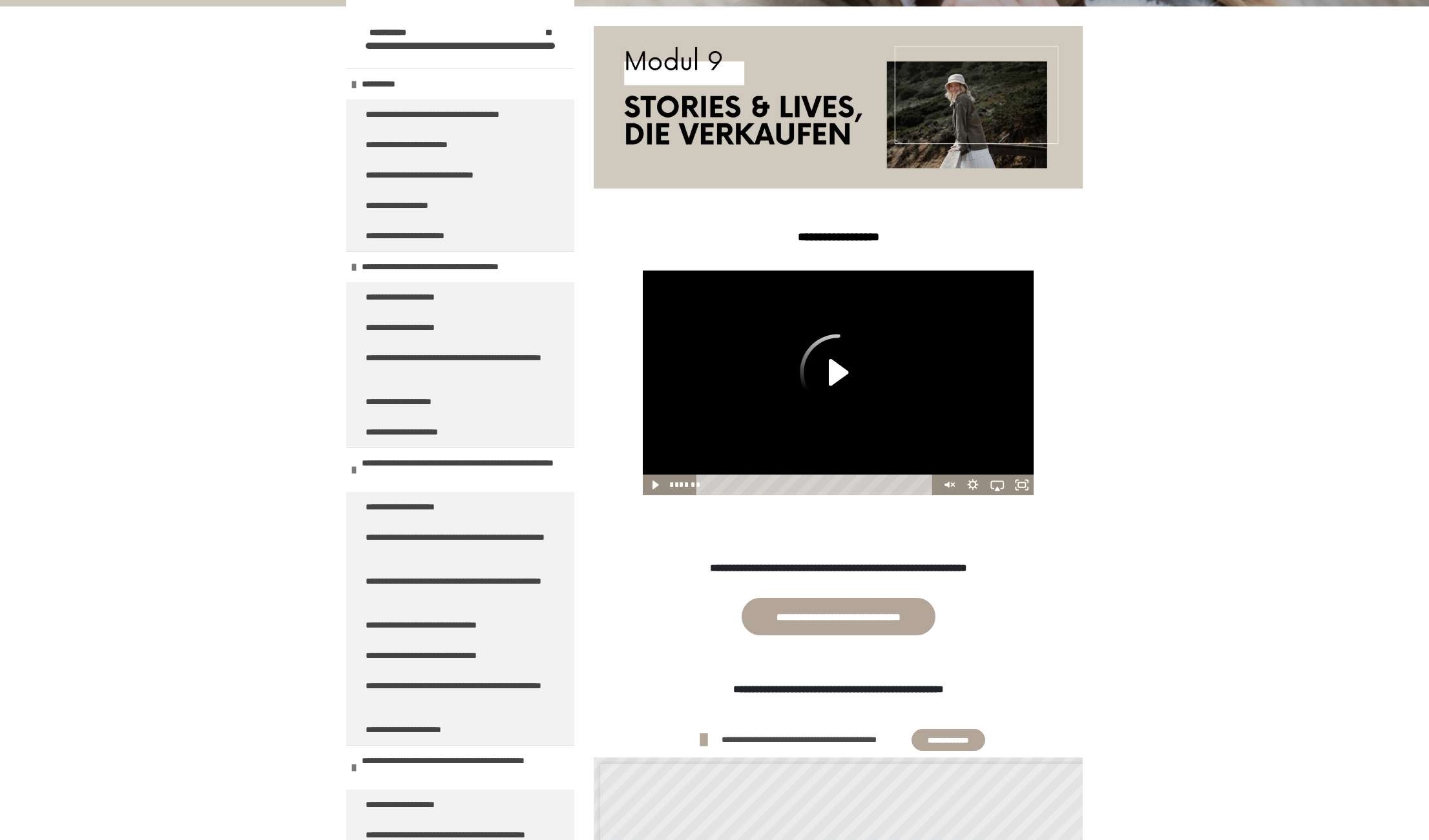 click 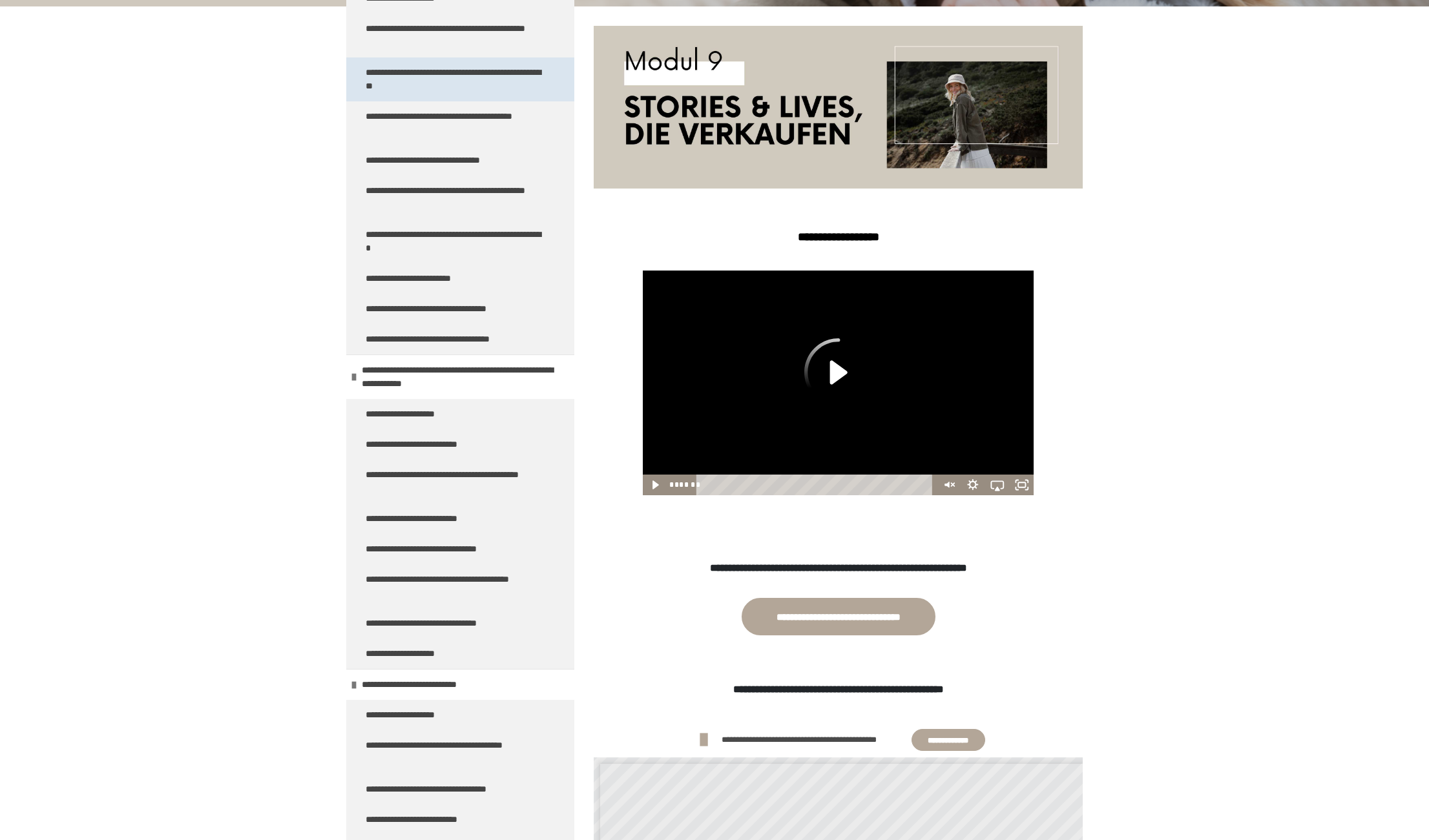 scroll, scrollTop: 808, scrollLeft: 0, axis: vertical 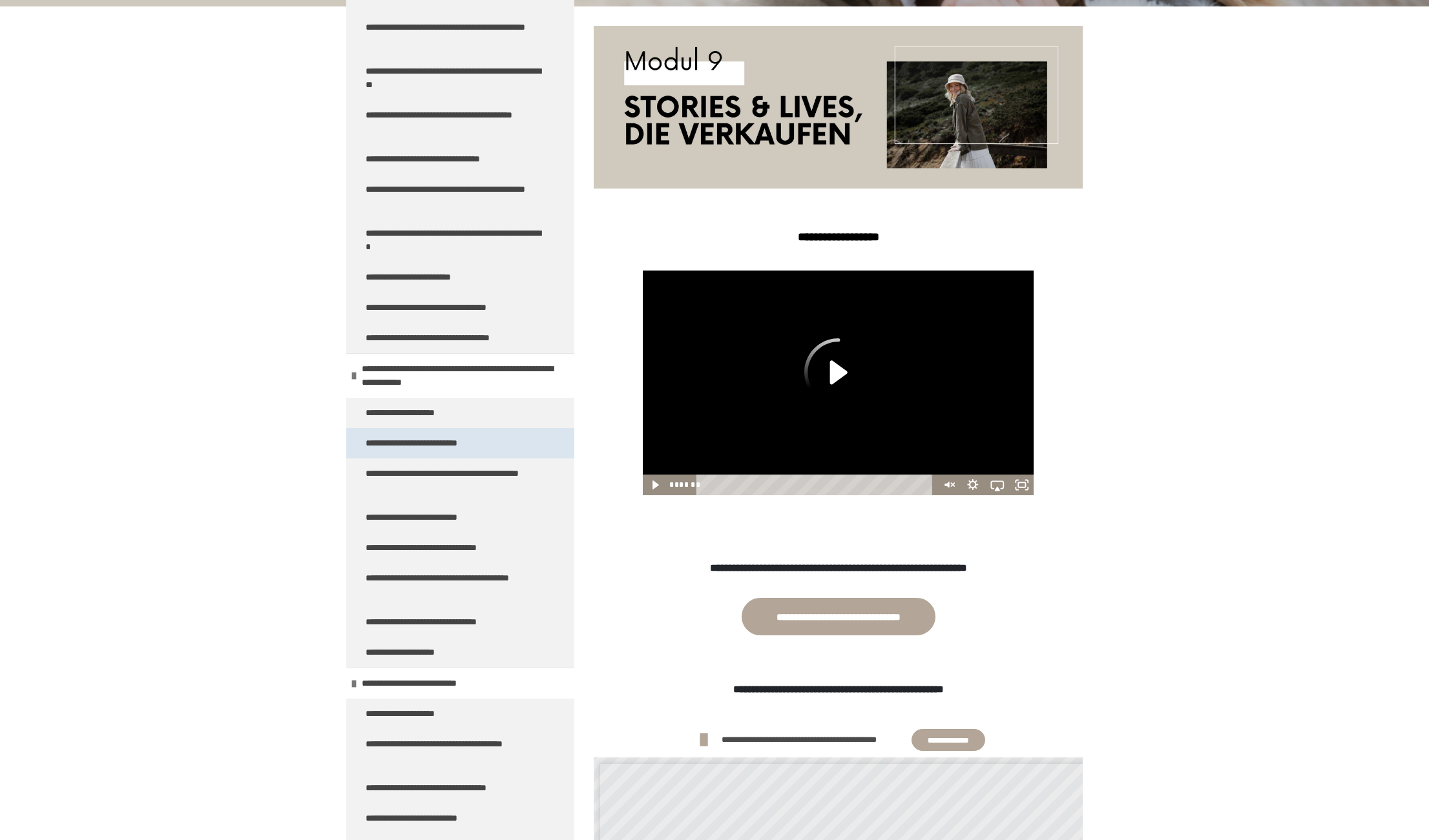 click on "**********" at bounding box center (460, 443) 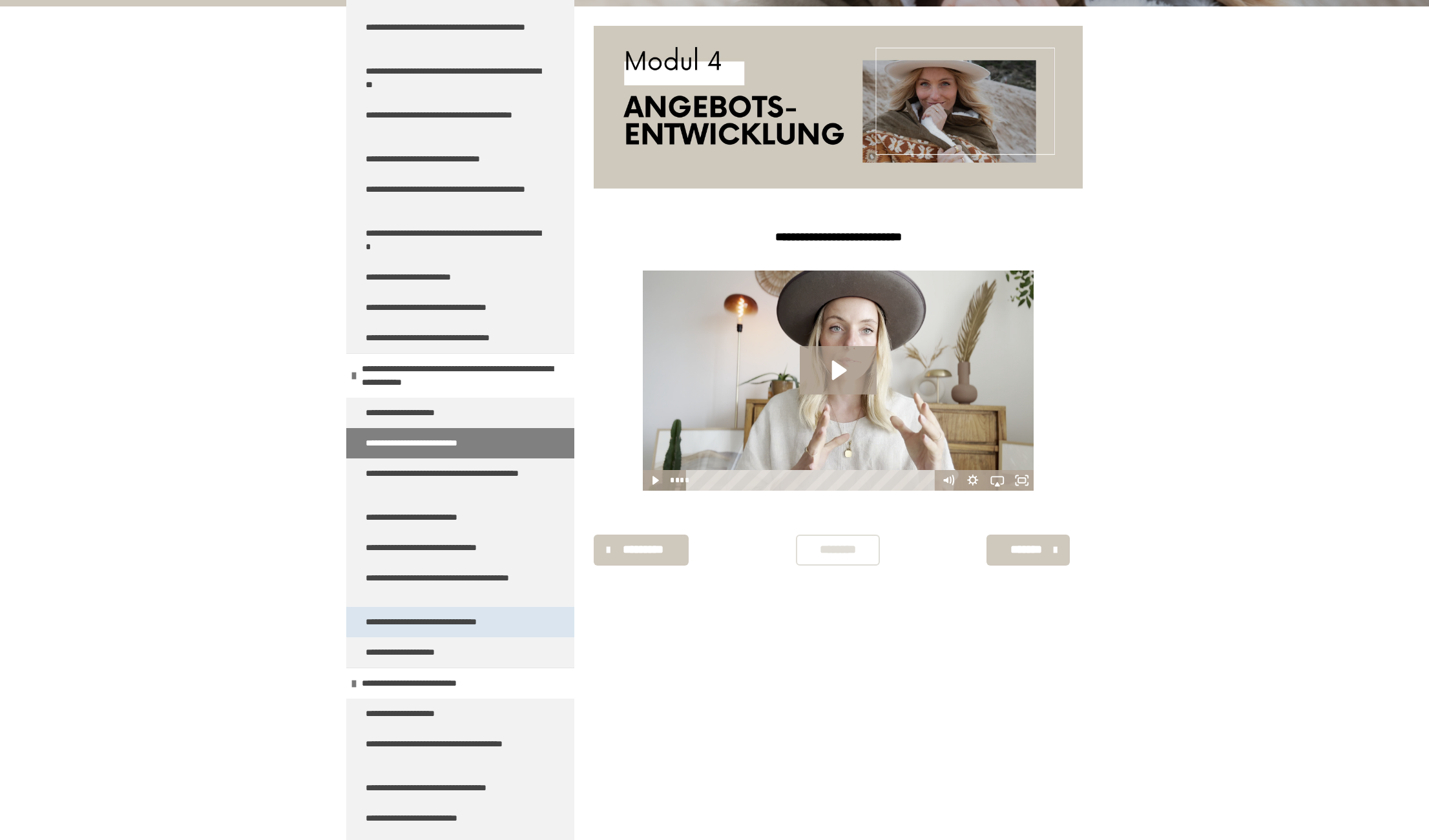 click on "**********" at bounding box center [442, 622] 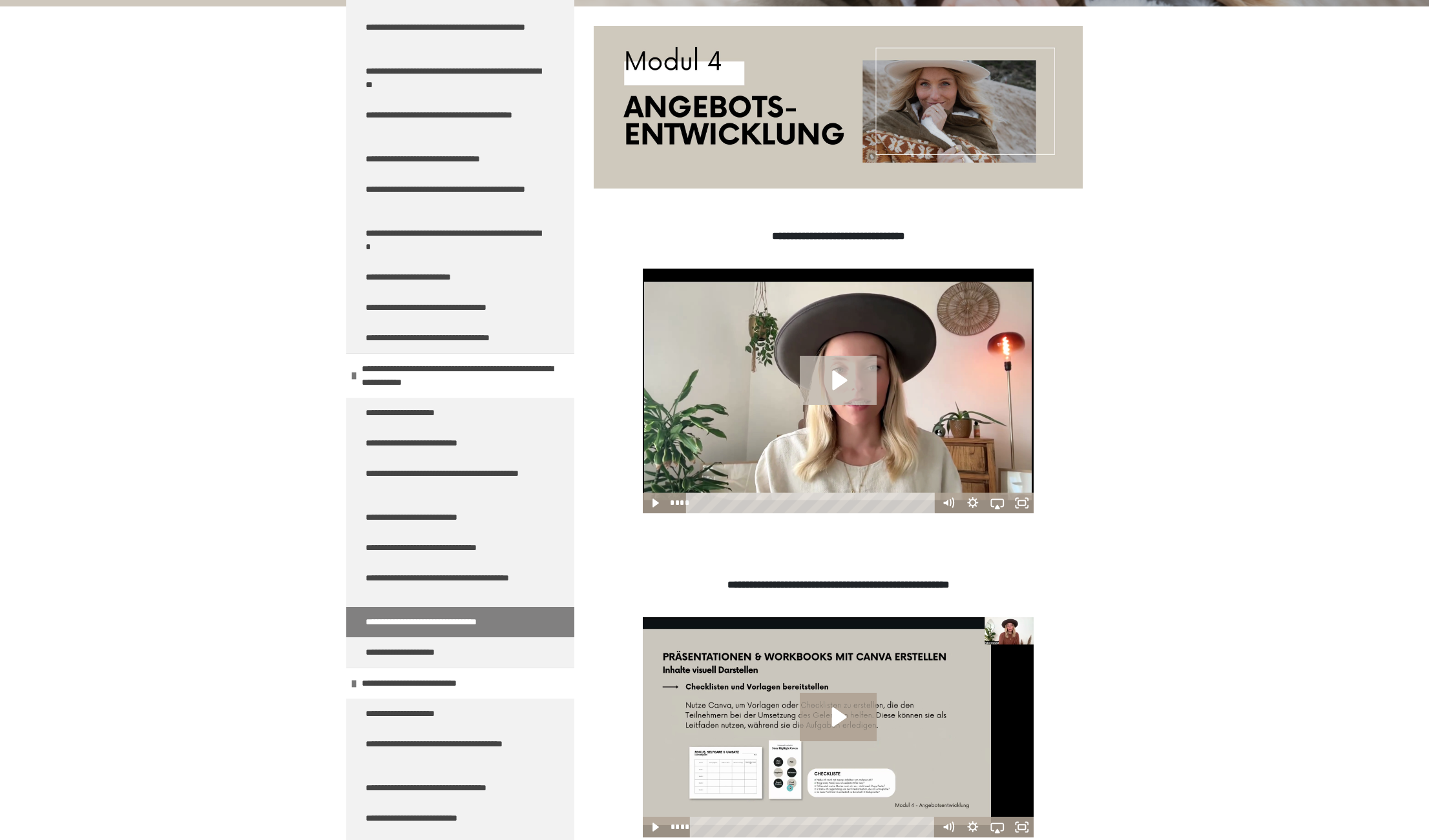 click 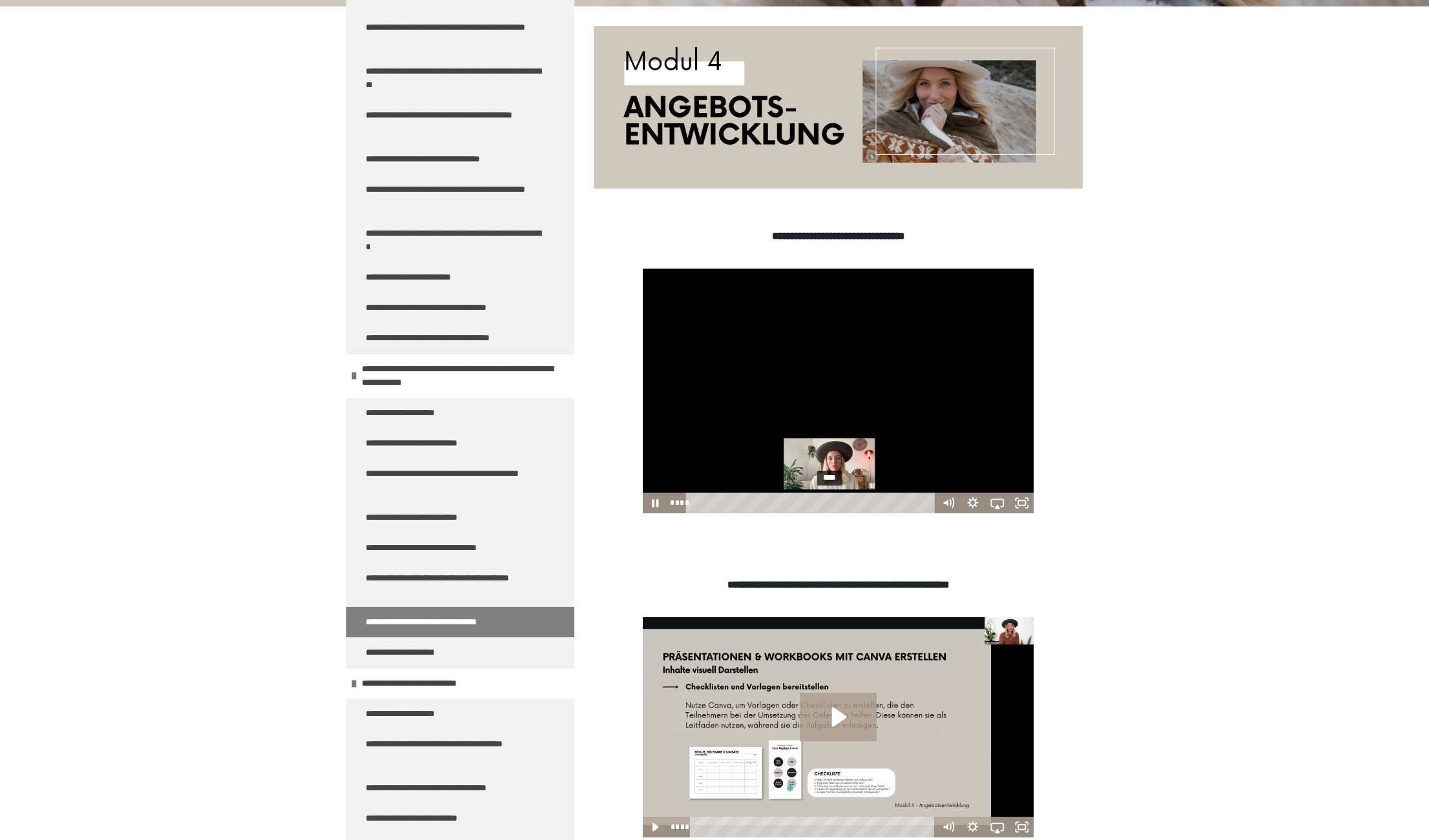 click on "****" at bounding box center (812, 503) 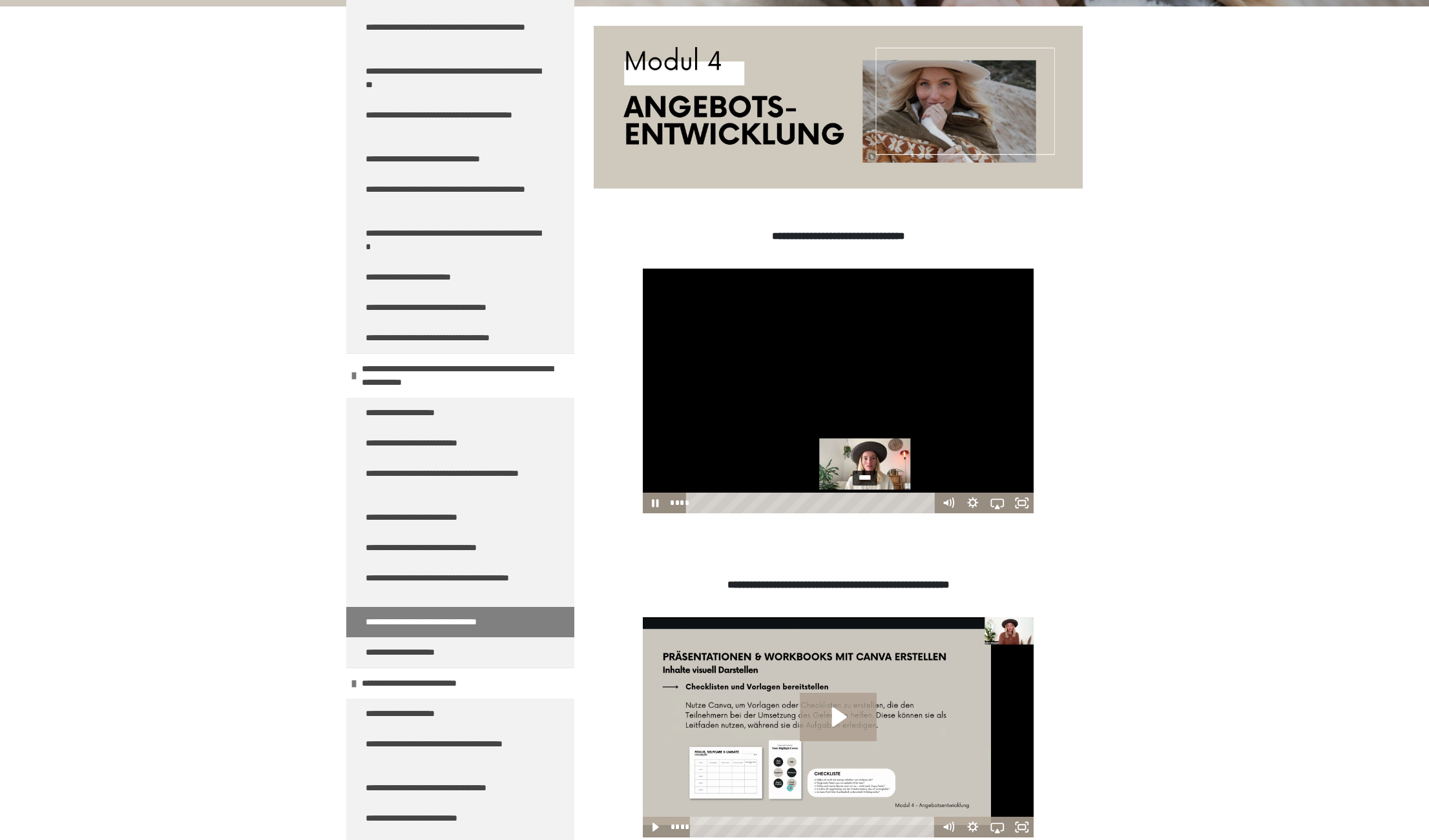 click on "****" at bounding box center [812, 503] 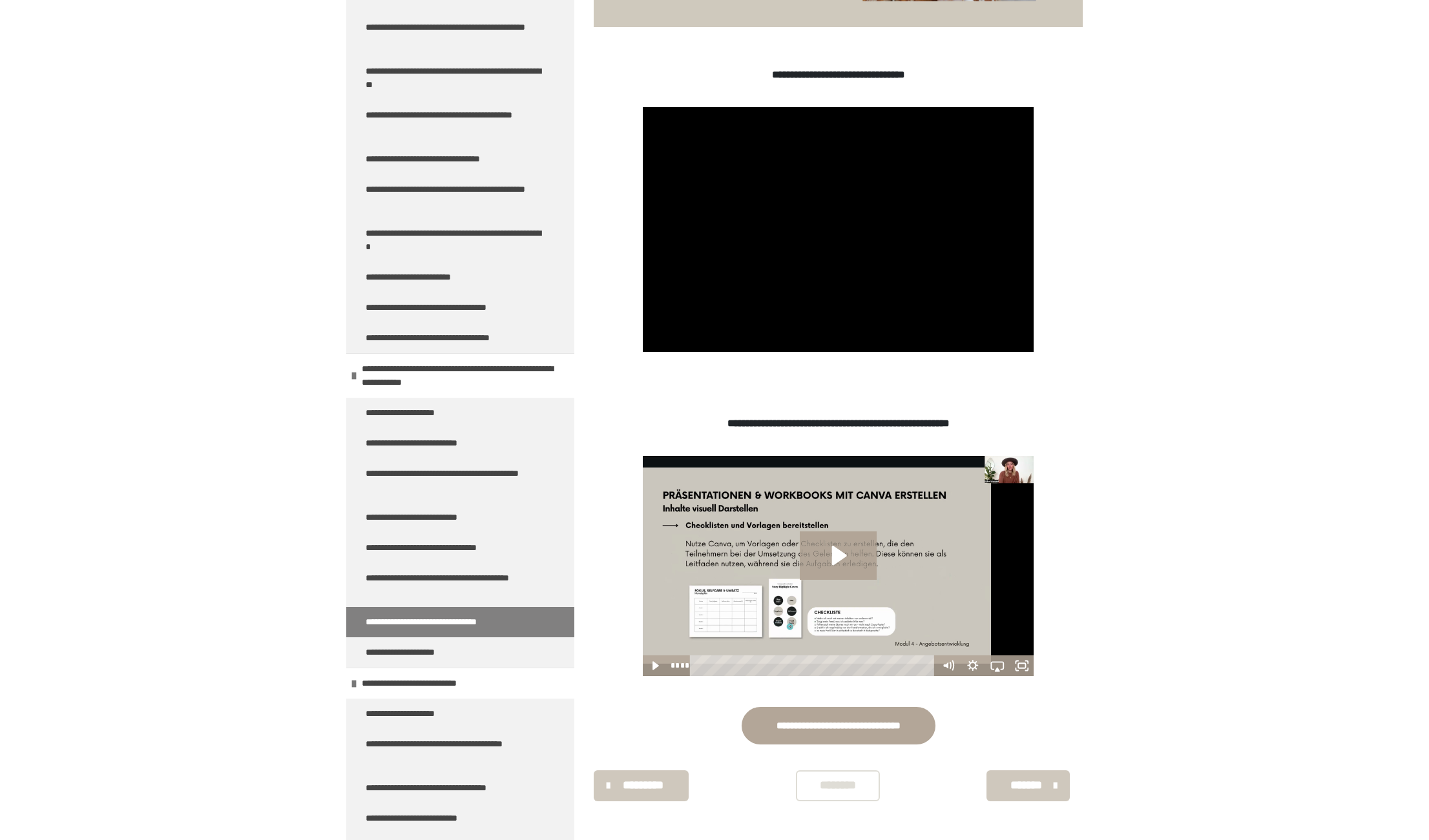 scroll, scrollTop: 336, scrollLeft: 0, axis: vertical 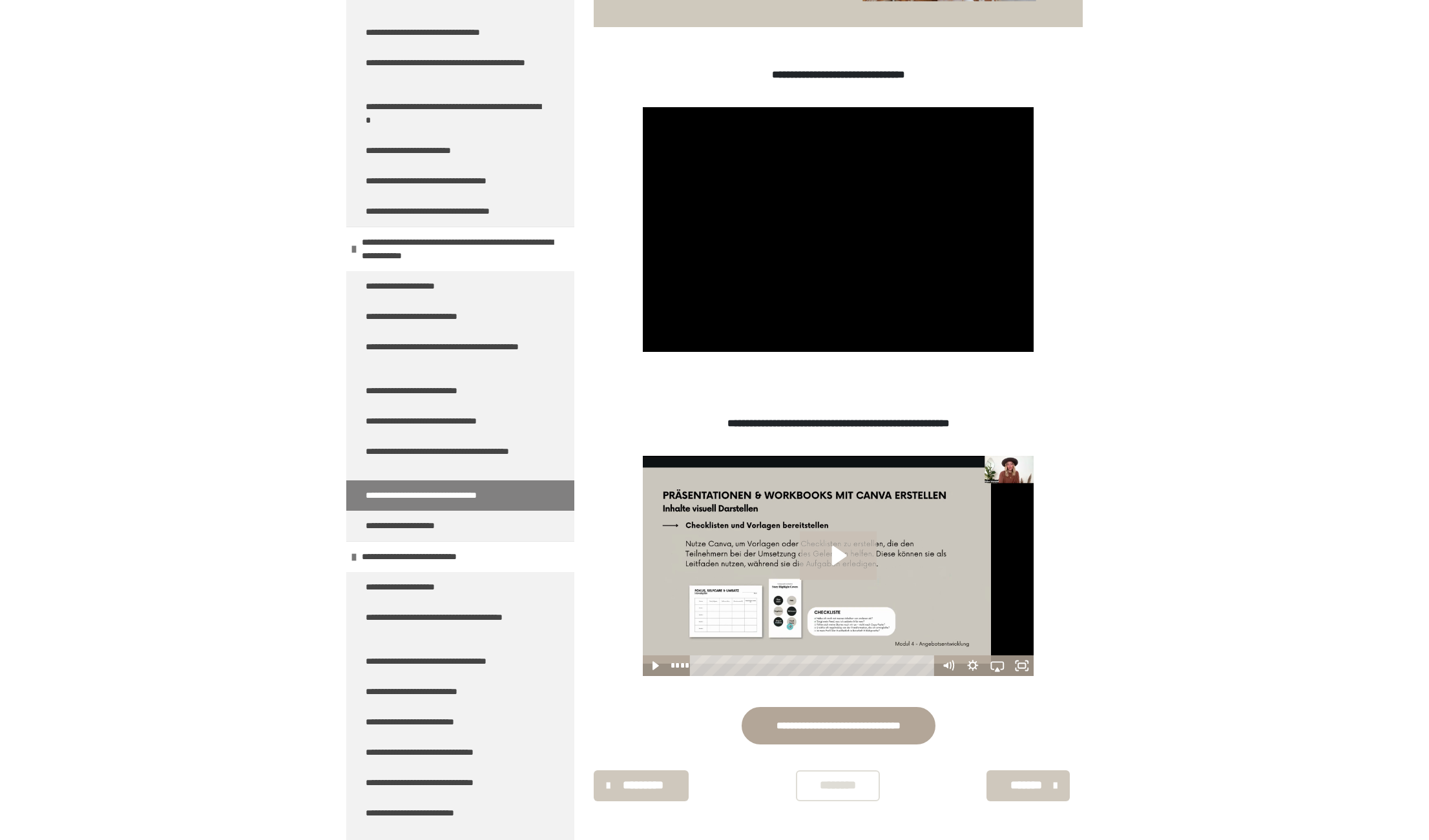 click 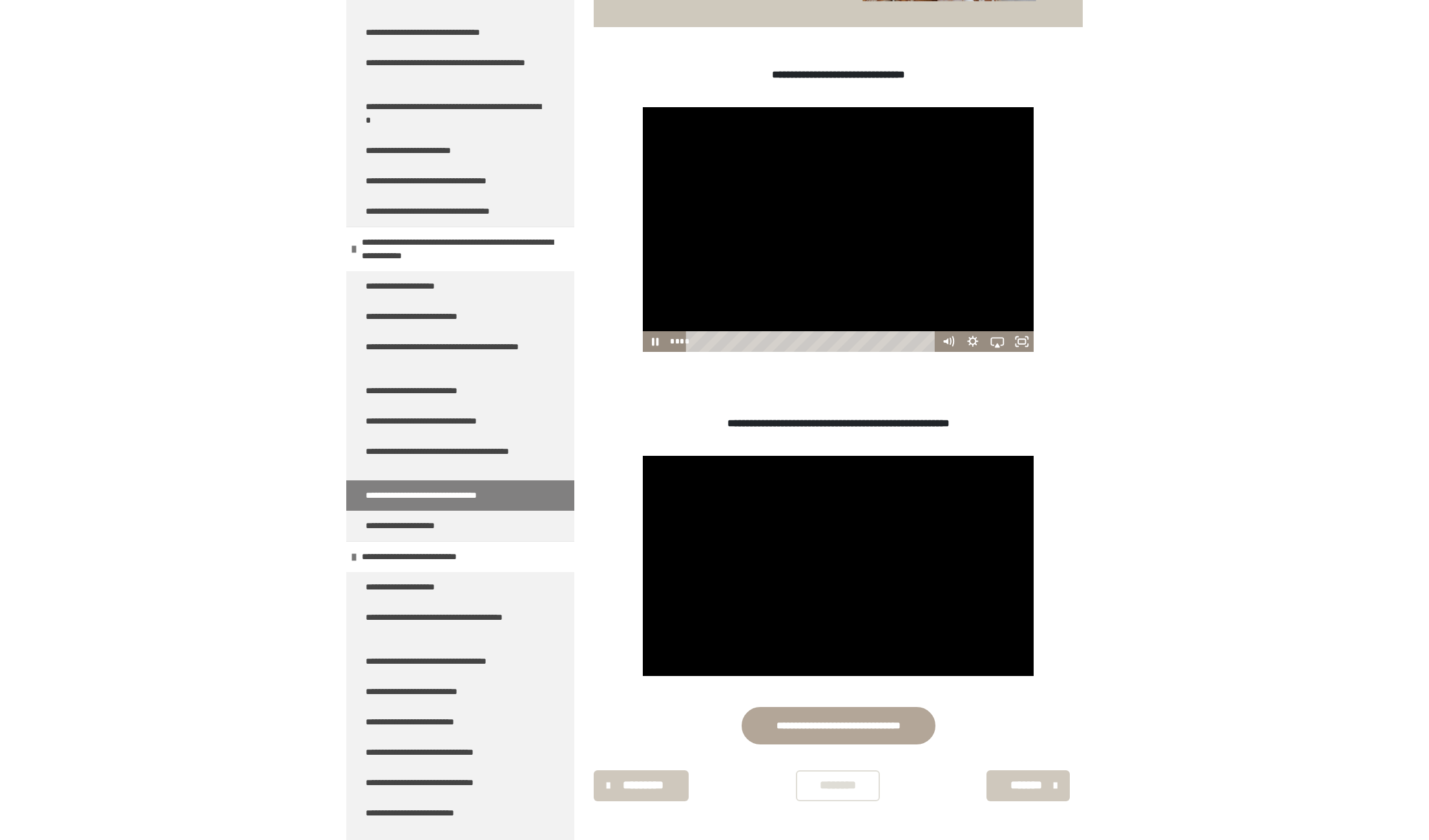 click at bounding box center [839, 229] 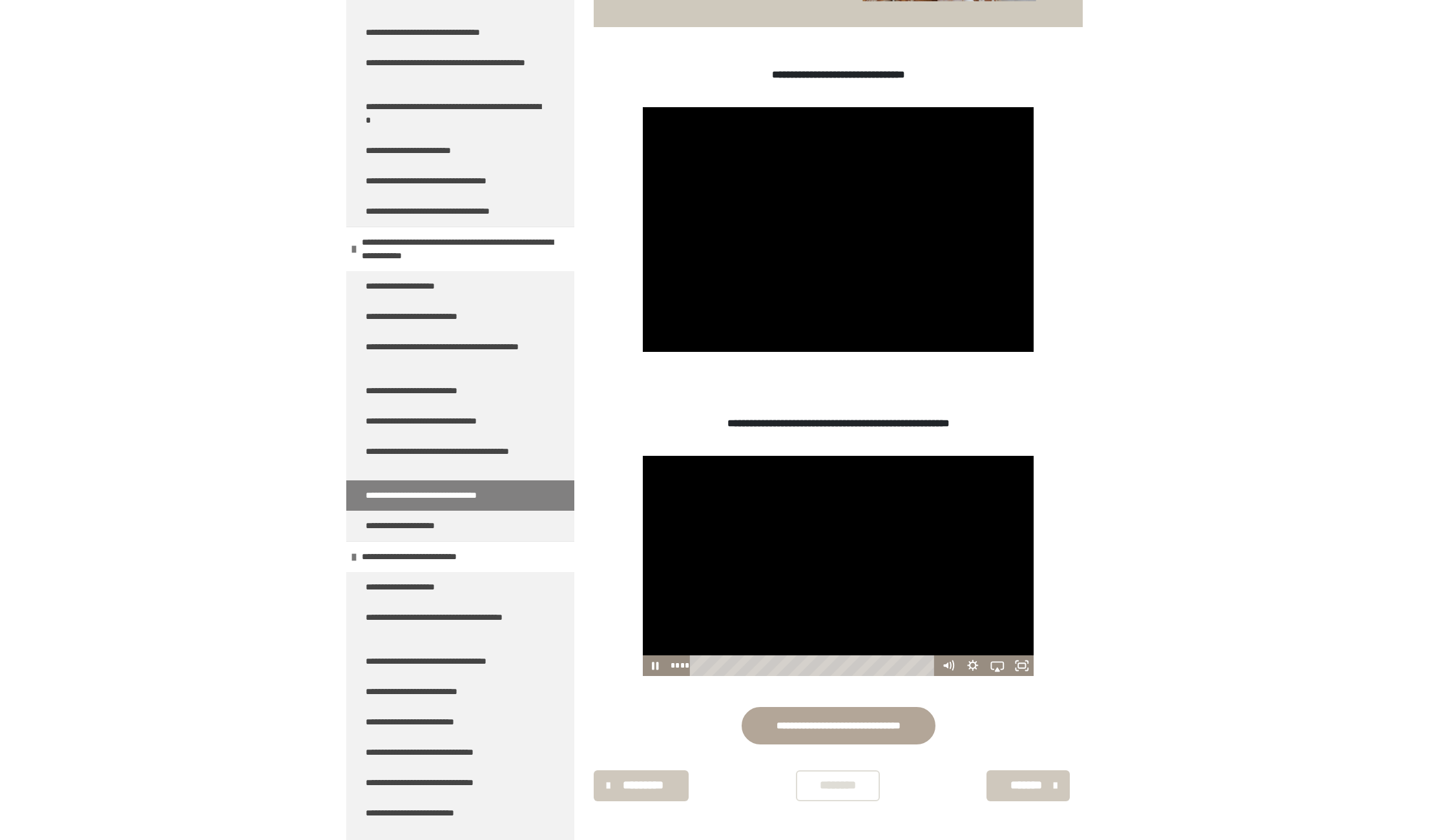 click at bounding box center [839, 566] 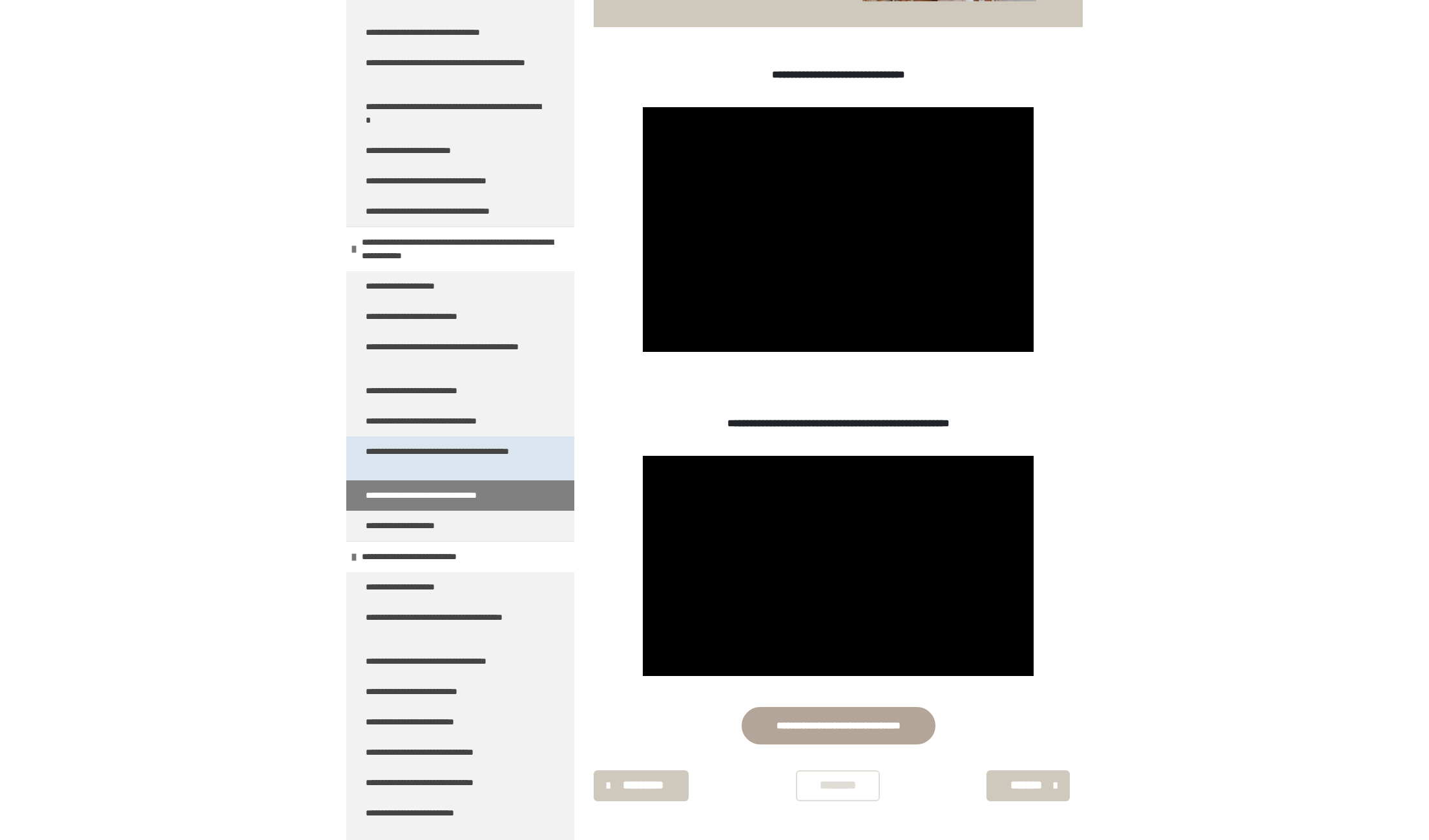 click on "**********" at bounding box center [455, 458] 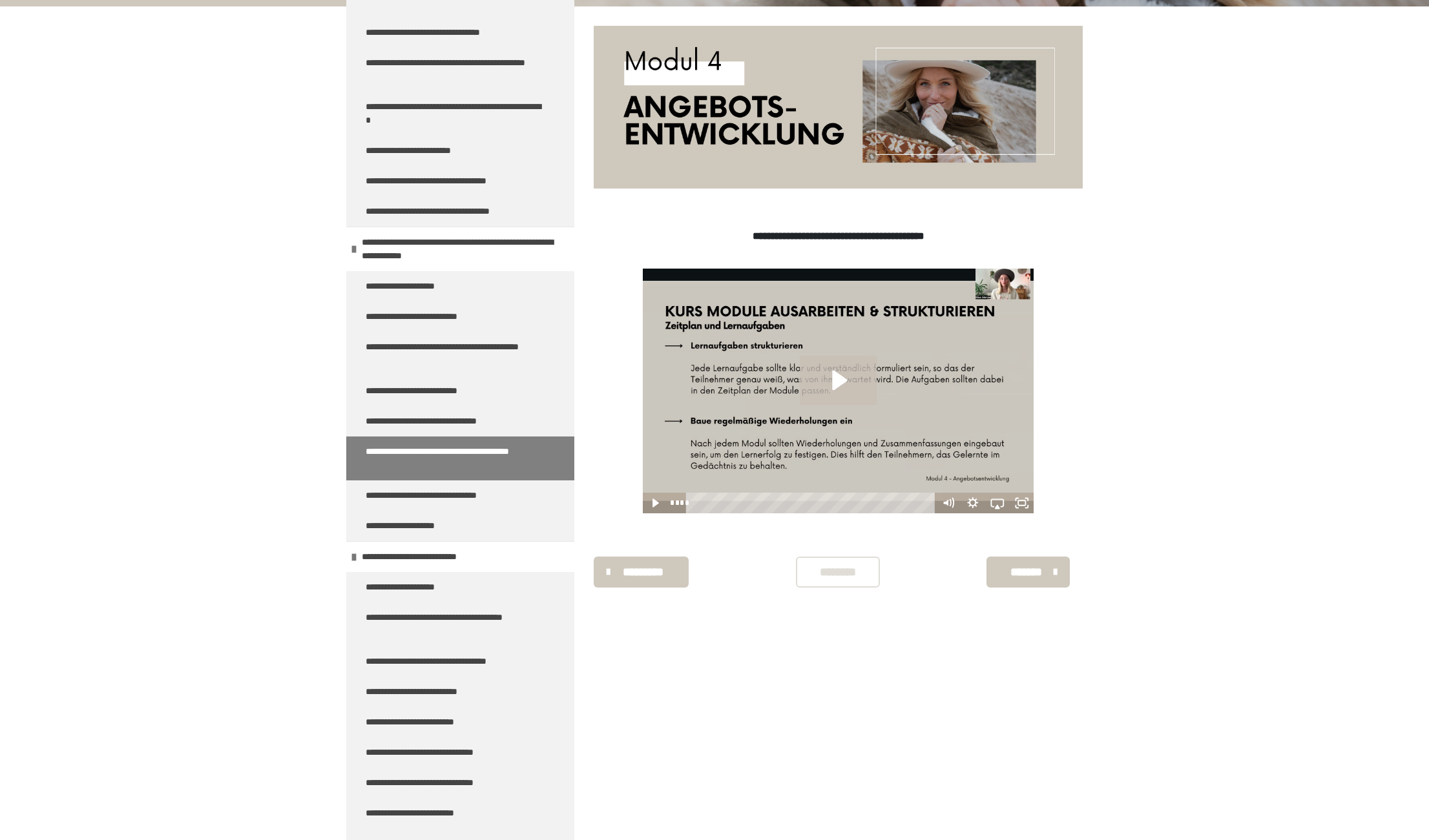 click 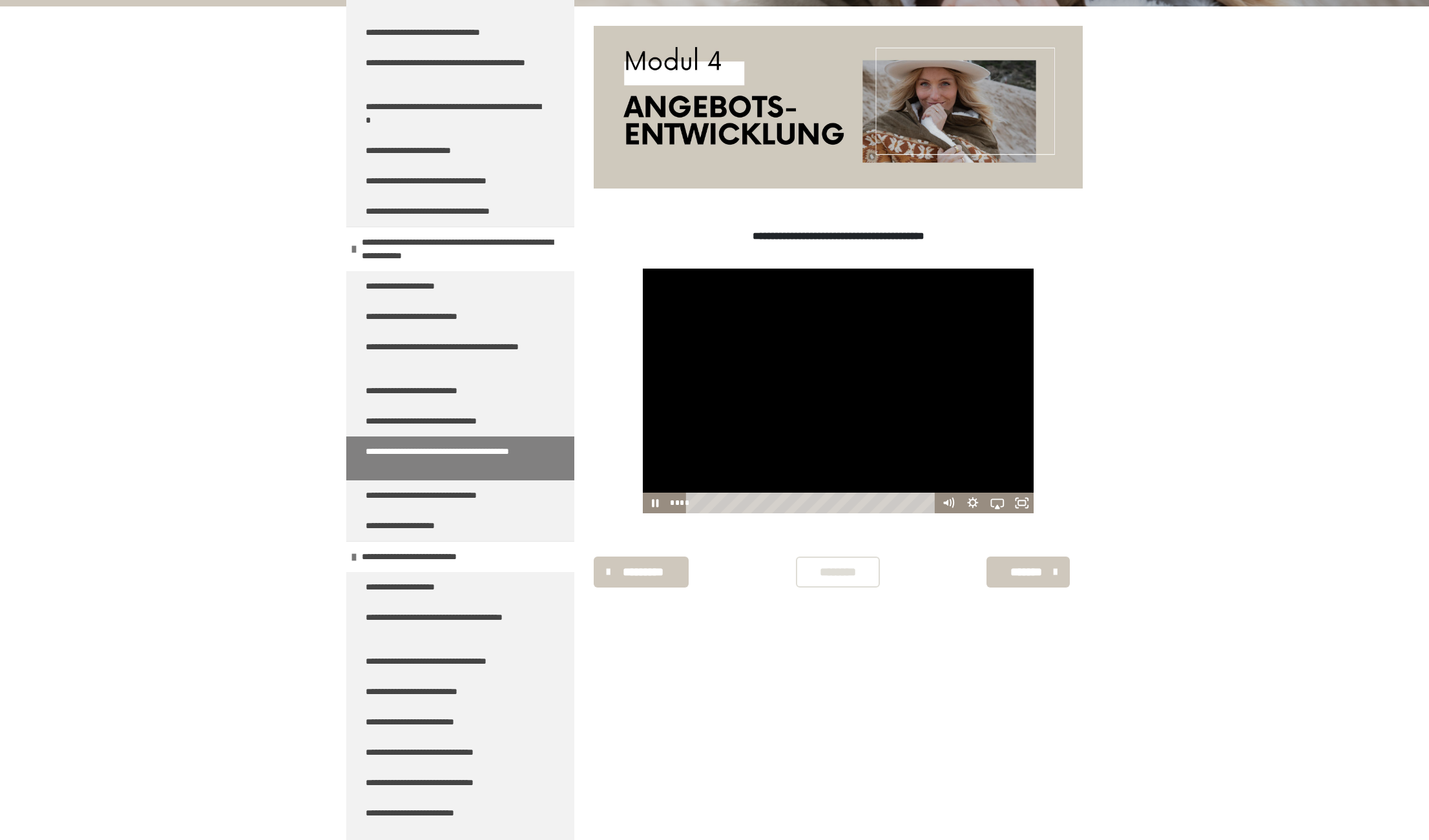 click at bounding box center (839, 391) 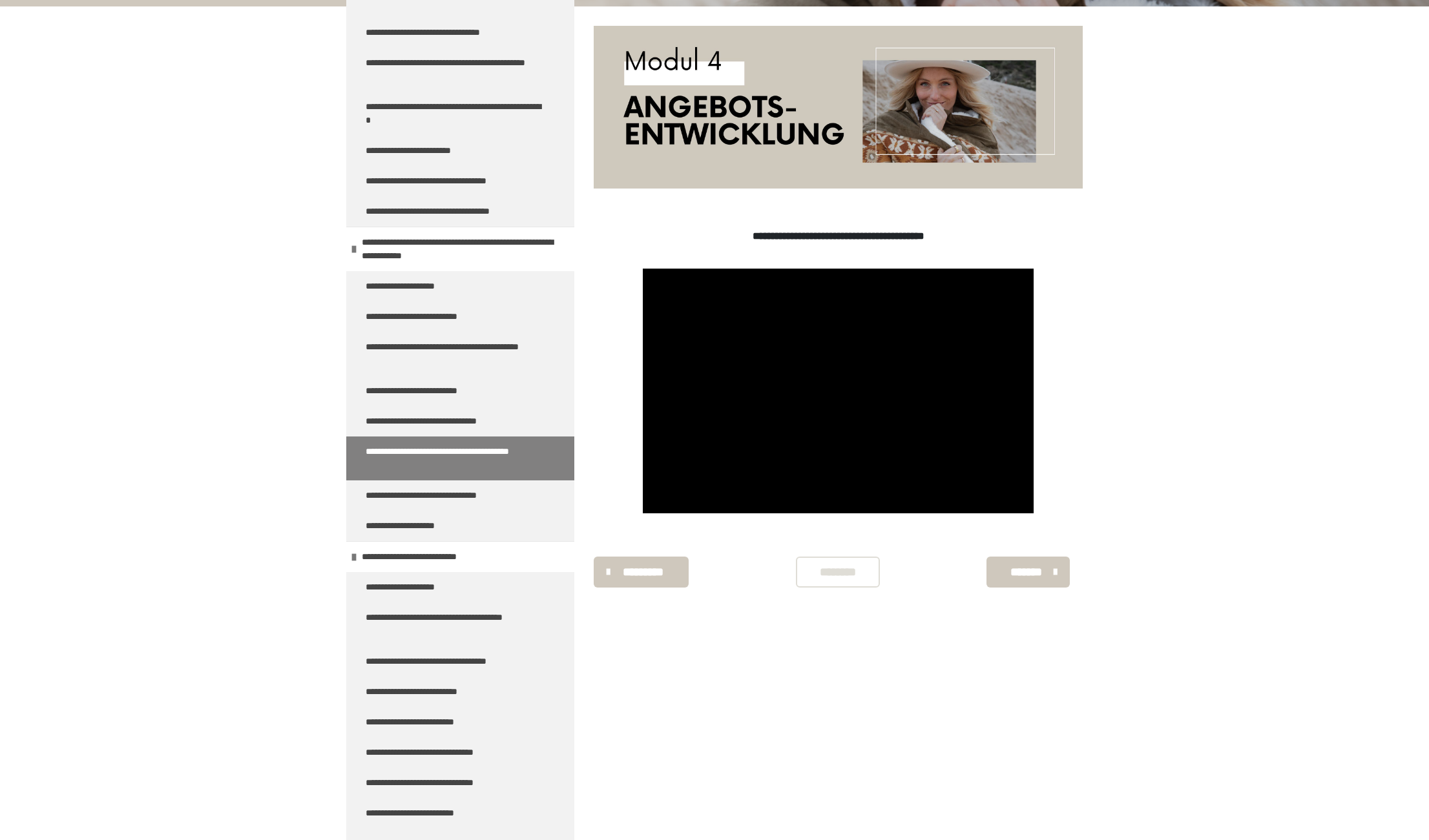 click on "**********" at bounding box center (714, 355) 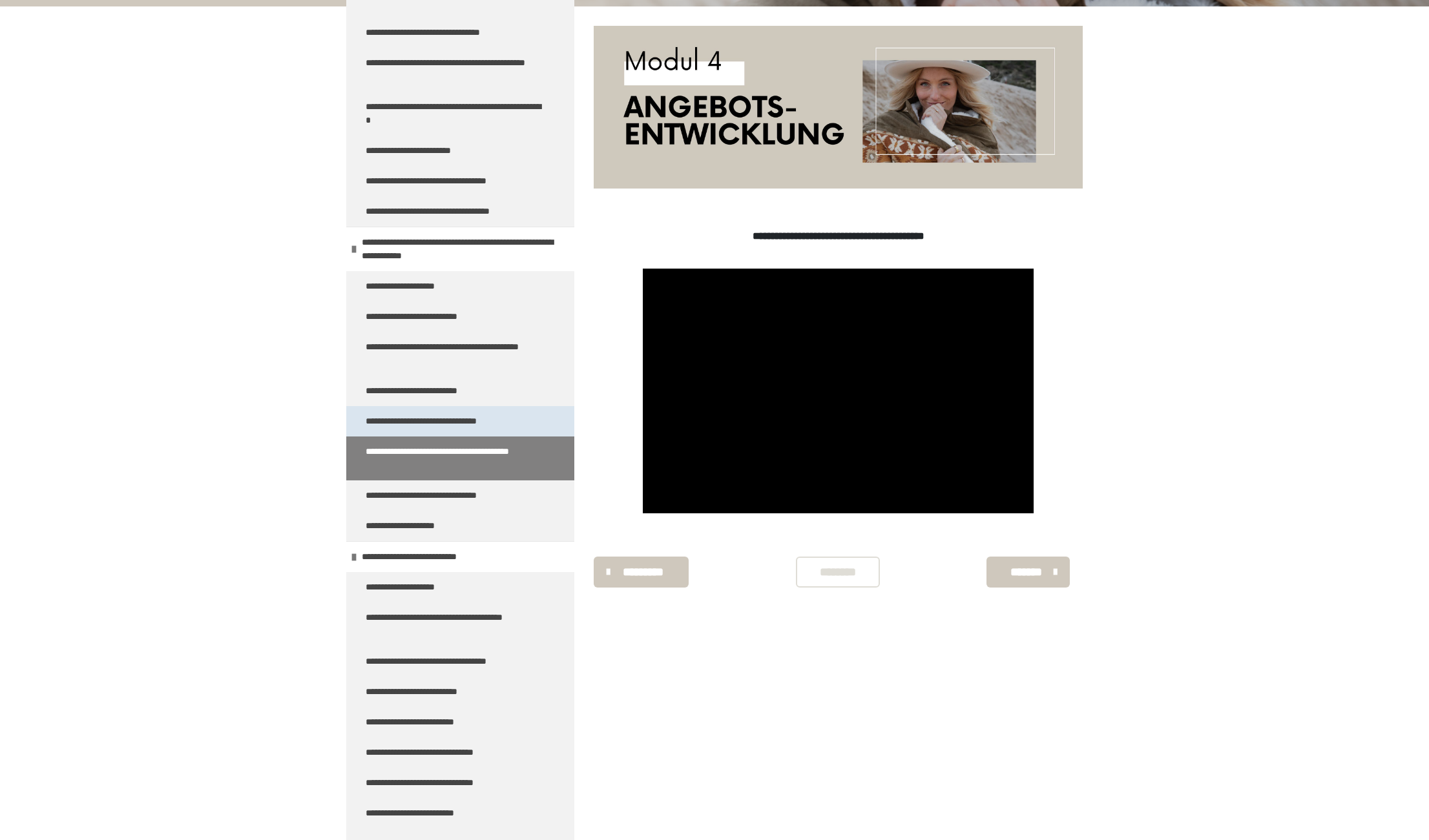 click on "**********" at bounding box center [437, 421] 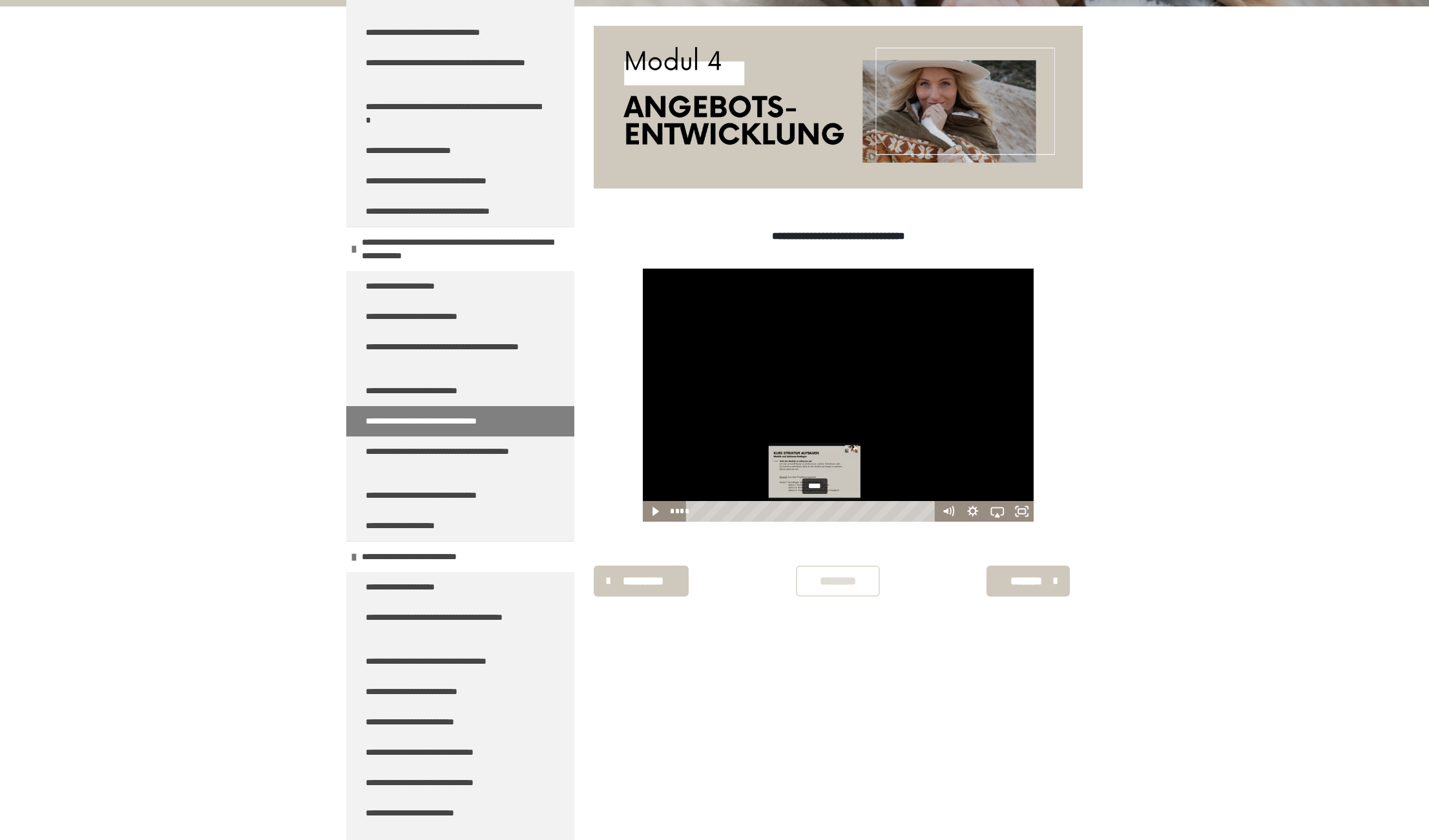 click on "****" at bounding box center (812, 511) 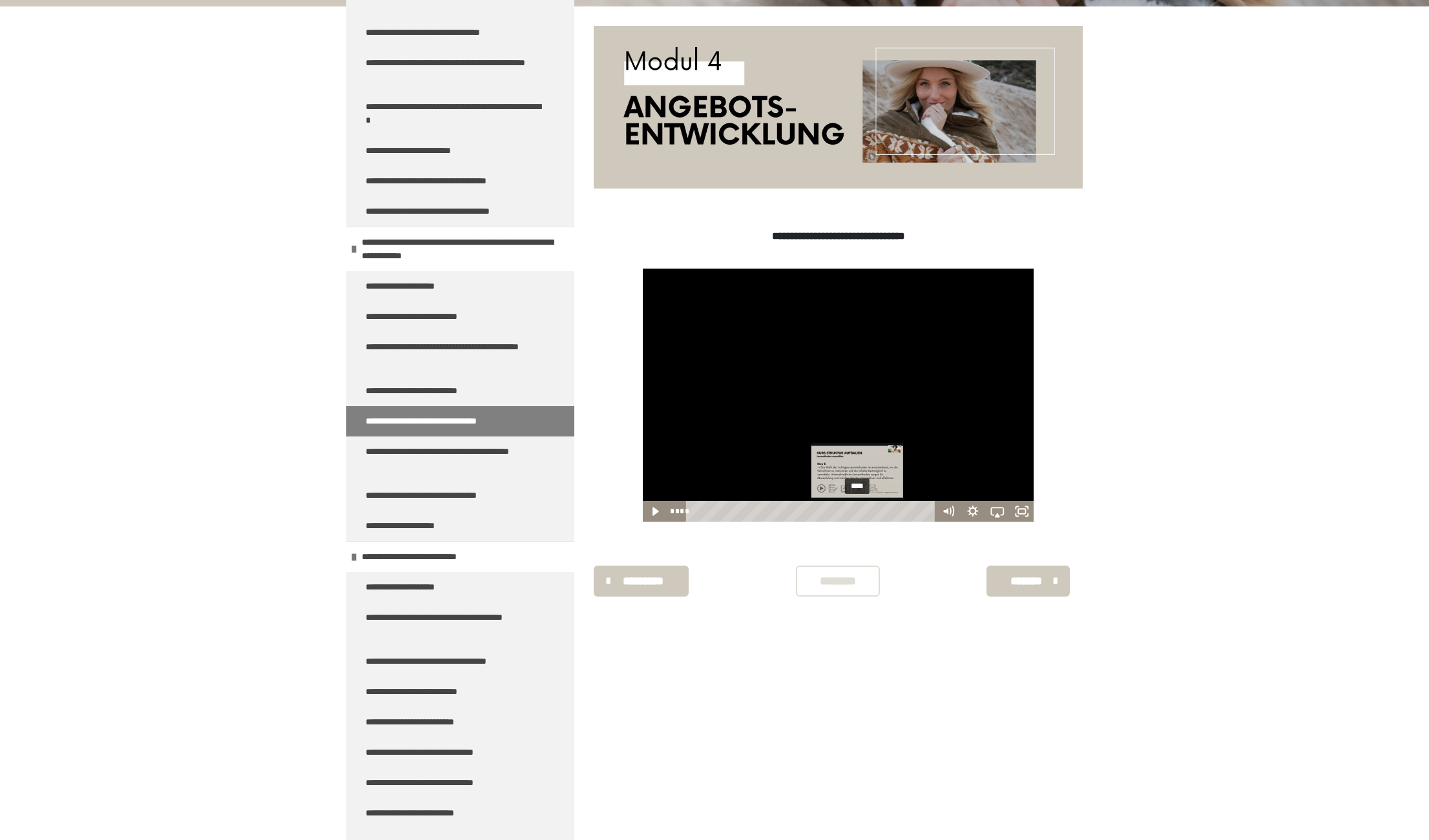 click on "****" at bounding box center [812, 511] 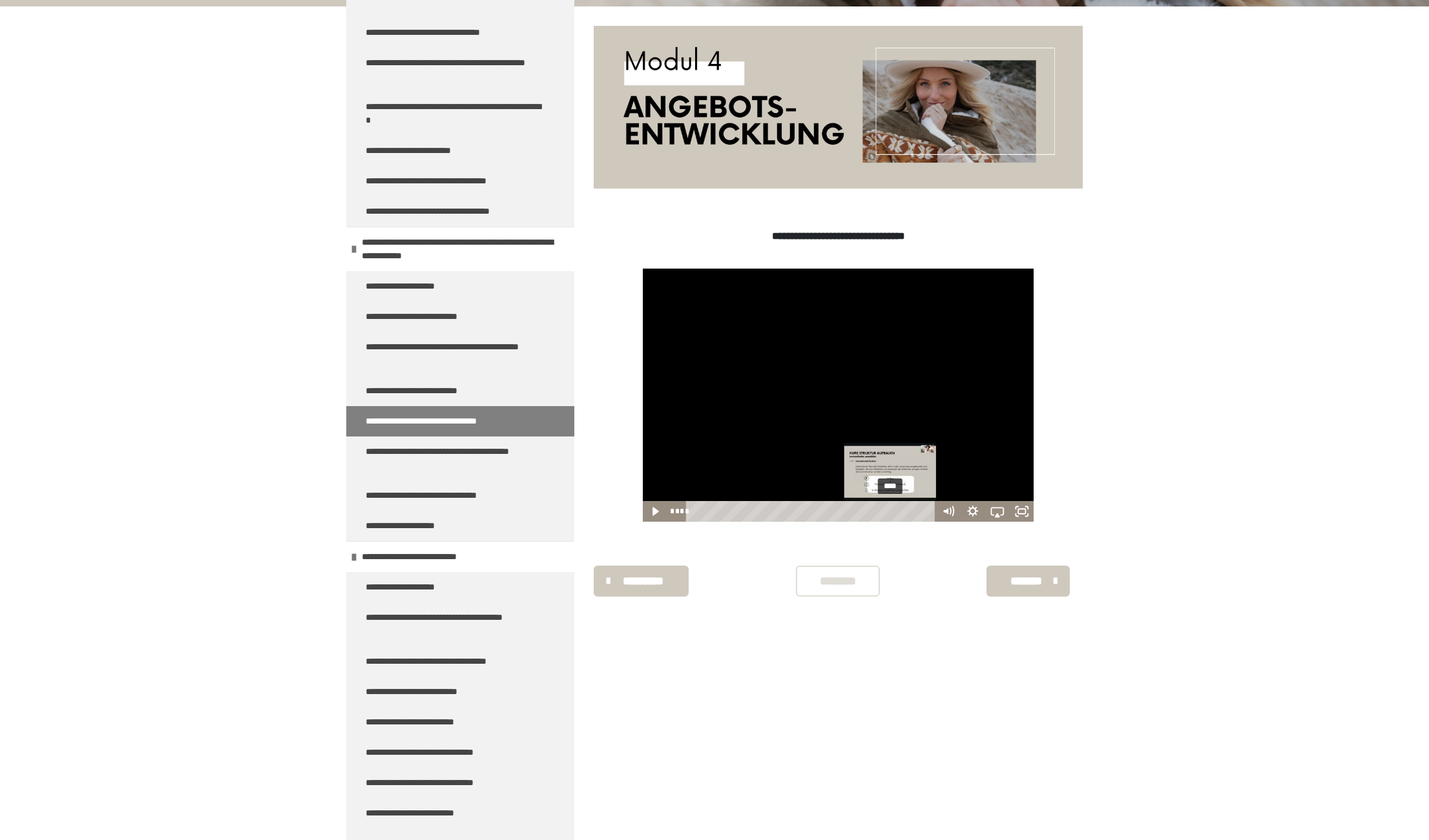 click on "****" at bounding box center (812, 511) 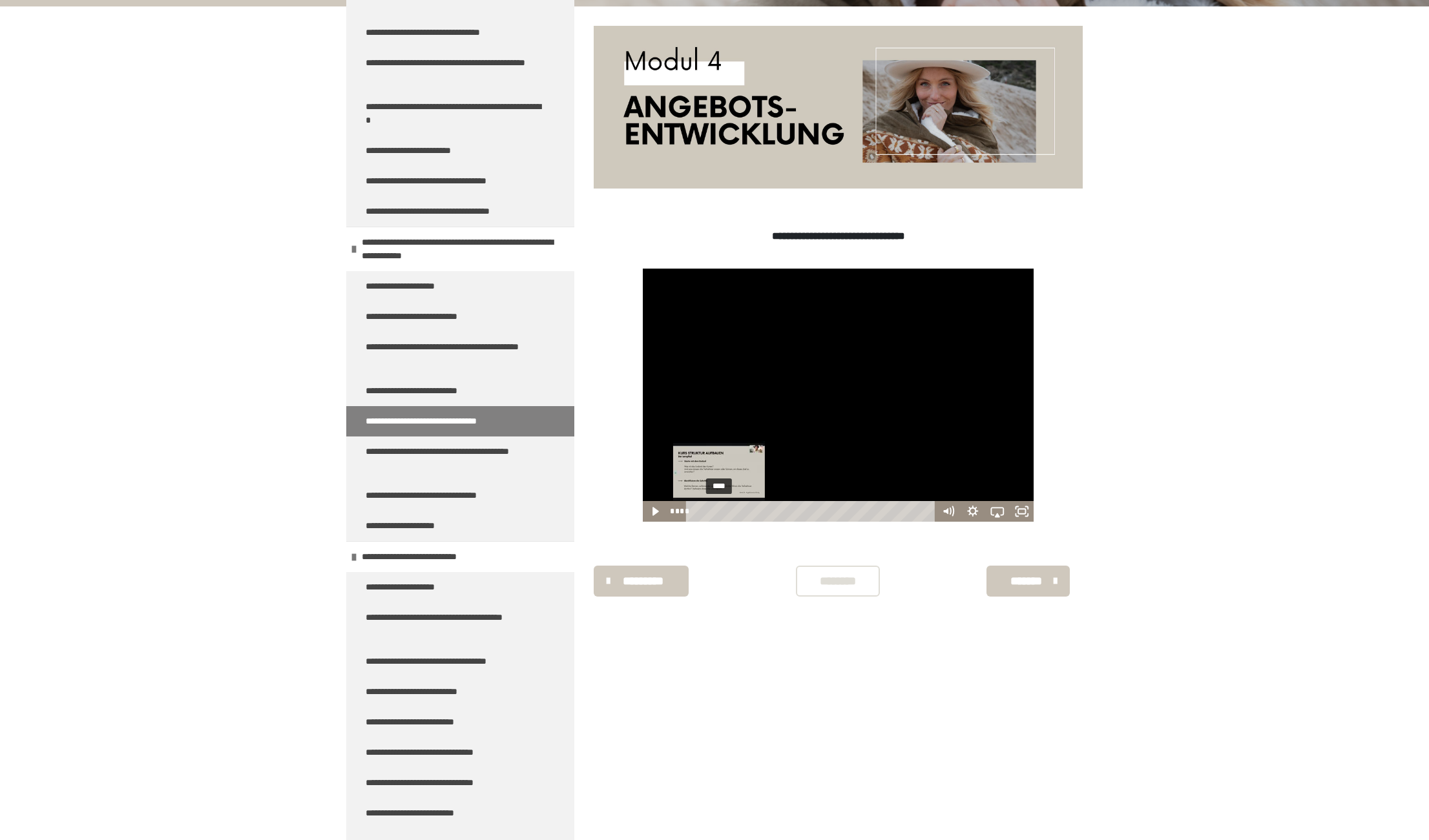 click on "****" at bounding box center [812, 511] 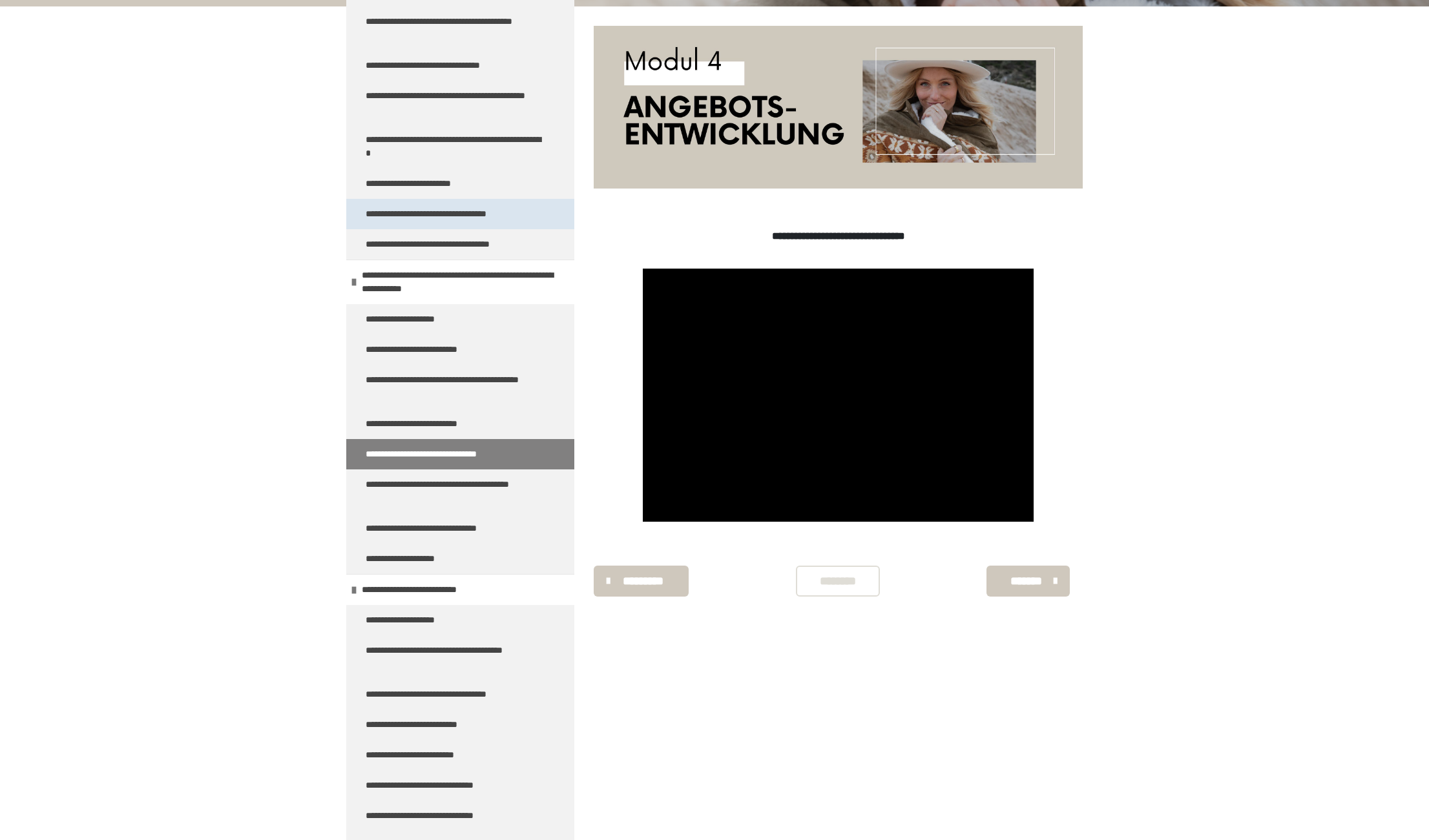 scroll, scrollTop: 899, scrollLeft: 0, axis: vertical 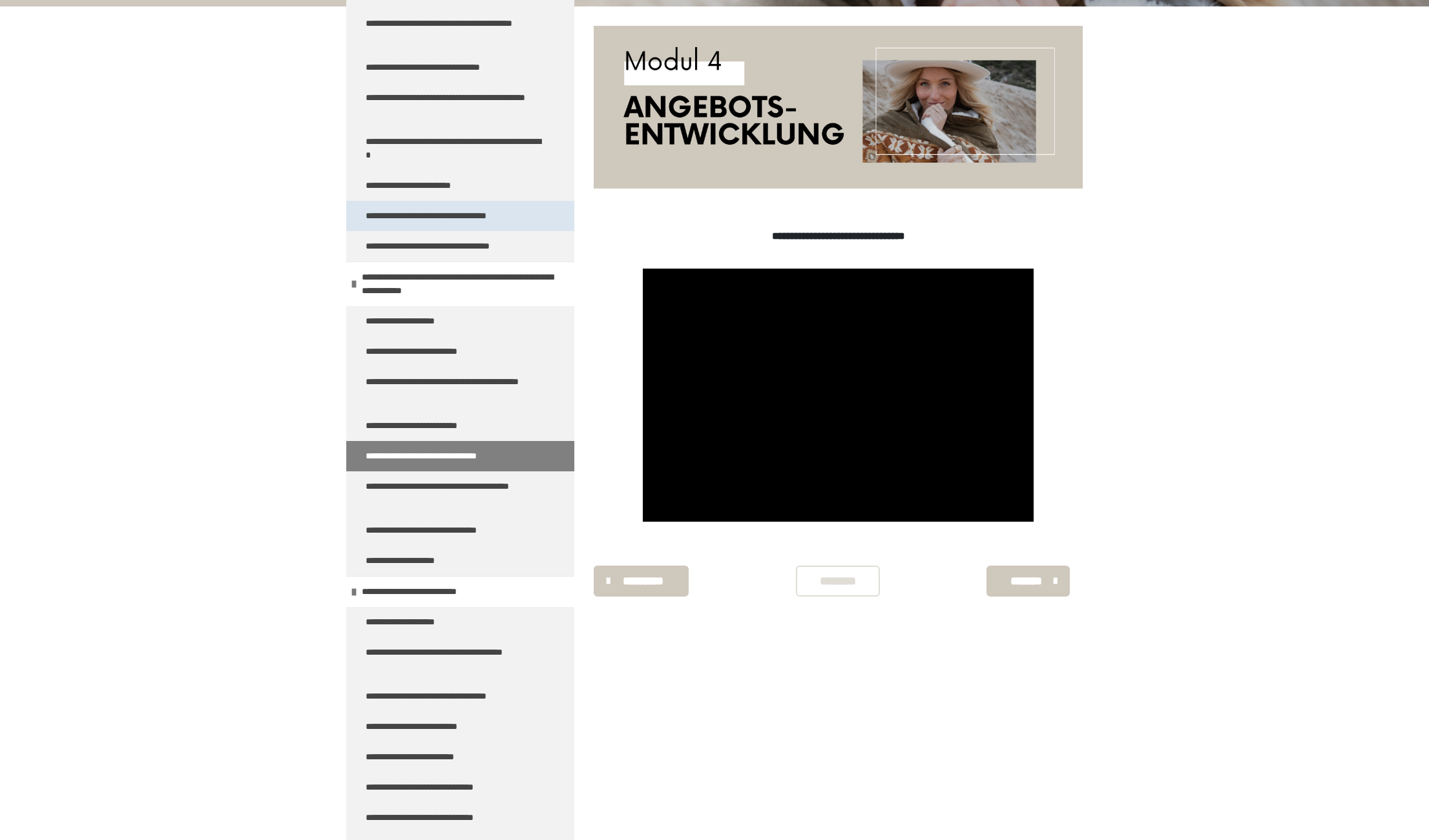 click on "**********" at bounding box center [448, 216] 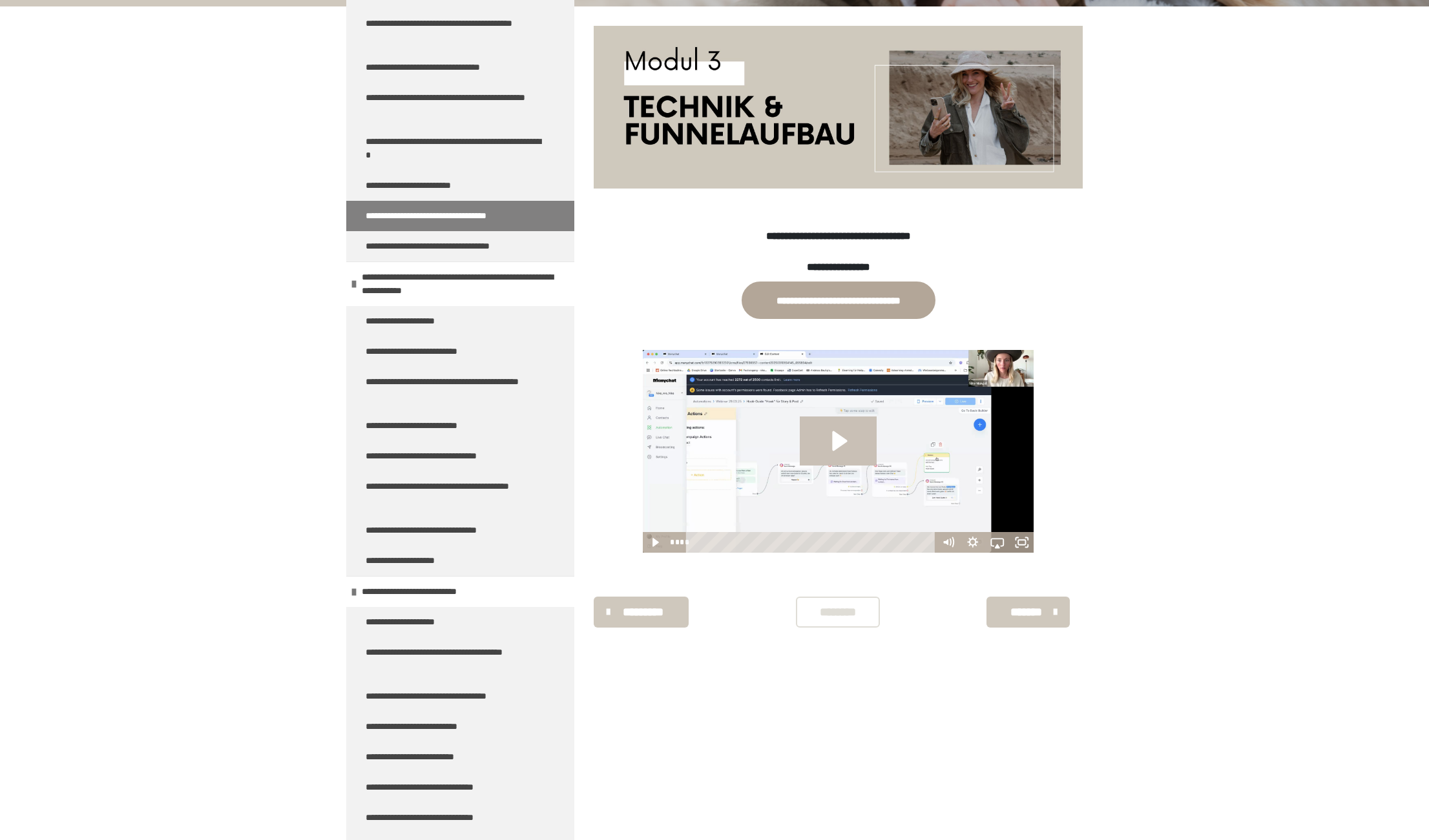 click 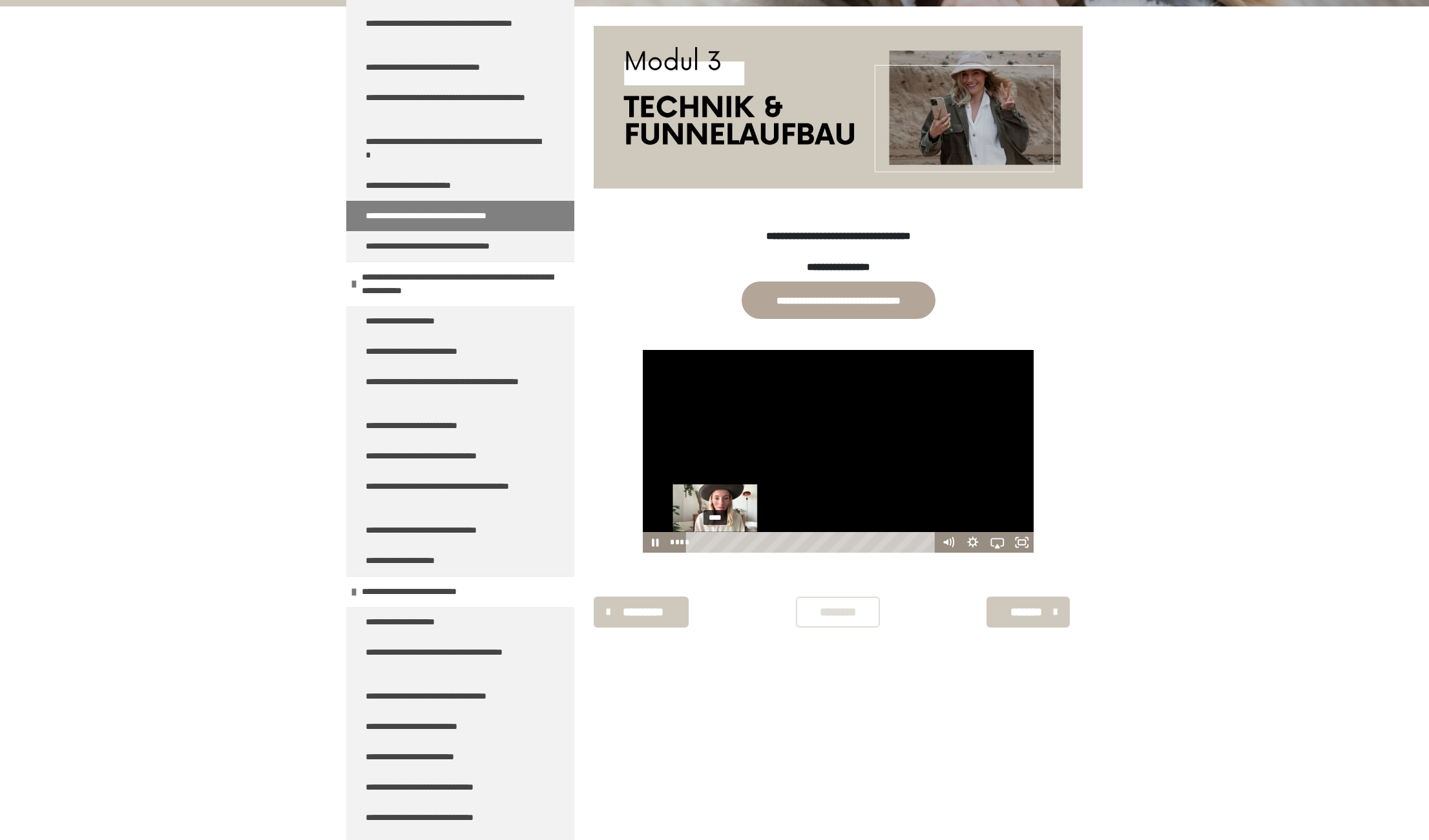 click on "****" at bounding box center (812, 542) 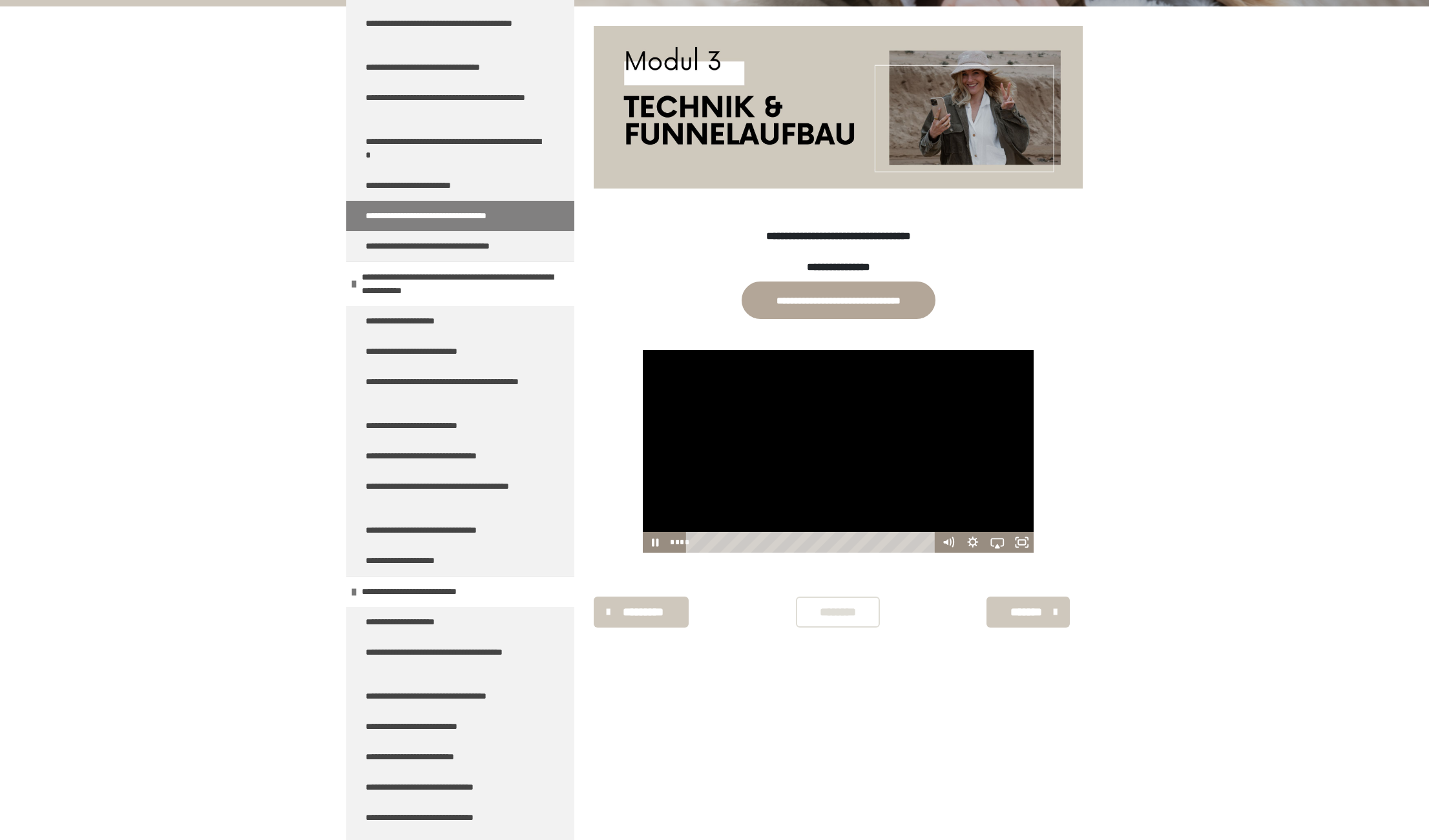 click at bounding box center (839, 451) 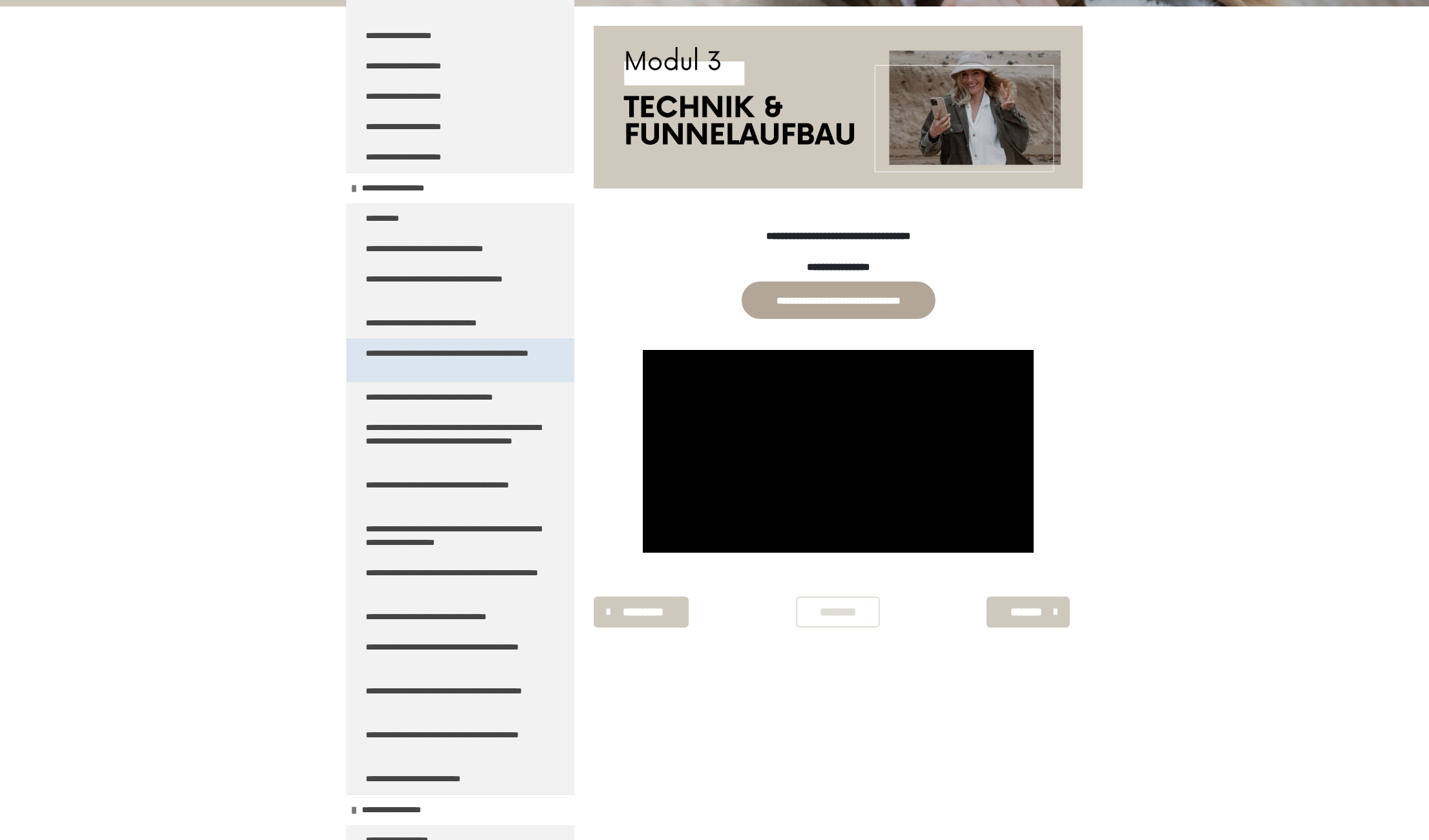 scroll, scrollTop: 5881, scrollLeft: 0, axis: vertical 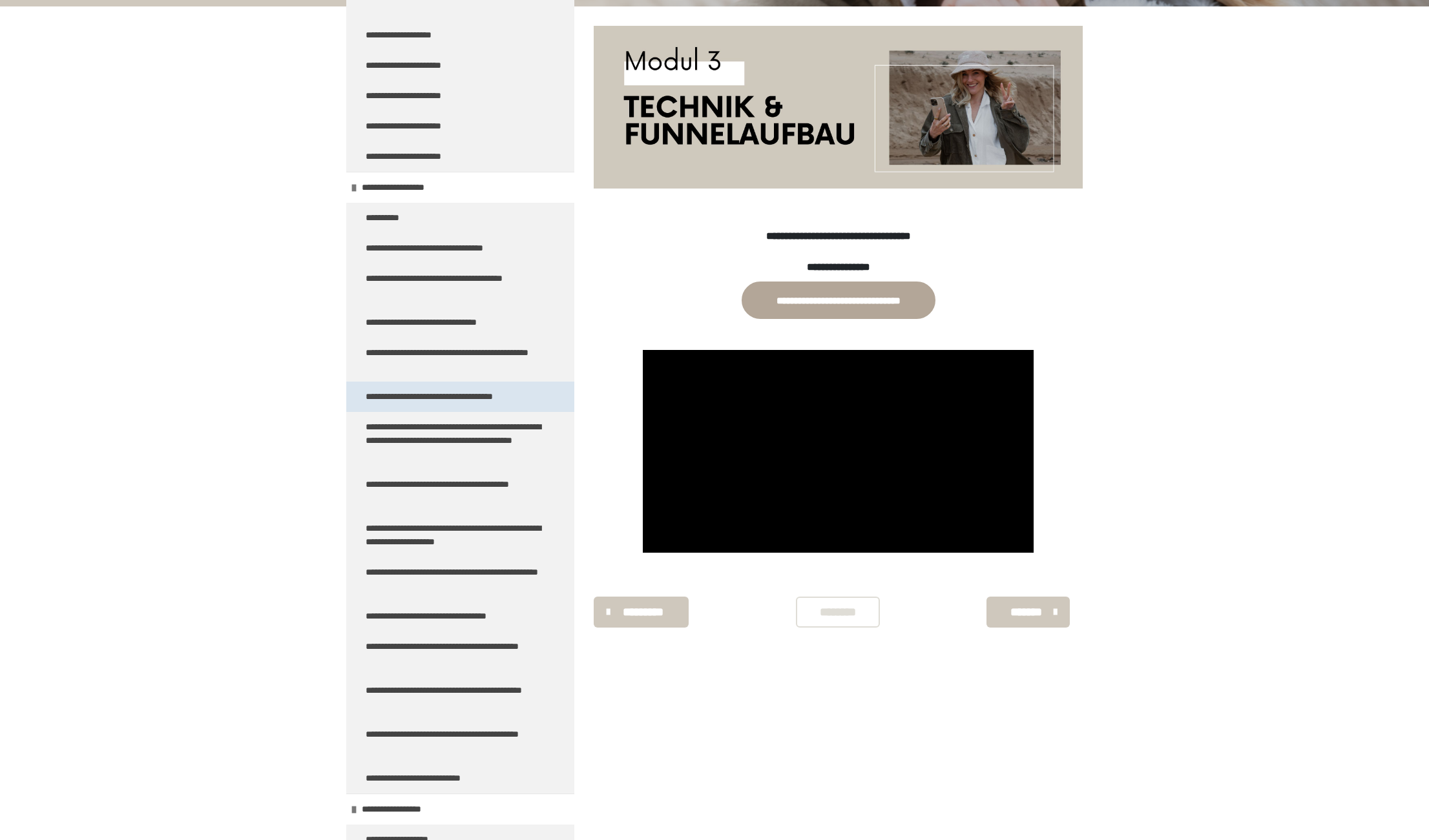 click on "**********" at bounding box center (460, 396) 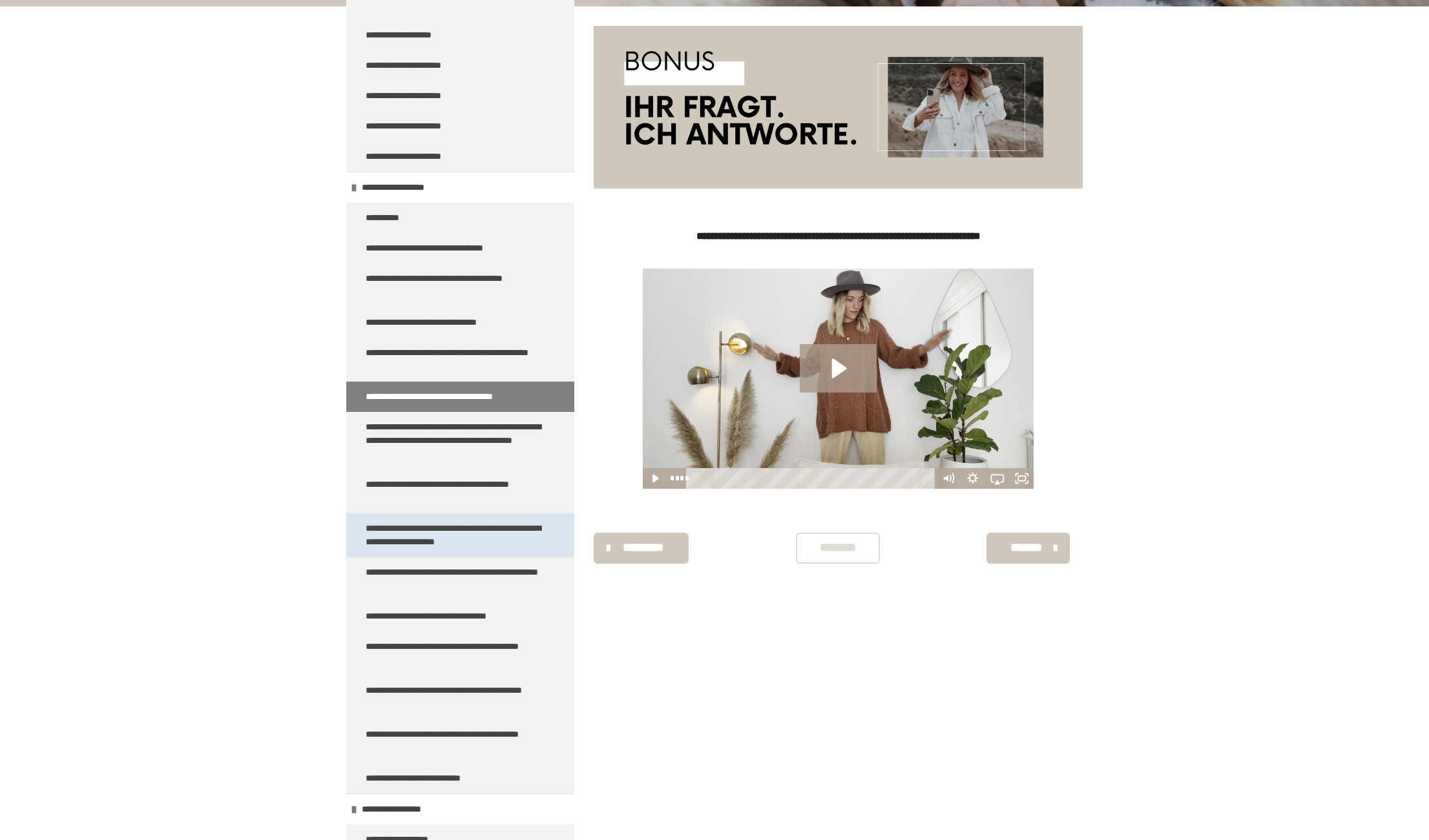 click on "**********" at bounding box center [455, 535] 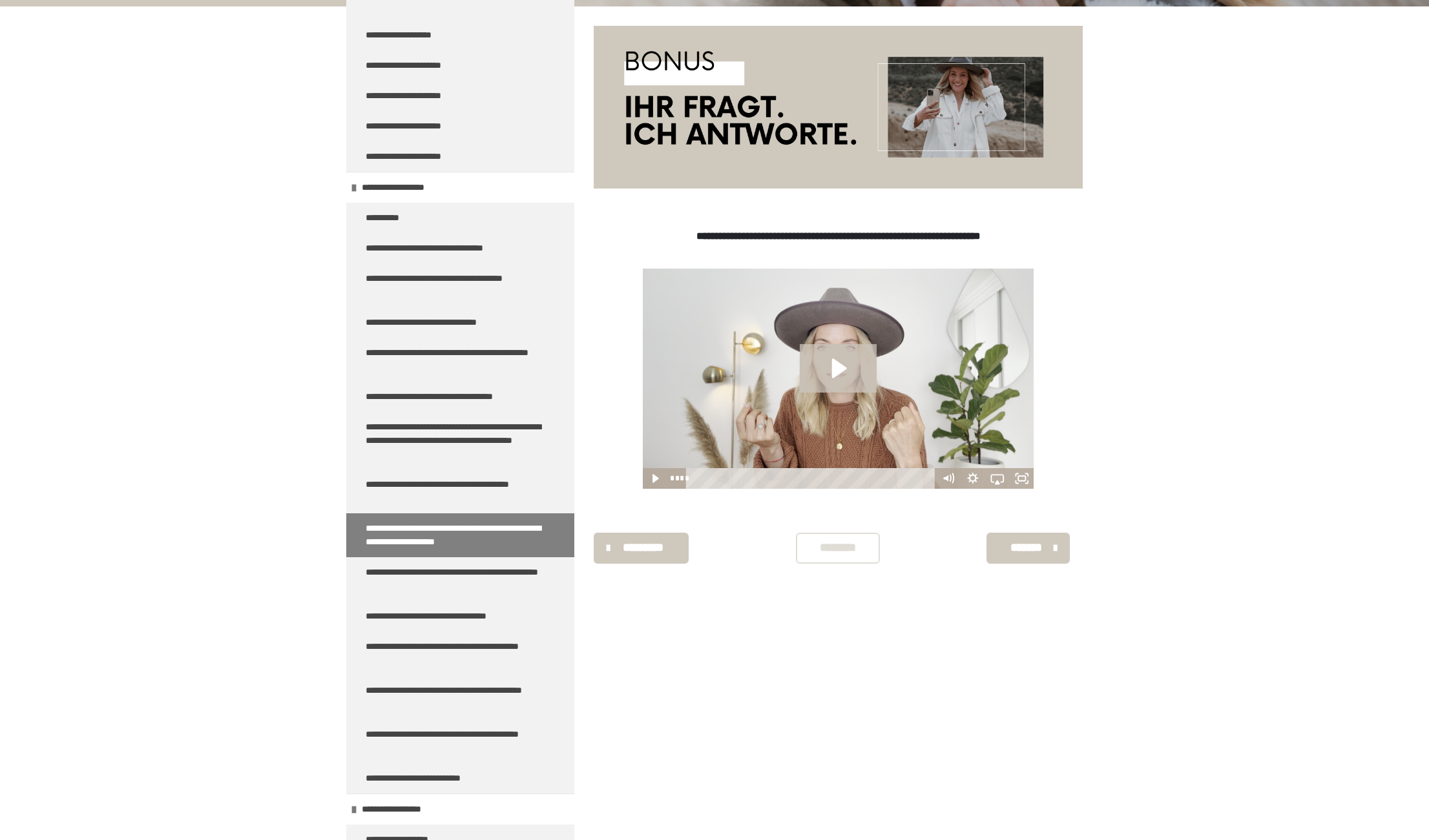 click 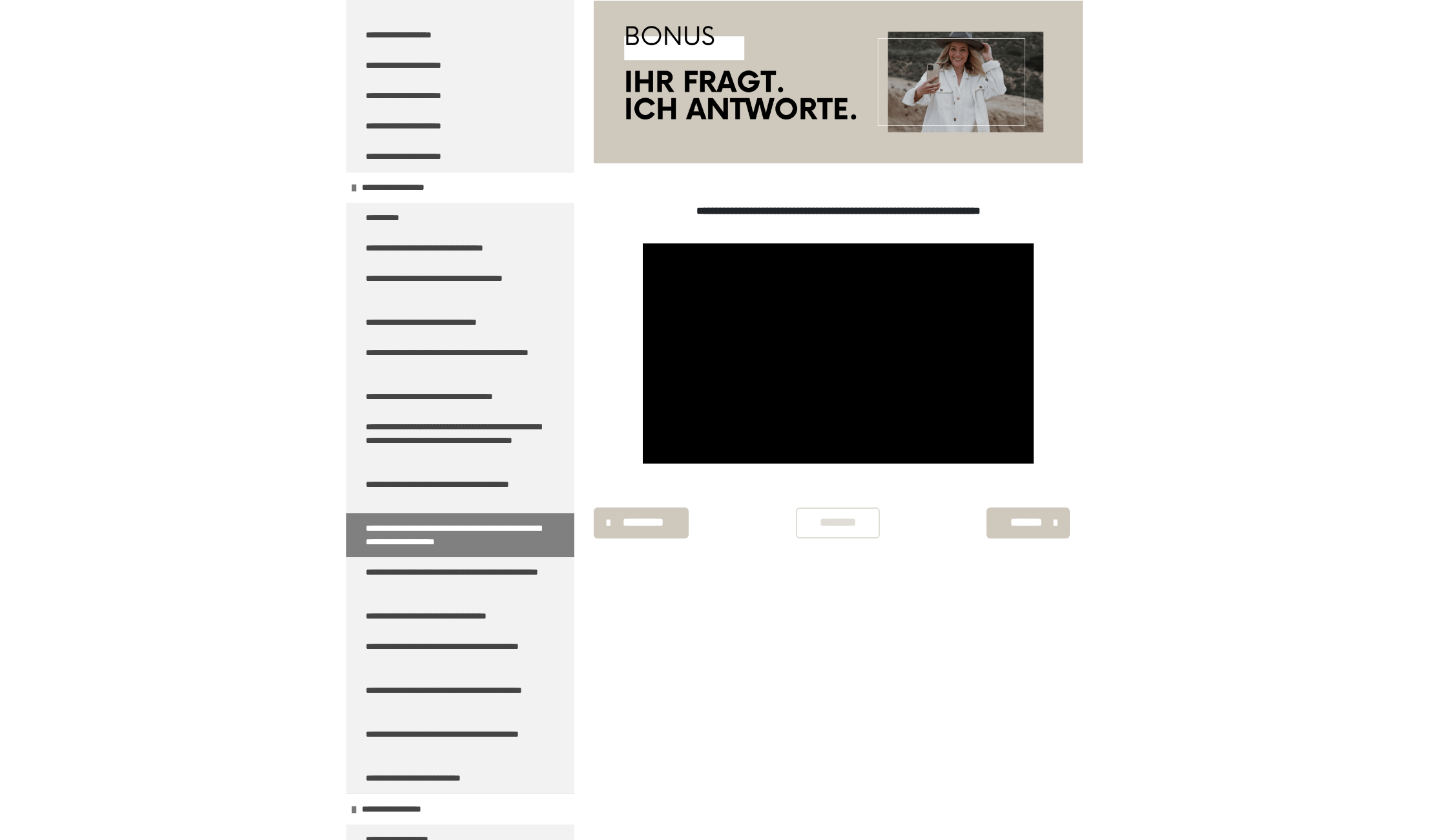 scroll, scrollTop: 220, scrollLeft: 0, axis: vertical 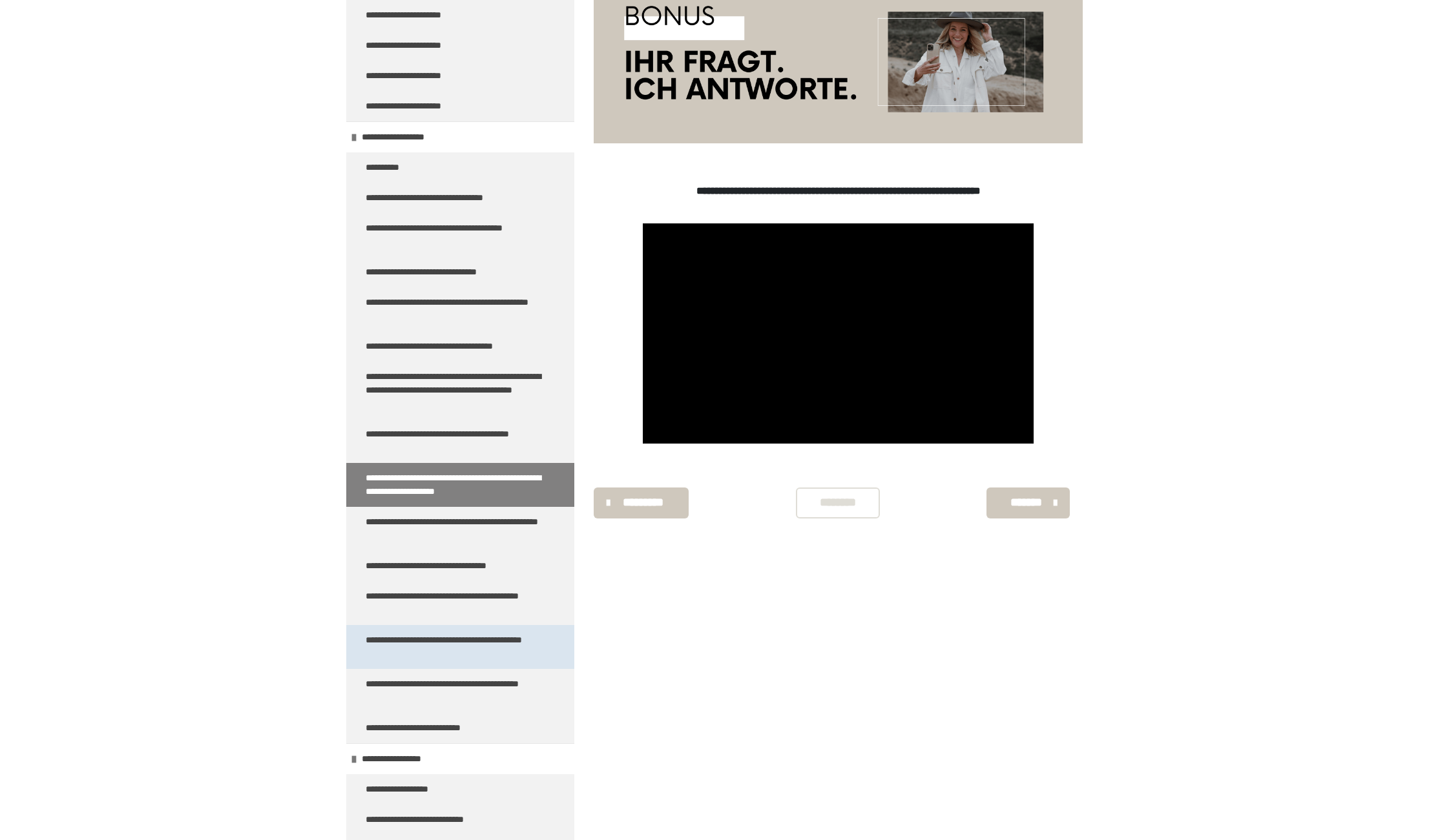 click on "**********" at bounding box center [455, 647] 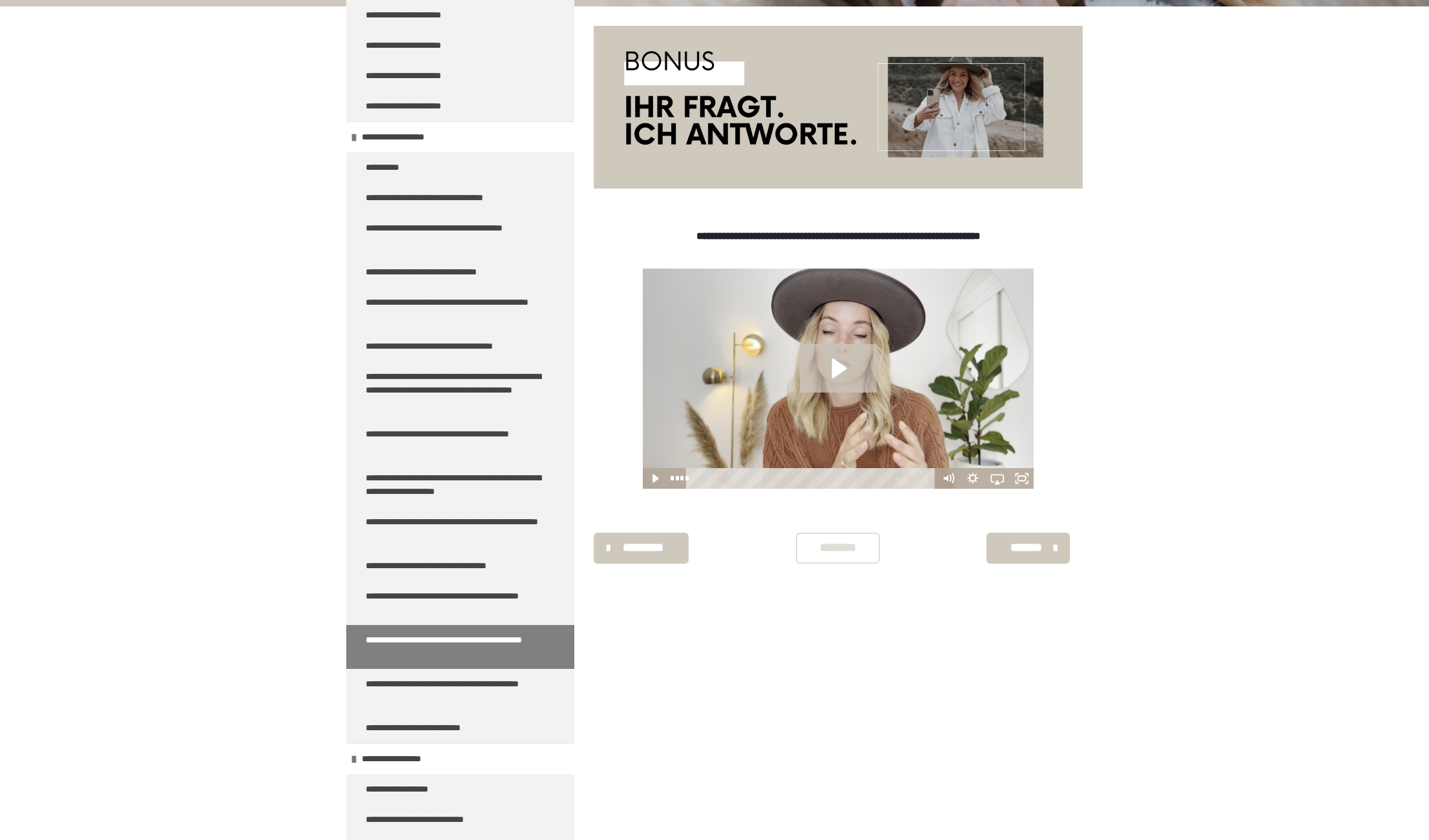click 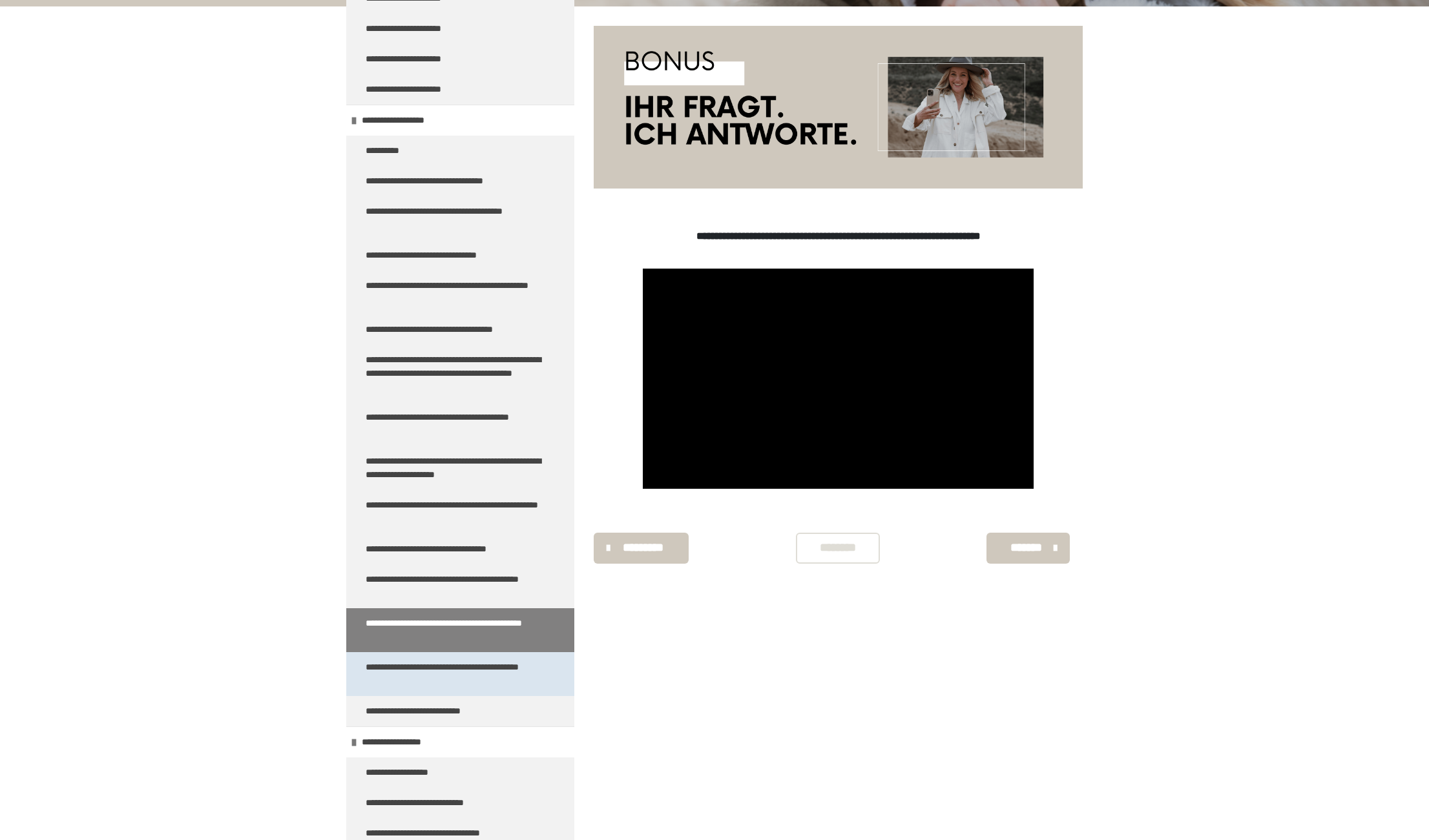 scroll, scrollTop: 5954, scrollLeft: 0, axis: vertical 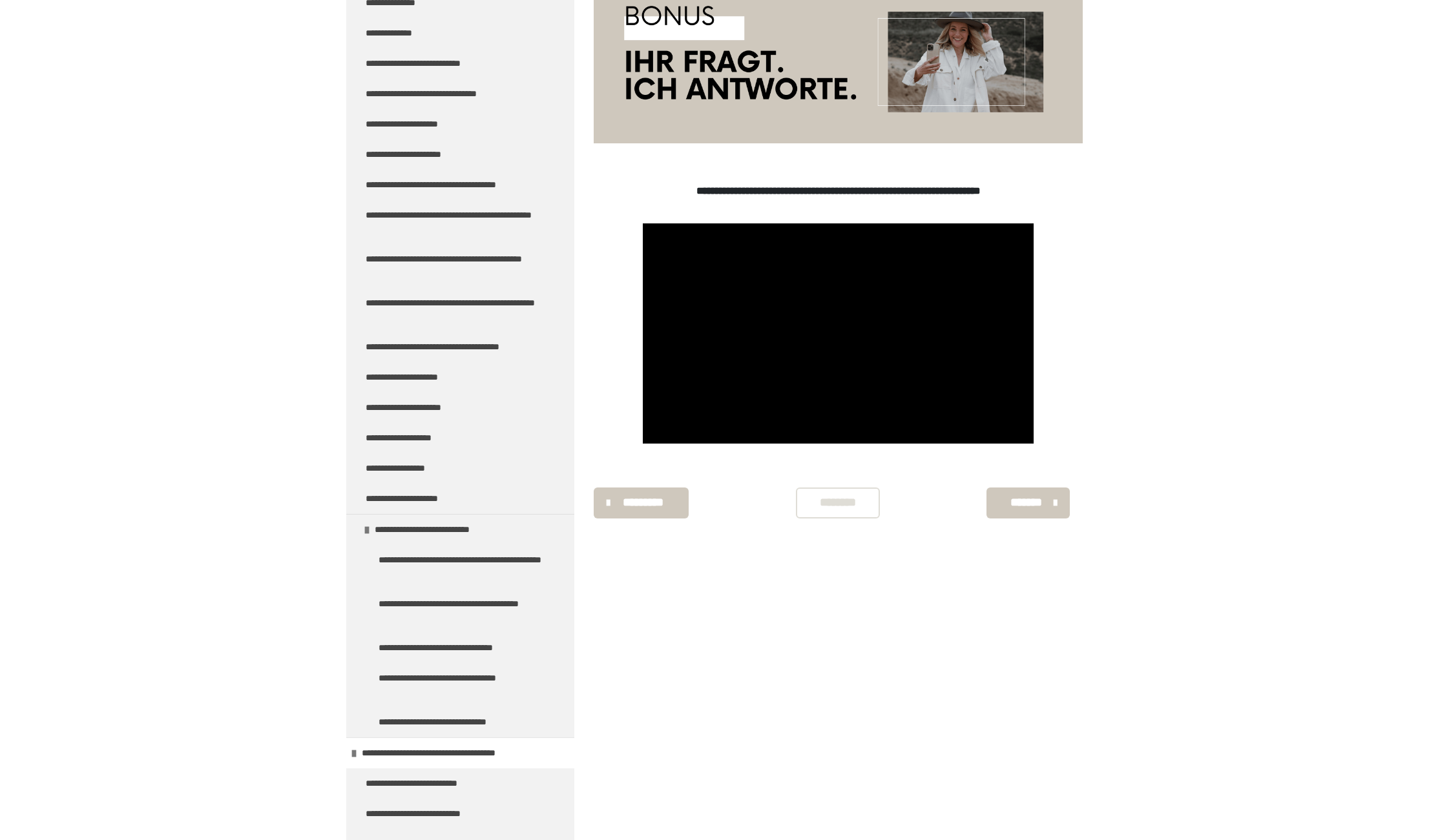 click at bounding box center [839, 333] 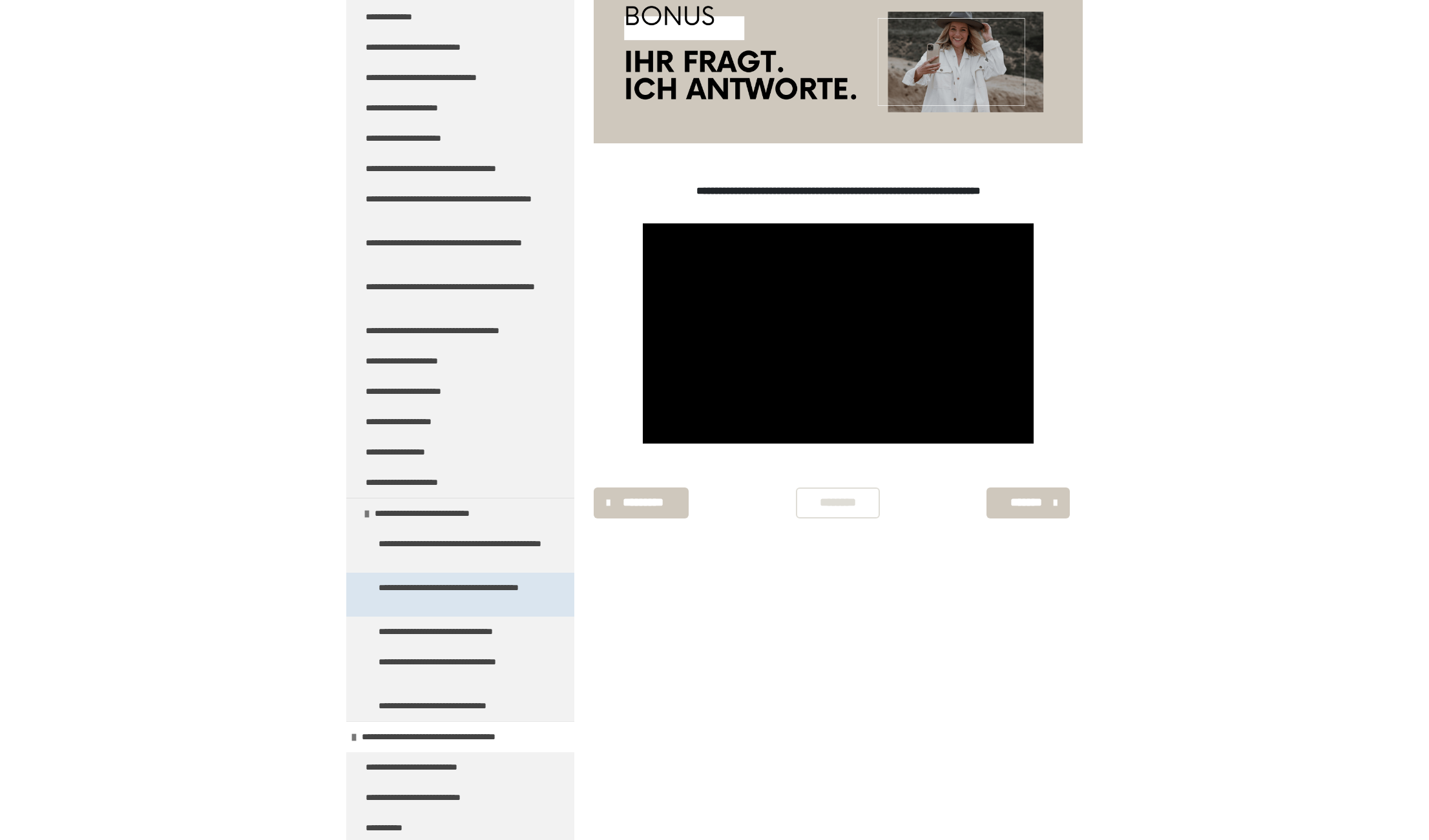 scroll, scrollTop: 6973, scrollLeft: 0, axis: vertical 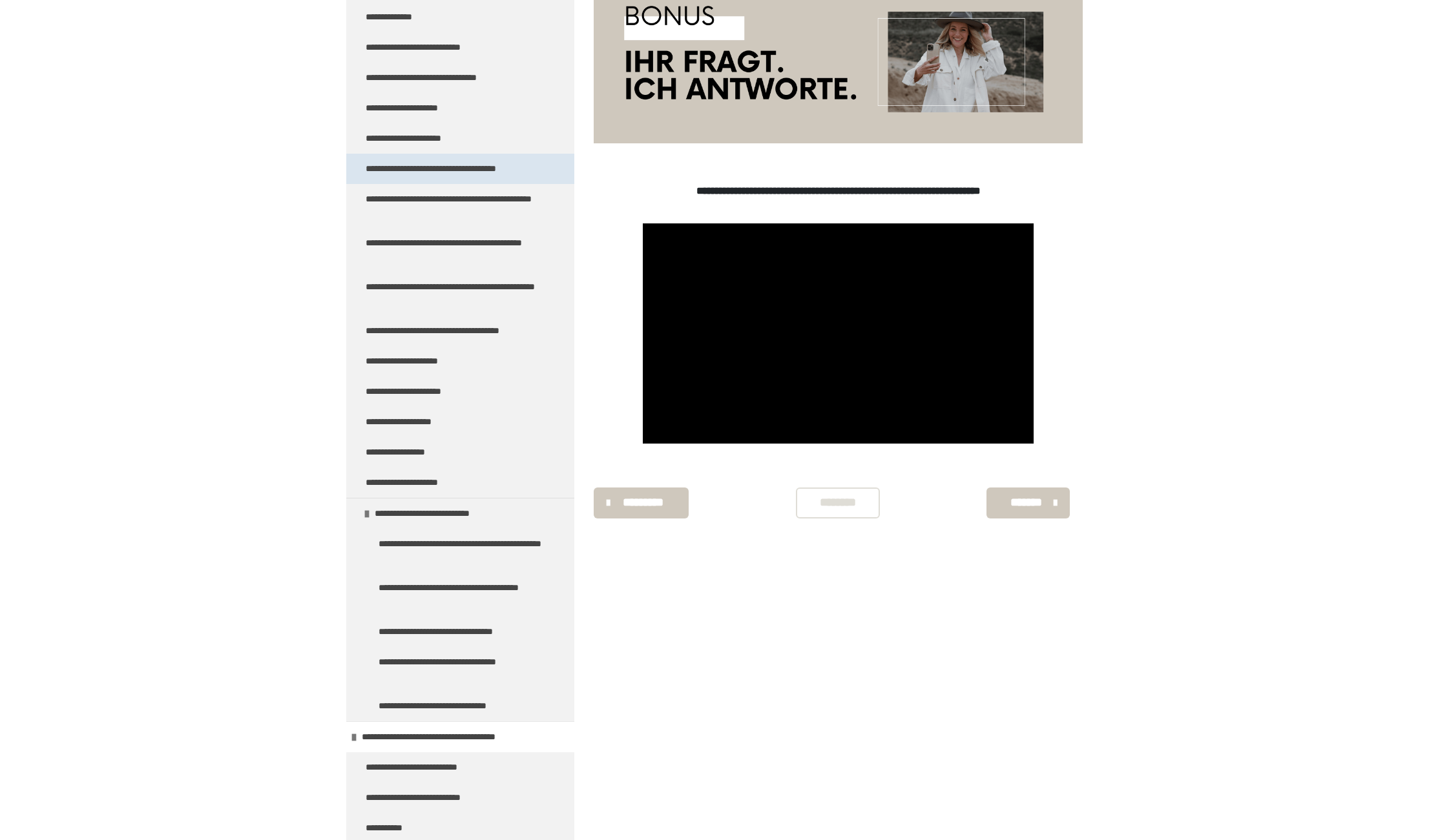 click on "**********" at bounding box center [452, 169] 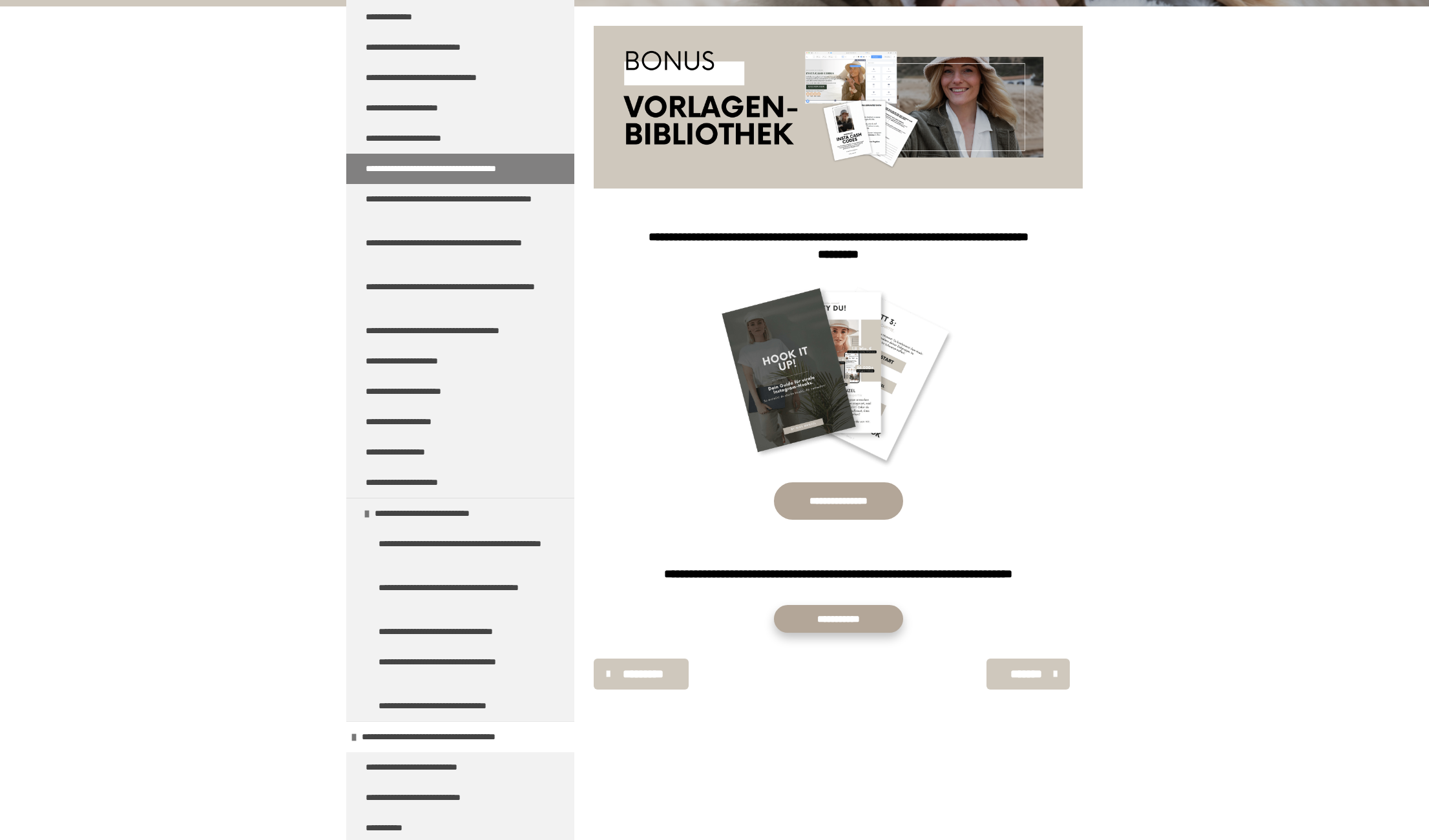 click on "**********" at bounding box center [839, 619] 